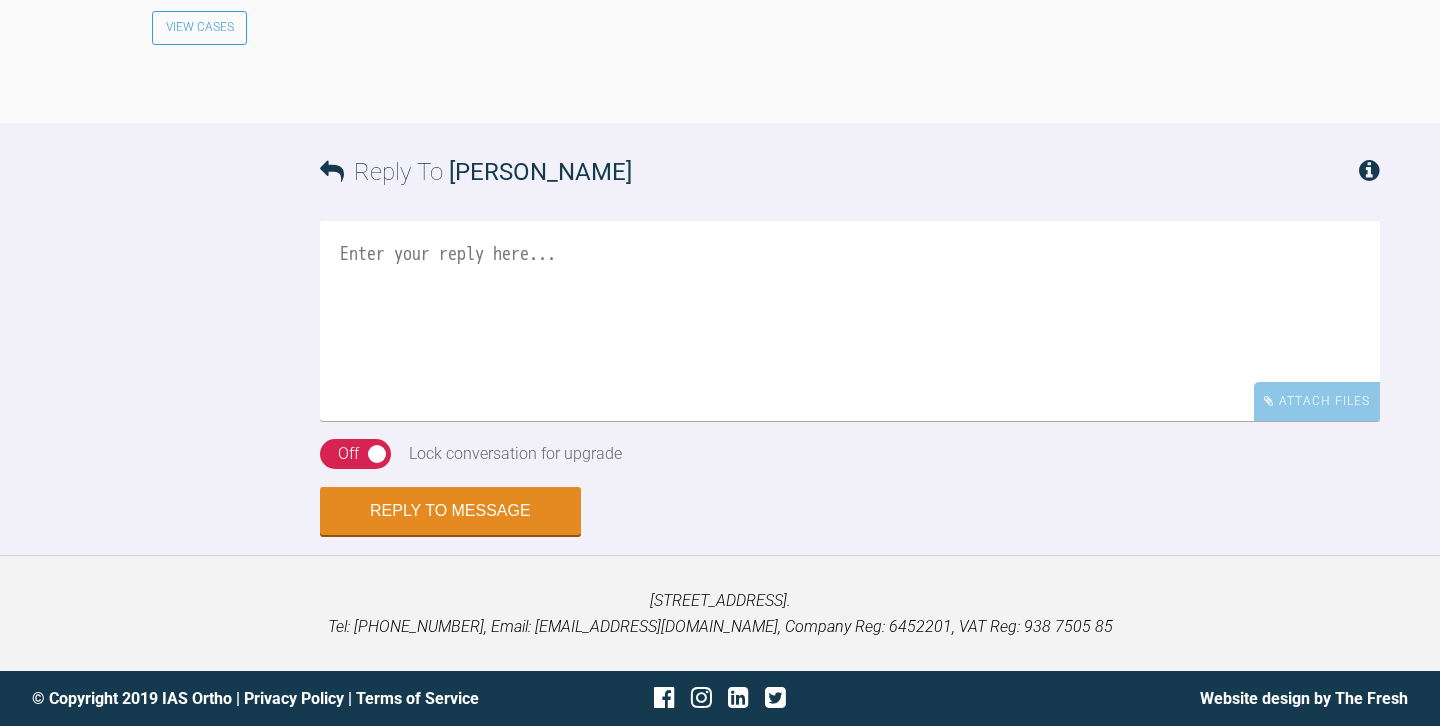 scroll, scrollTop: 7686, scrollLeft: 0, axis: vertical 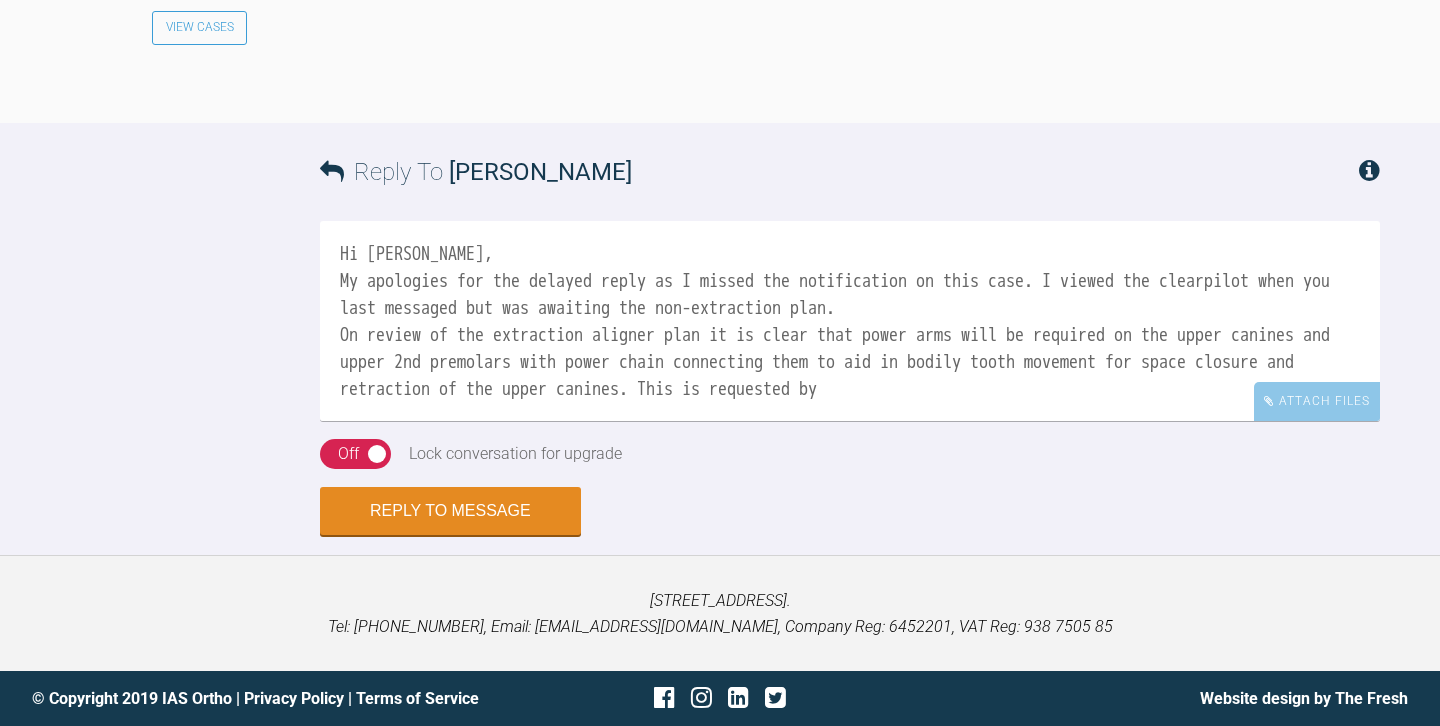 click on "Hi Annita,
My apologies for the delayed reply as I missed the notification on this case. I viewed the clearpilot when you last messaged but was awaiting the non-extraction plan.
On review of the extraction aligner plan it is clear that power arms will be required on the upper canines and upper 2nd premolars with power chain connecting them to aid in bodily tooth movement for space closure and retraction of the upper canines. This is requested by" at bounding box center (850, 321) 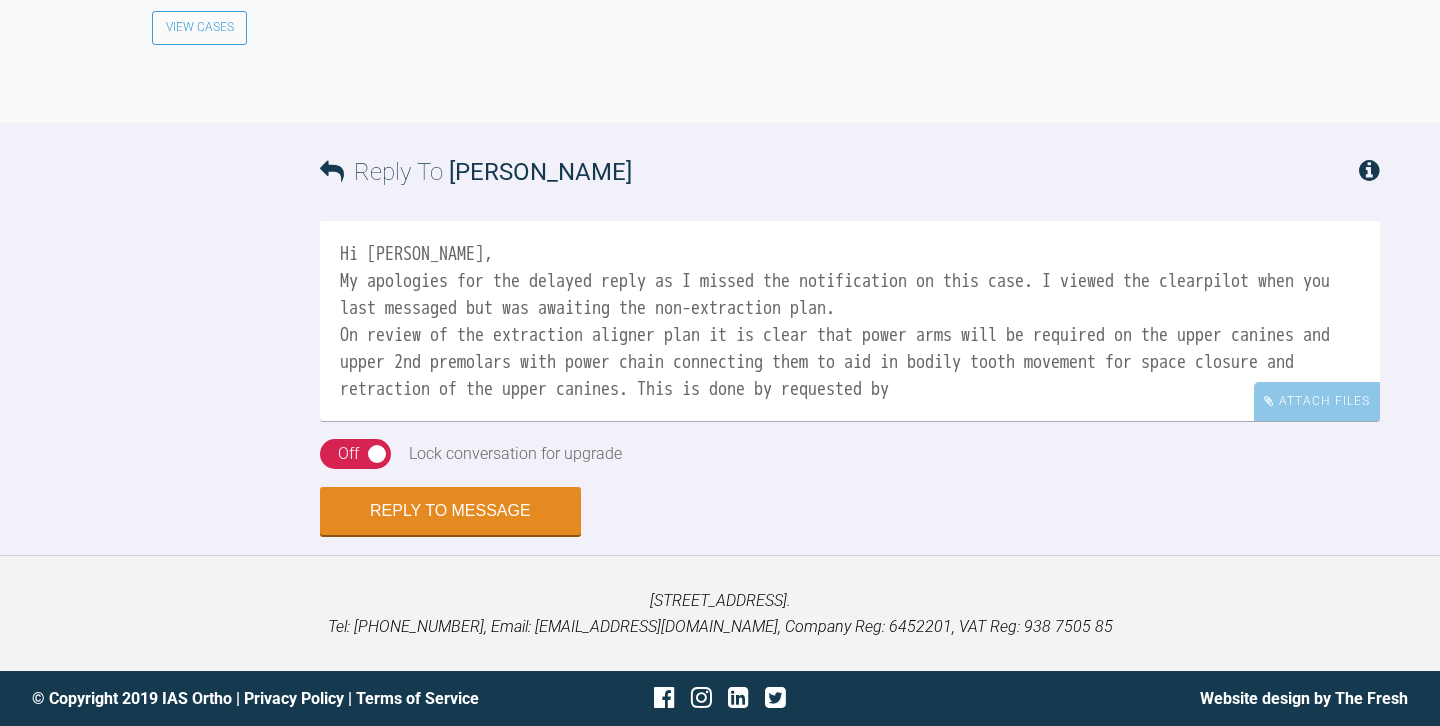 drag, startPoint x: 526, startPoint y: 396, endPoint x: 471, endPoint y: 391, distance: 55.226807 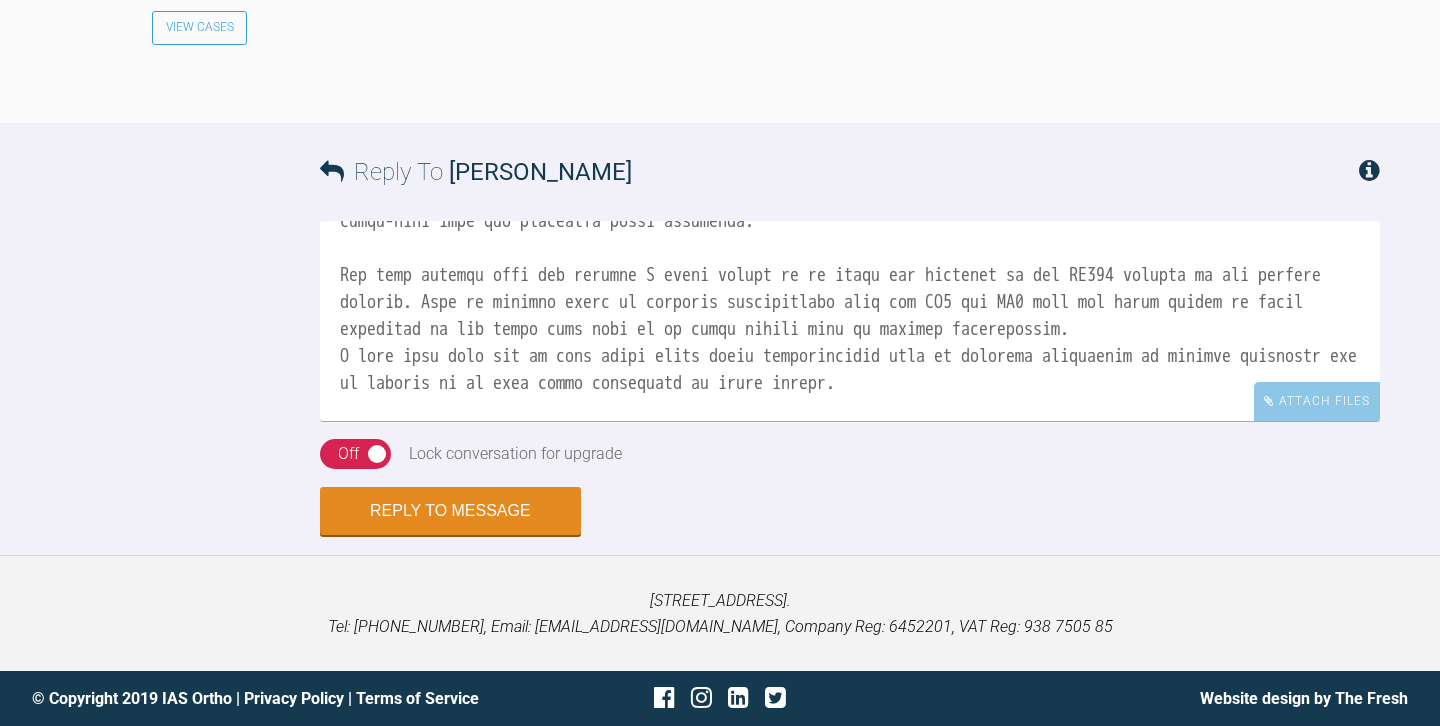 scroll, scrollTop: 222, scrollLeft: 0, axis: vertical 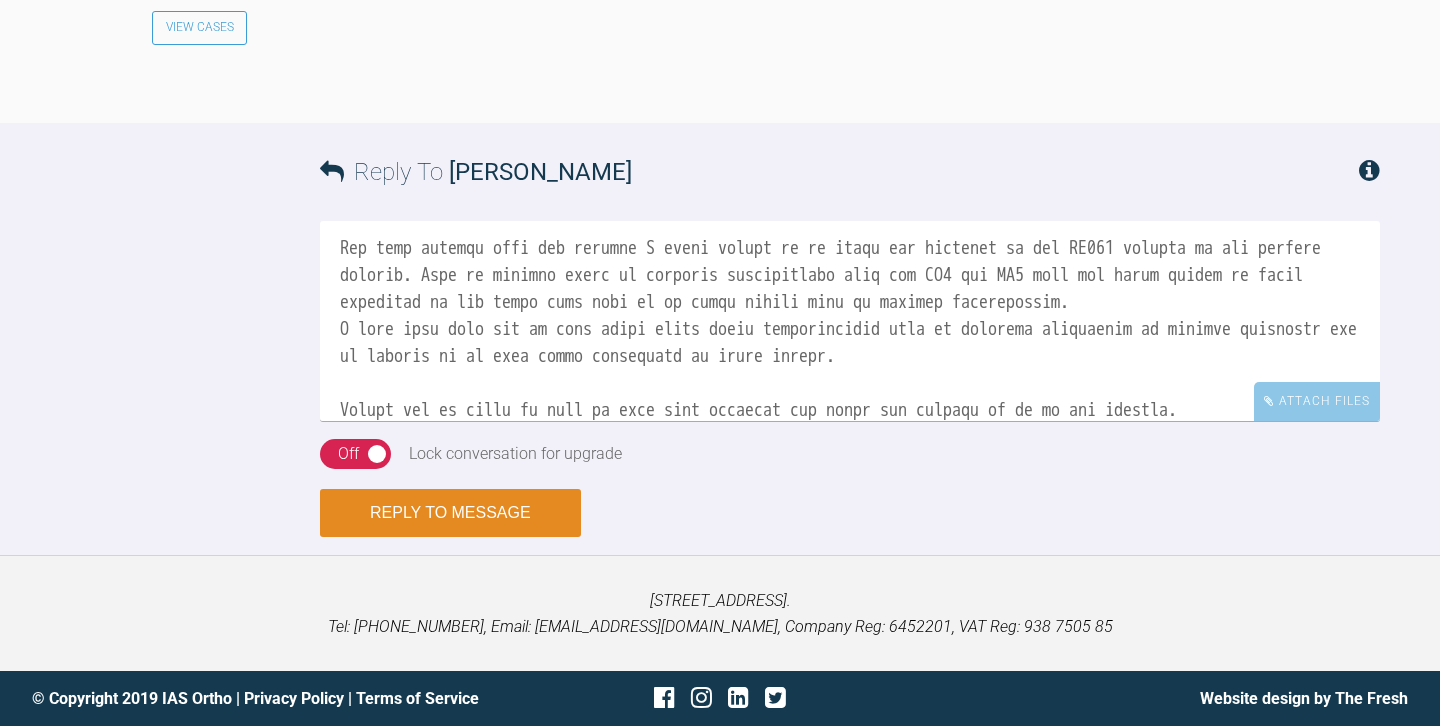 type on "Hi Annita,
My apologies for the delayed reply as I missed the notification on this case. I viewed the clearpilot when you last messaged but was awaiting the non-extraction plan.
On review of the extraction aligner plan it is clear that power arms will be required on the upper canines and upper 2nd premolars with power chain connecting them to aid in bodily tooth movement for space closure and retraction of the upper canines. This is done by requesting buttons on the upper 3s and 5s and you can order power-arms from our preferred ortho directory.
The only element with the staging I would change is to start the movement of the LL345 earlier in the aligner staging. This is because there is occlusal interference with the UL3 and LL3 when the upper canine is being retracted so the lower will need to be moved before this to prevent interference.
I also feel that not as much lower right molar distalisation will be achieved clinically as planned digitally but an attempt to do some molar uprighting is worth trying..." 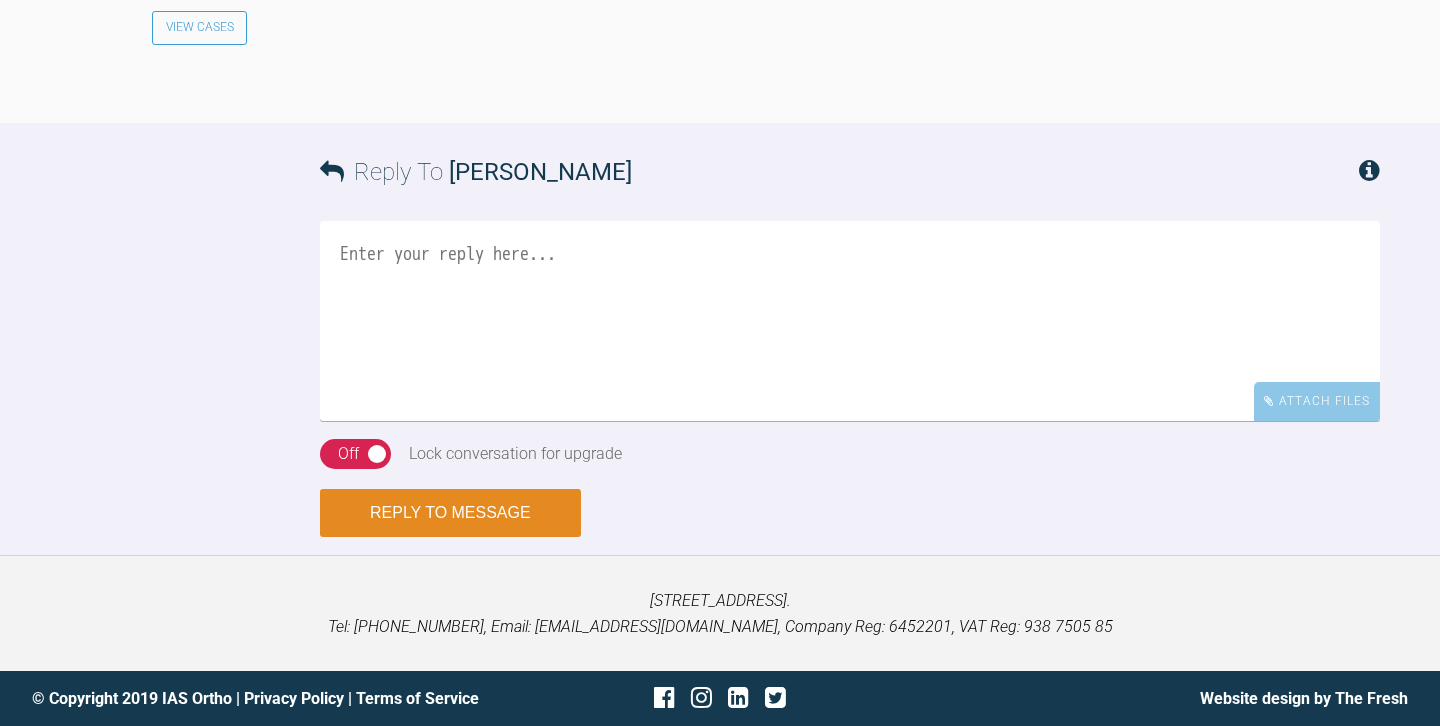 scroll, scrollTop: 0, scrollLeft: 0, axis: both 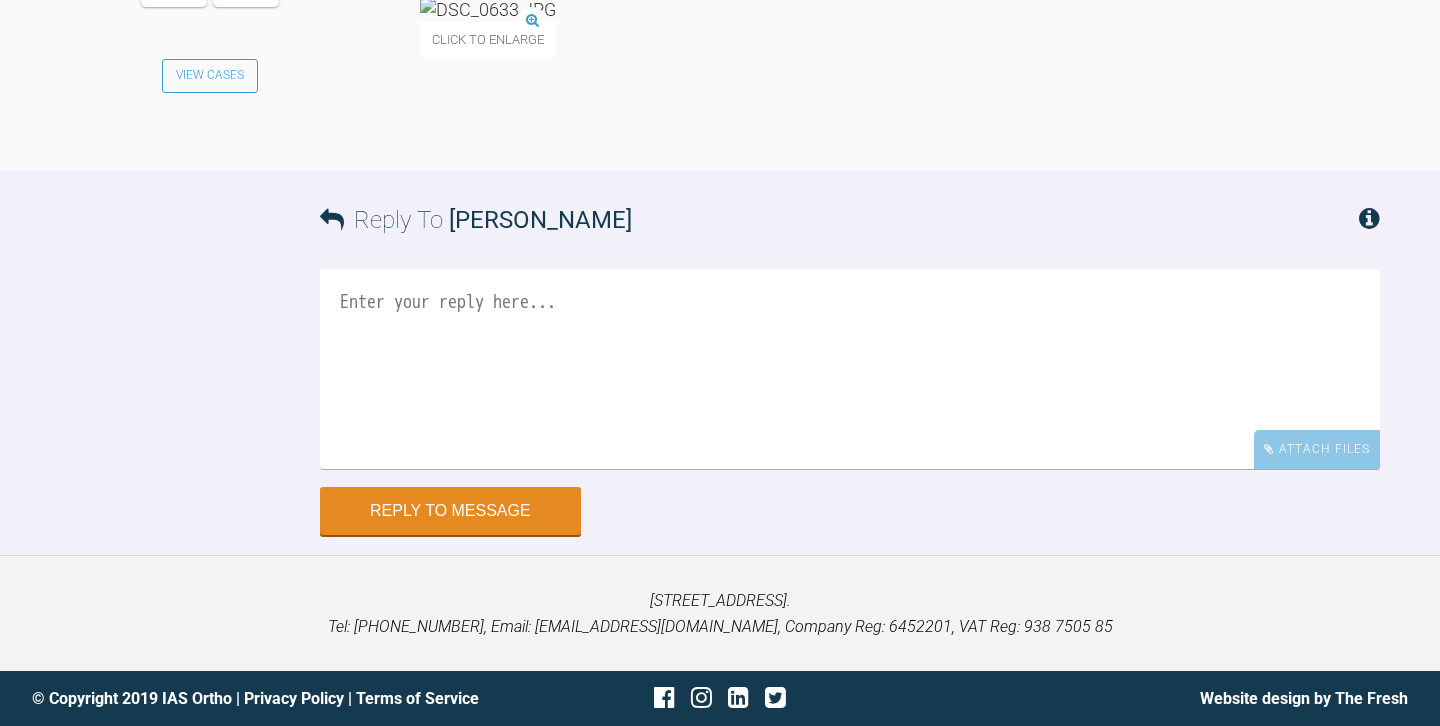 click at bounding box center [488, 9] 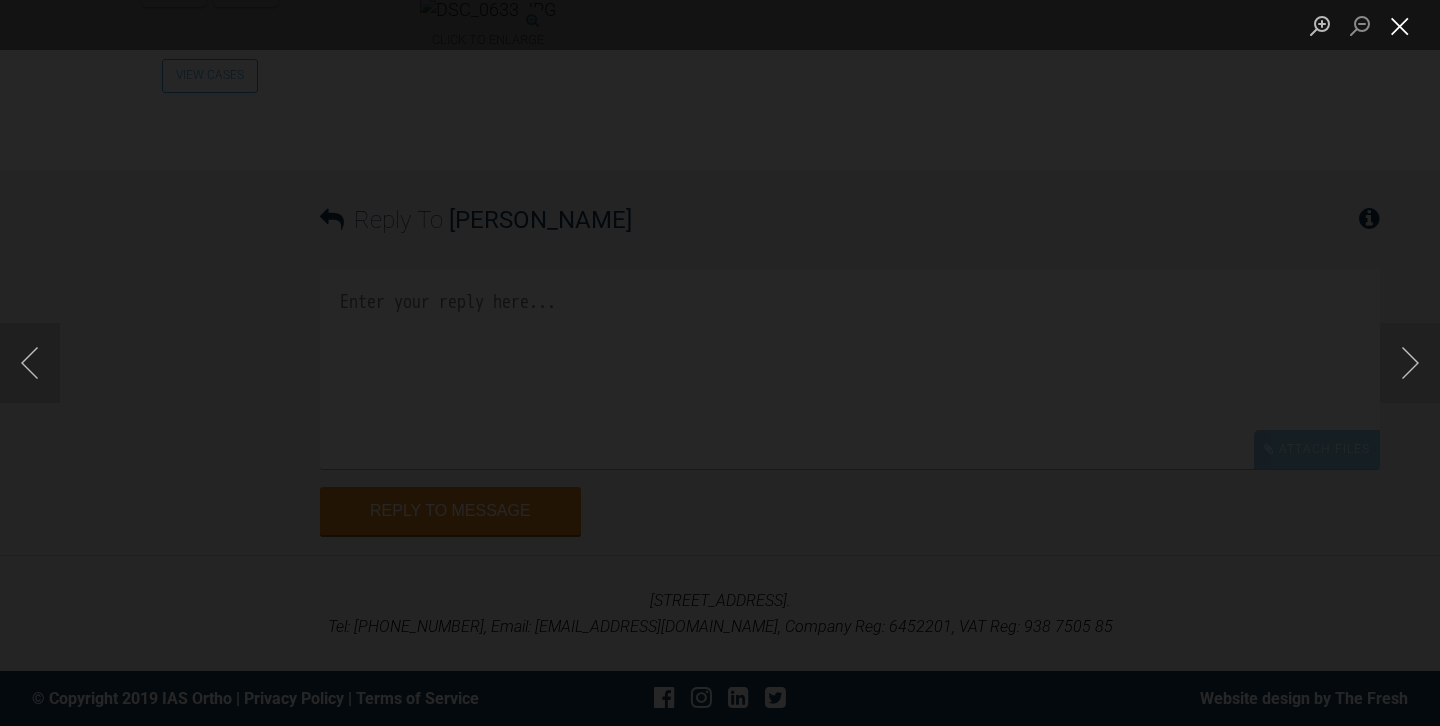 click at bounding box center [1400, 25] 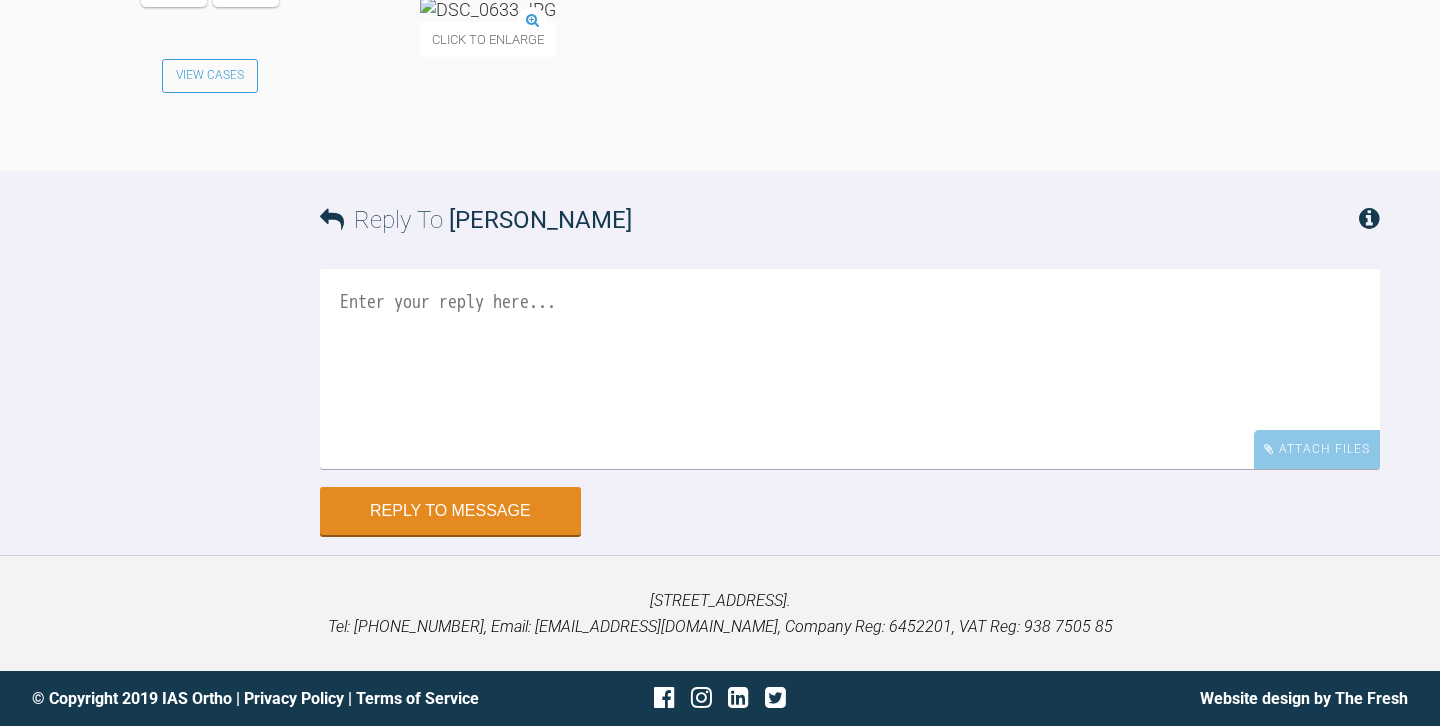 scroll, scrollTop: 25902, scrollLeft: 0, axis: vertical 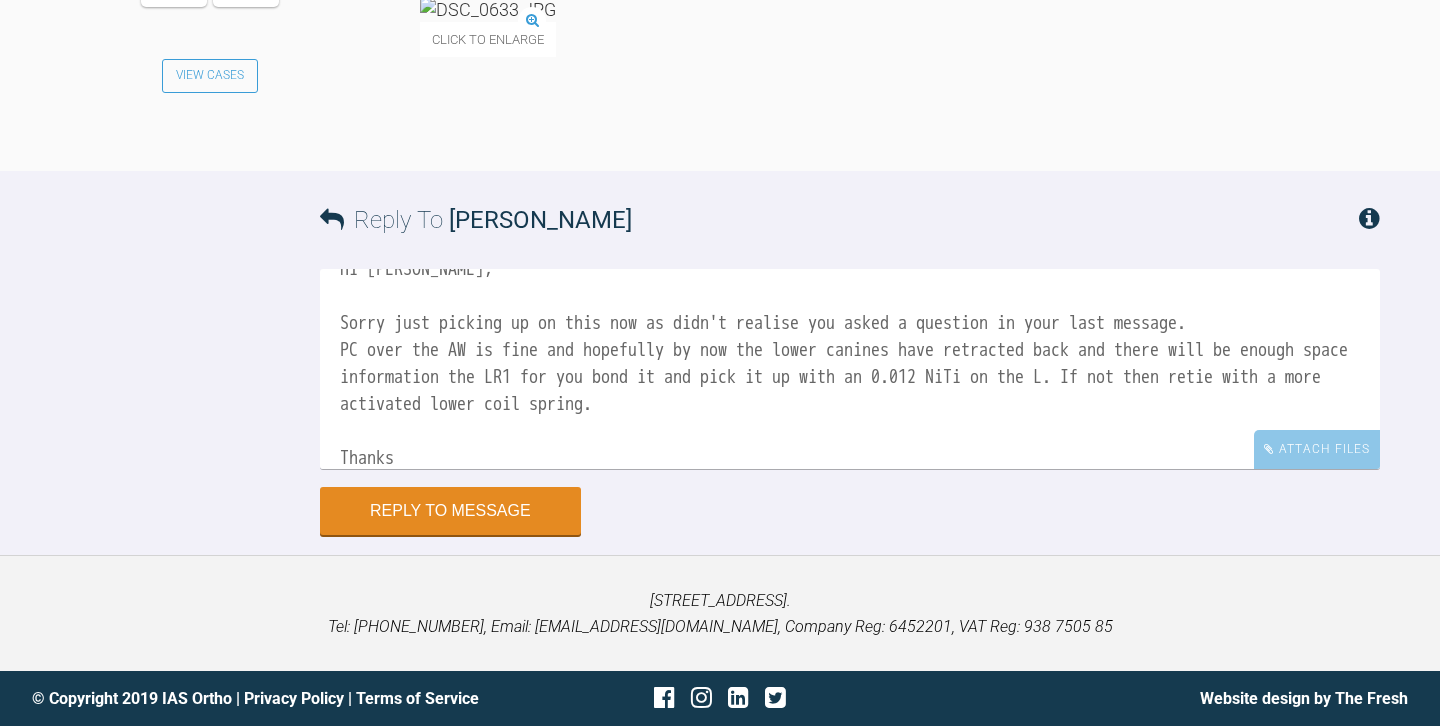 click on "Hi Owen,
Sorry just picking up on this now as didn't realise you asked a question in your last message.
PC over the AW is fine and hopefully by now the lower canines have retracted back and there will be enough space information the LR1 for you bond it and pick it up with an 0.012 NiTi on the L. If not then retie with a more activated lower coil spring.
Thanks
Josh" at bounding box center (850, 369) 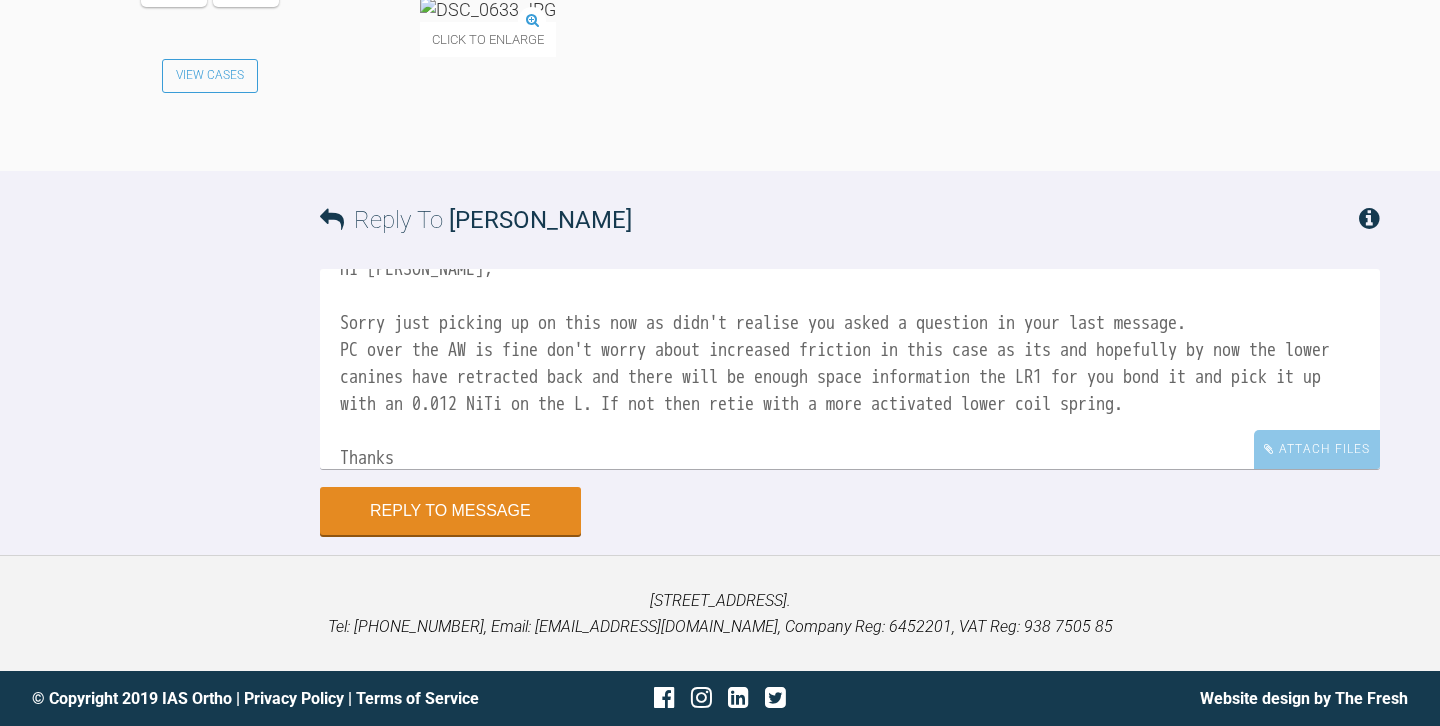 scroll, scrollTop: 26182, scrollLeft: 0, axis: vertical 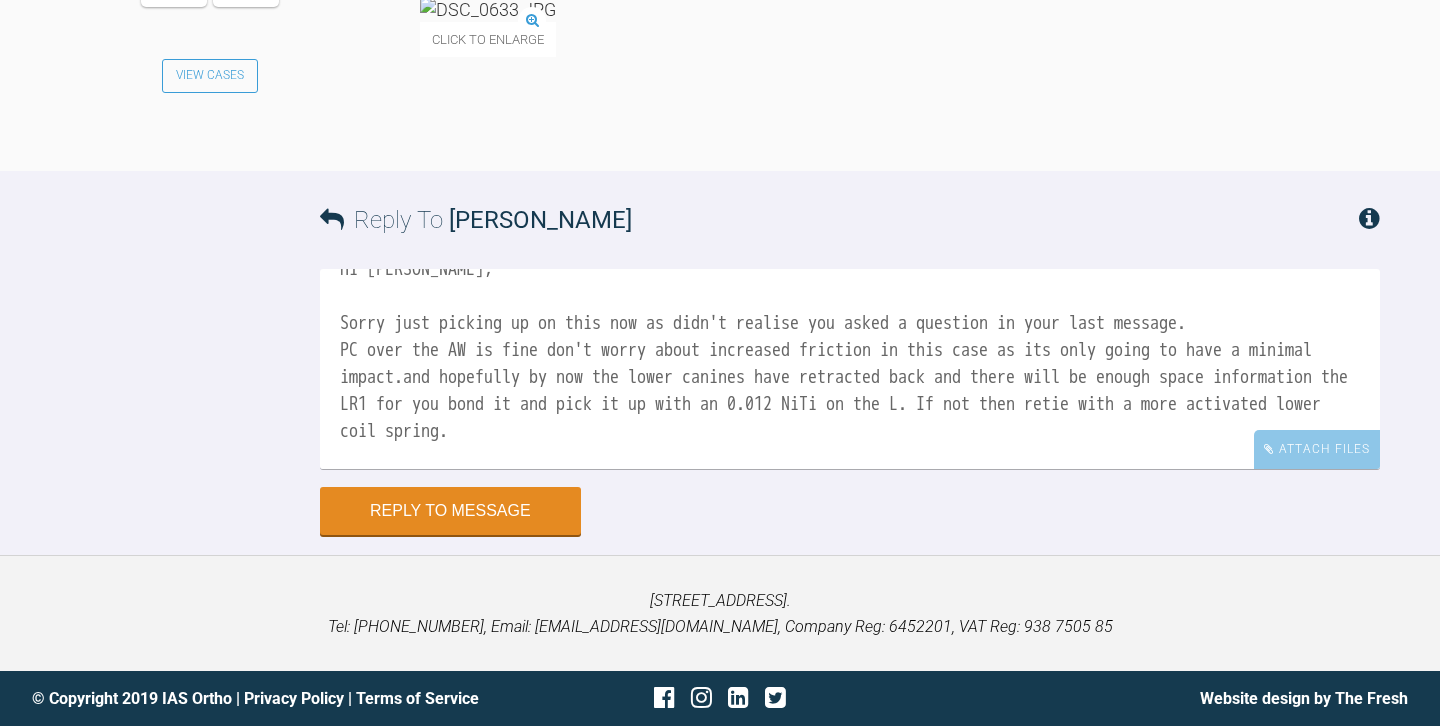 click on "Hi Owen,
Sorry just picking up on this now as didn't realise you asked a question in your last message.
PC over the AW is fine don't worry about increased friction in this case as its only going to have a minimal impact.and hopefully by now the lower canines have retracted back and there will be enough space information the LR1 for you bond it and pick it up with an 0.012 NiTi on the L. If not then retie with a more activated lower coil spring.
Thanks
Josh" at bounding box center (850, 369) 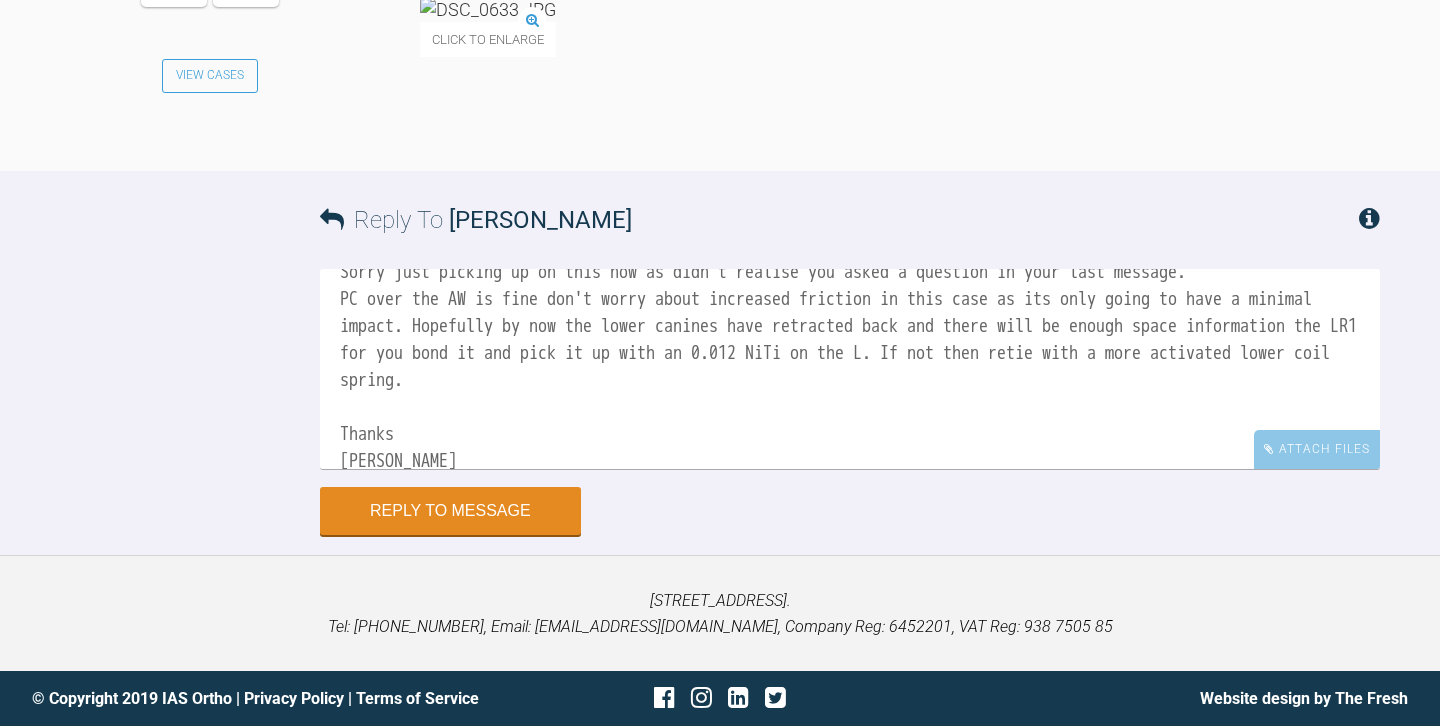 scroll, scrollTop: 83, scrollLeft: 0, axis: vertical 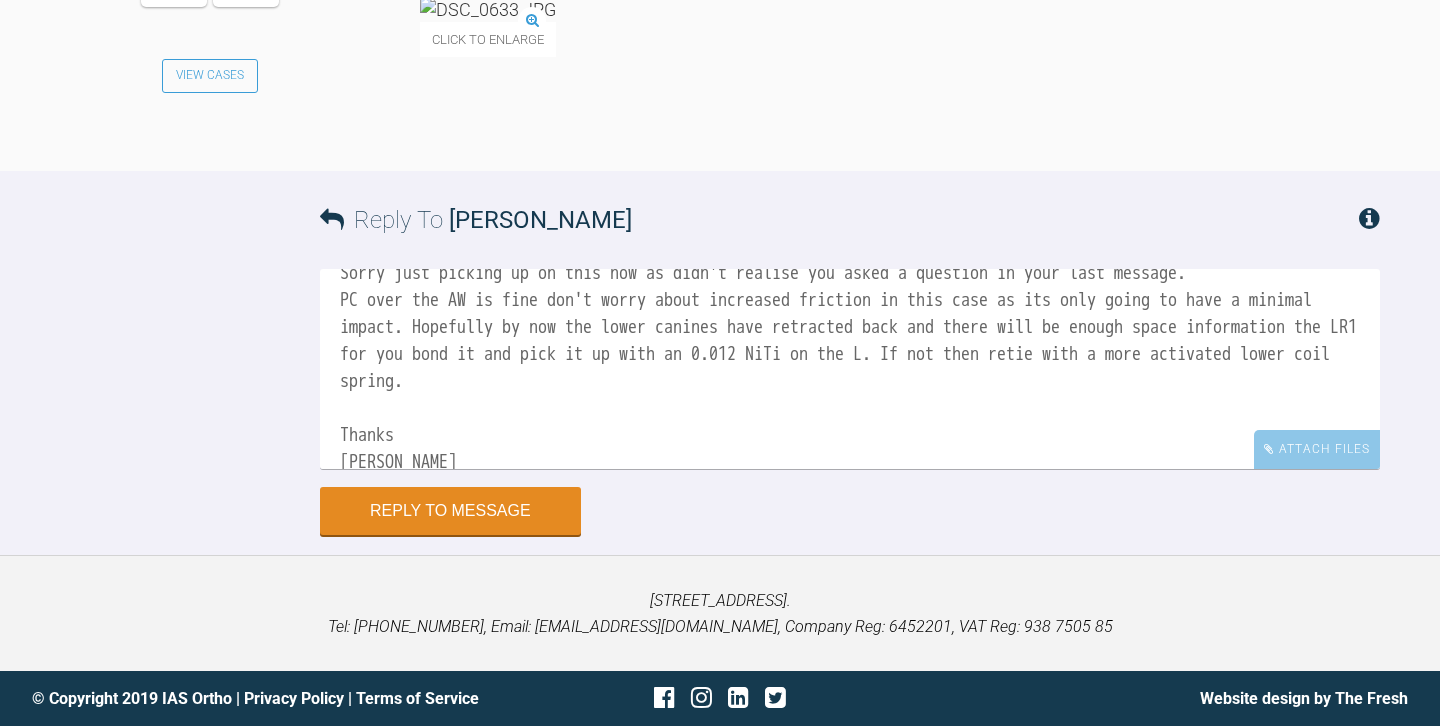type on "Hi Owen,
Sorry just picking up on this now as didn't realise you asked a question in your last message.
PC over the AW is fine don't worry about increased friction in this case as its only going to have a minimal impact. Hopefully by now the lower canines have retracted back and there will be enough space information the LR1 for you bond it and pick it up with an 0.012 NiTi on the L. If not then retie with a more activated lower coil spring.
Thanks
Josh" 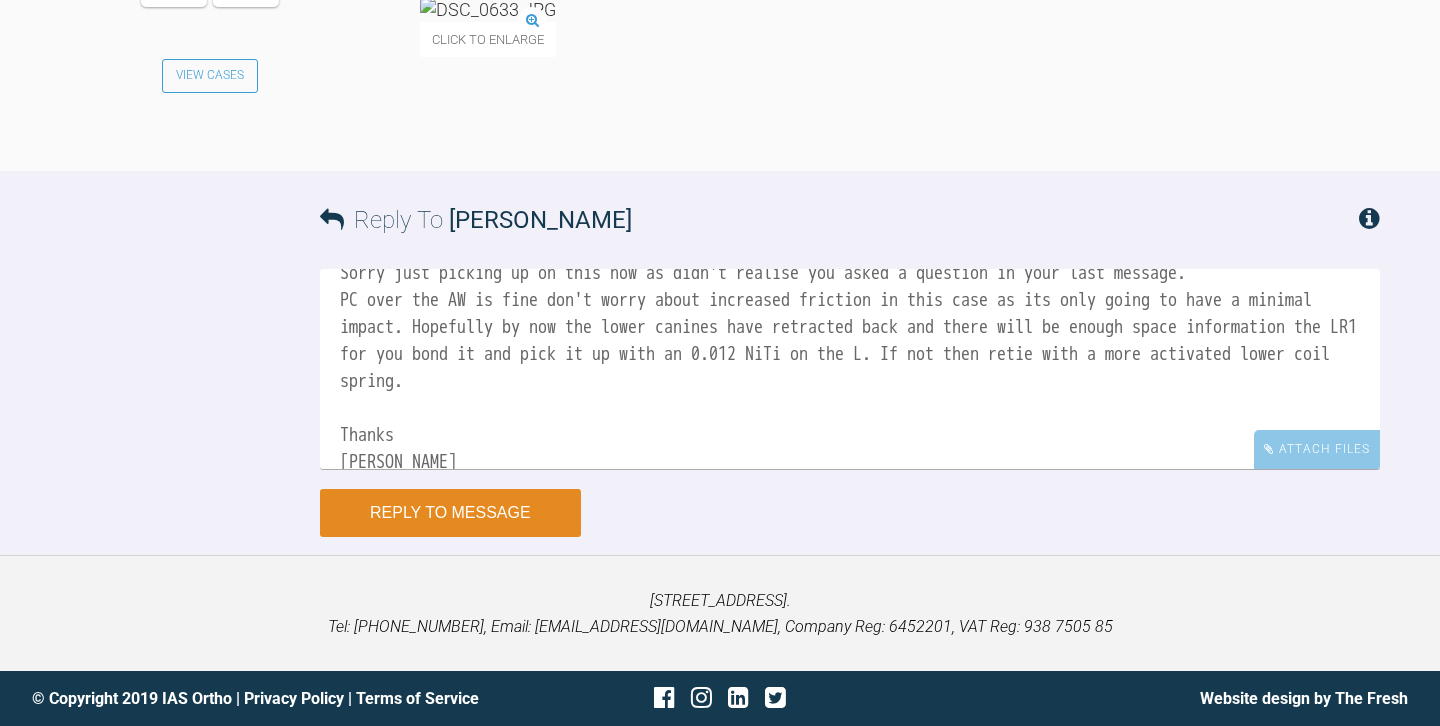 click on "Reply to Message" at bounding box center [450, 513] 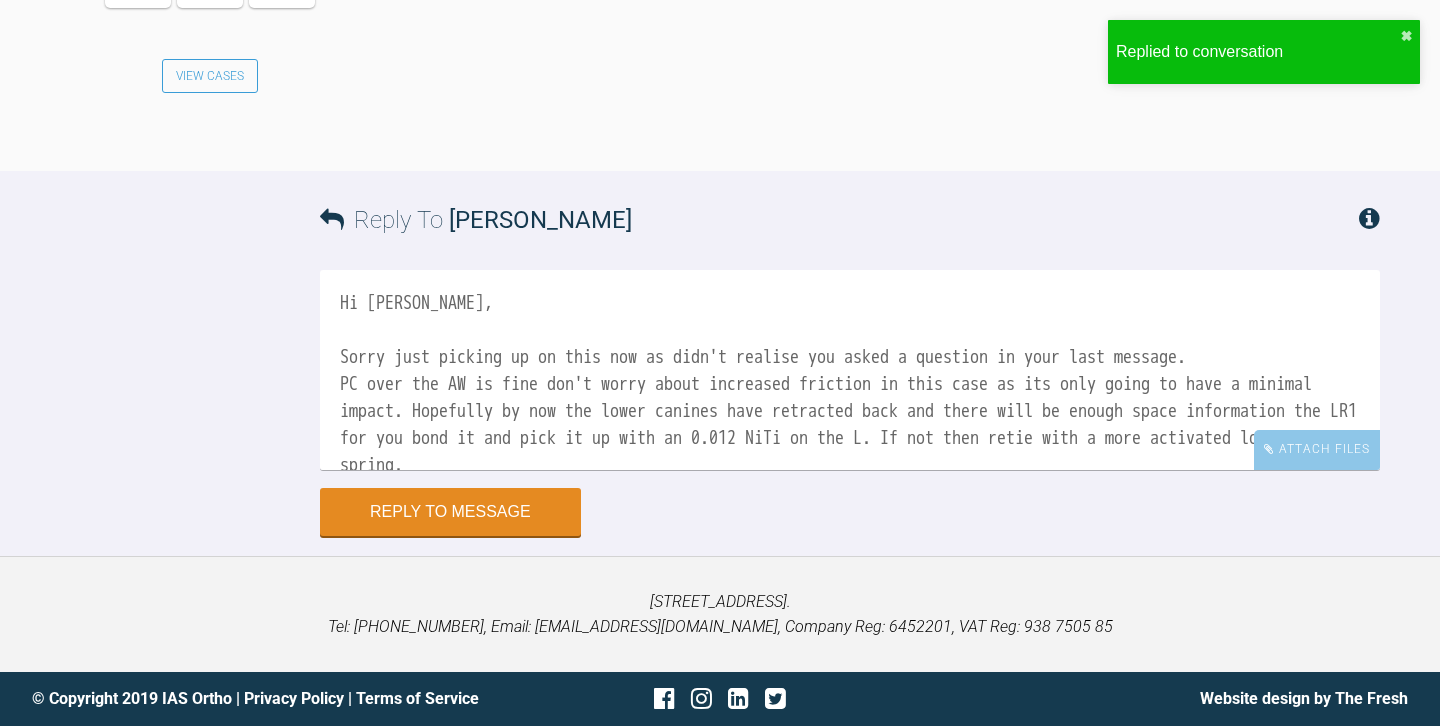 scroll, scrollTop: 26695, scrollLeft: 0, axis: vertical 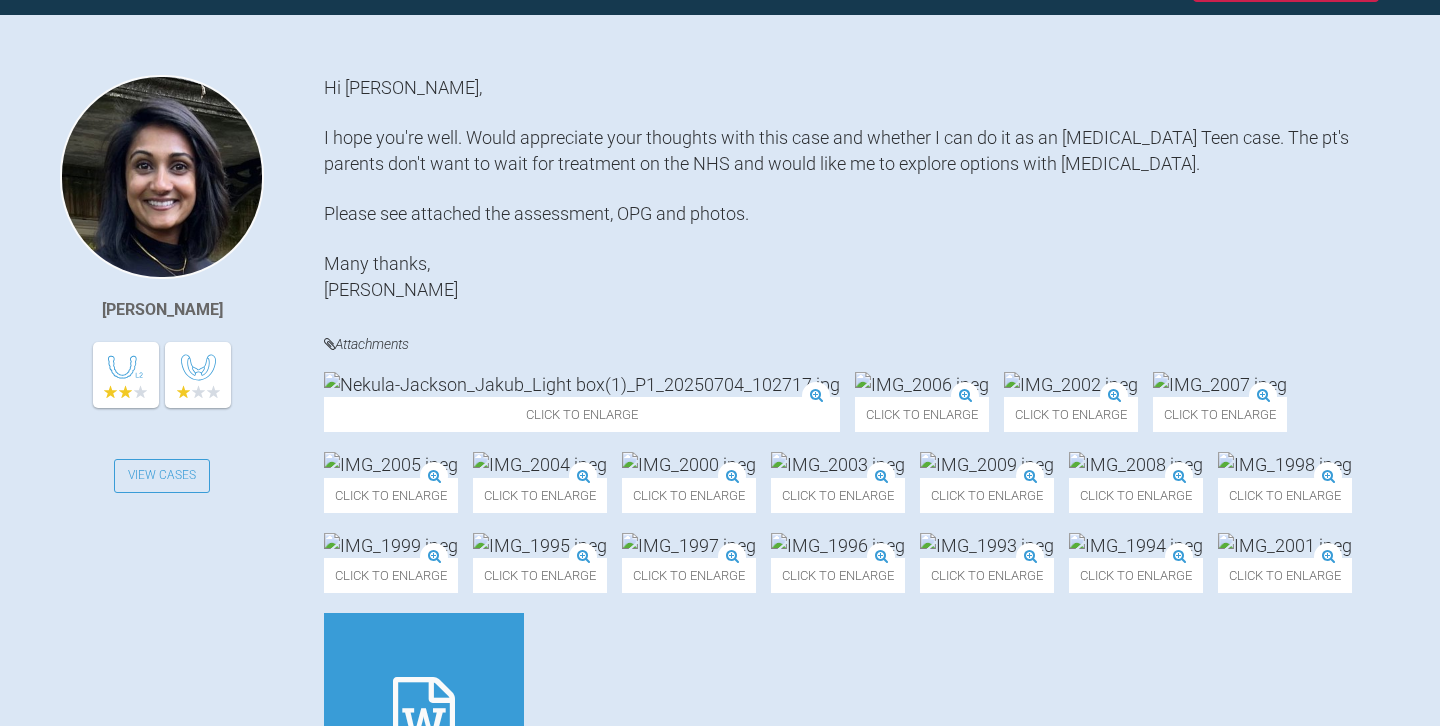 click at bounding box center (922, 384) 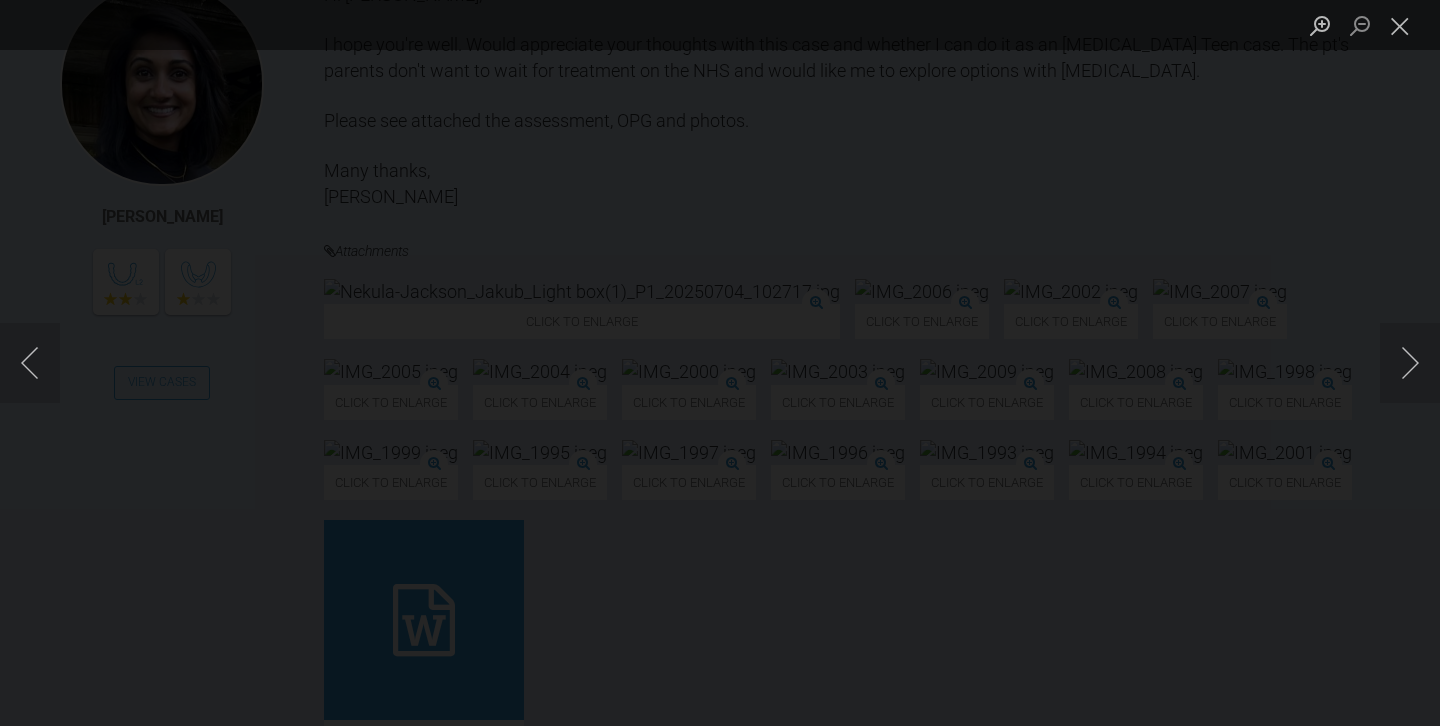 scroll, scrollTop: 567, scrollLeft: 0, axis: vertical 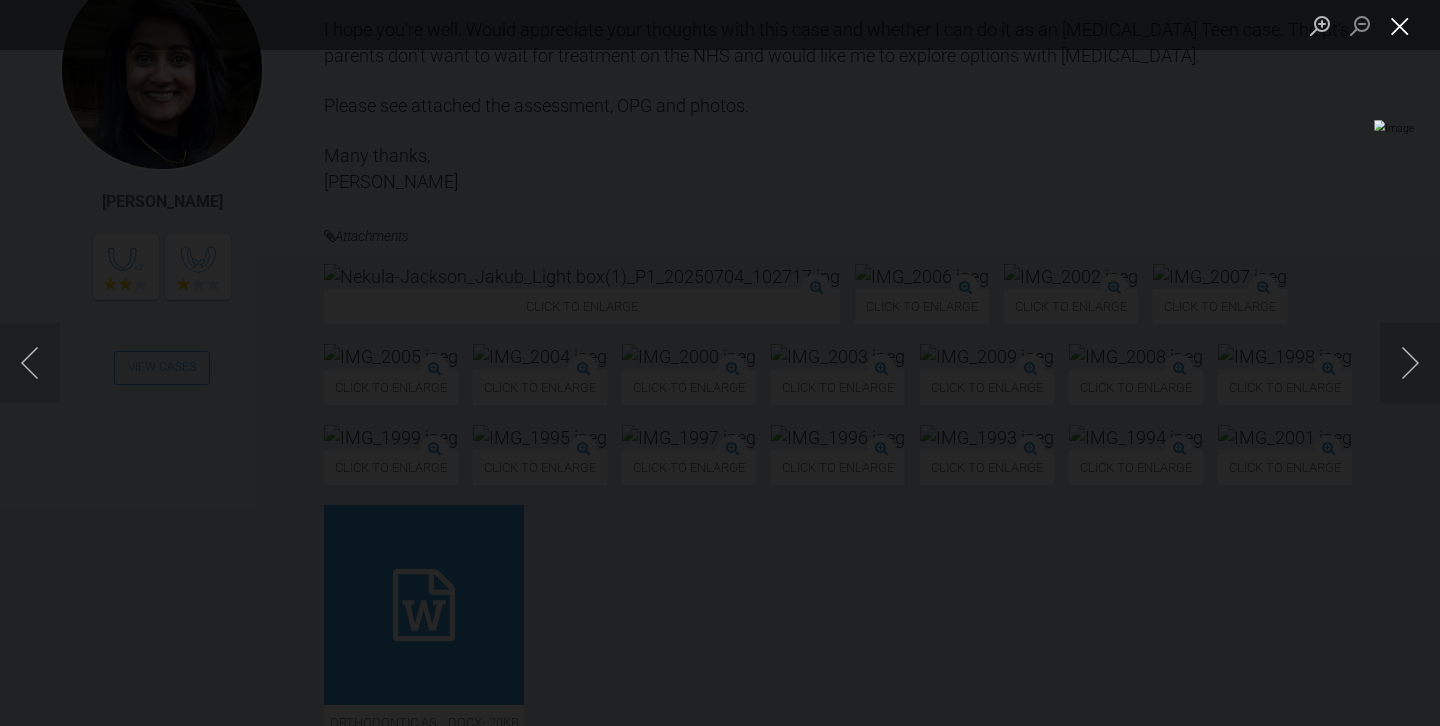 click at bounding box center (1400, 25) 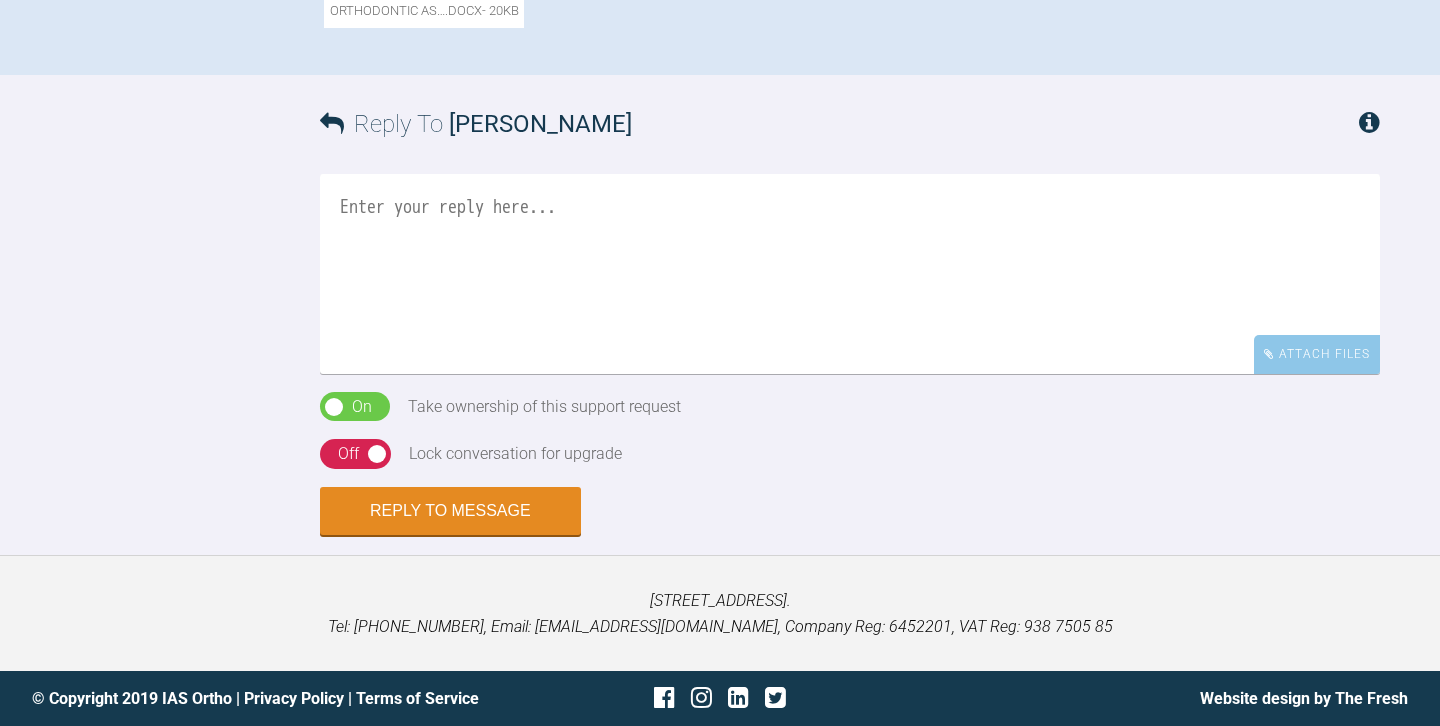 scroll, scrollTop: 1583, scrollLeft: 0, axis: vertical 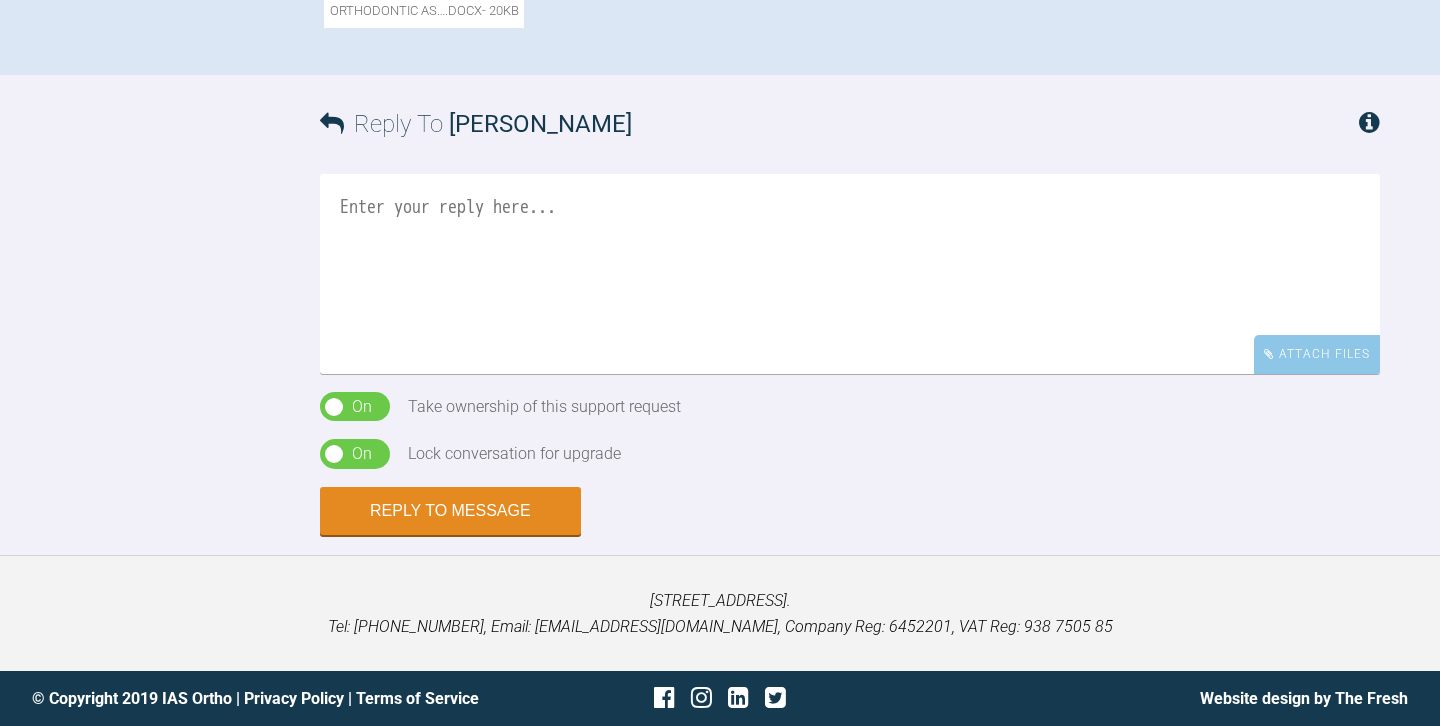 click at bounding box center [850, 274] 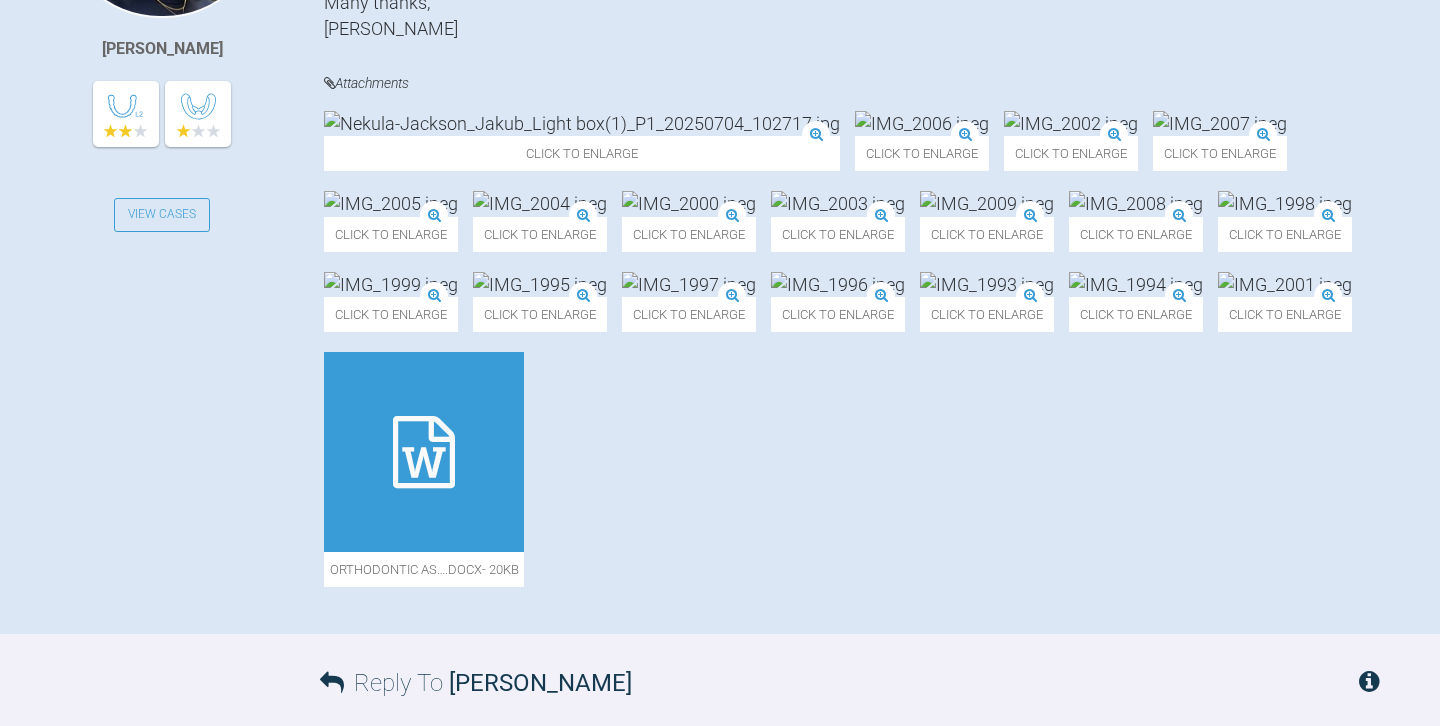 scroll, scrollTop: 716, scrollLeft: 0, axis: vertical 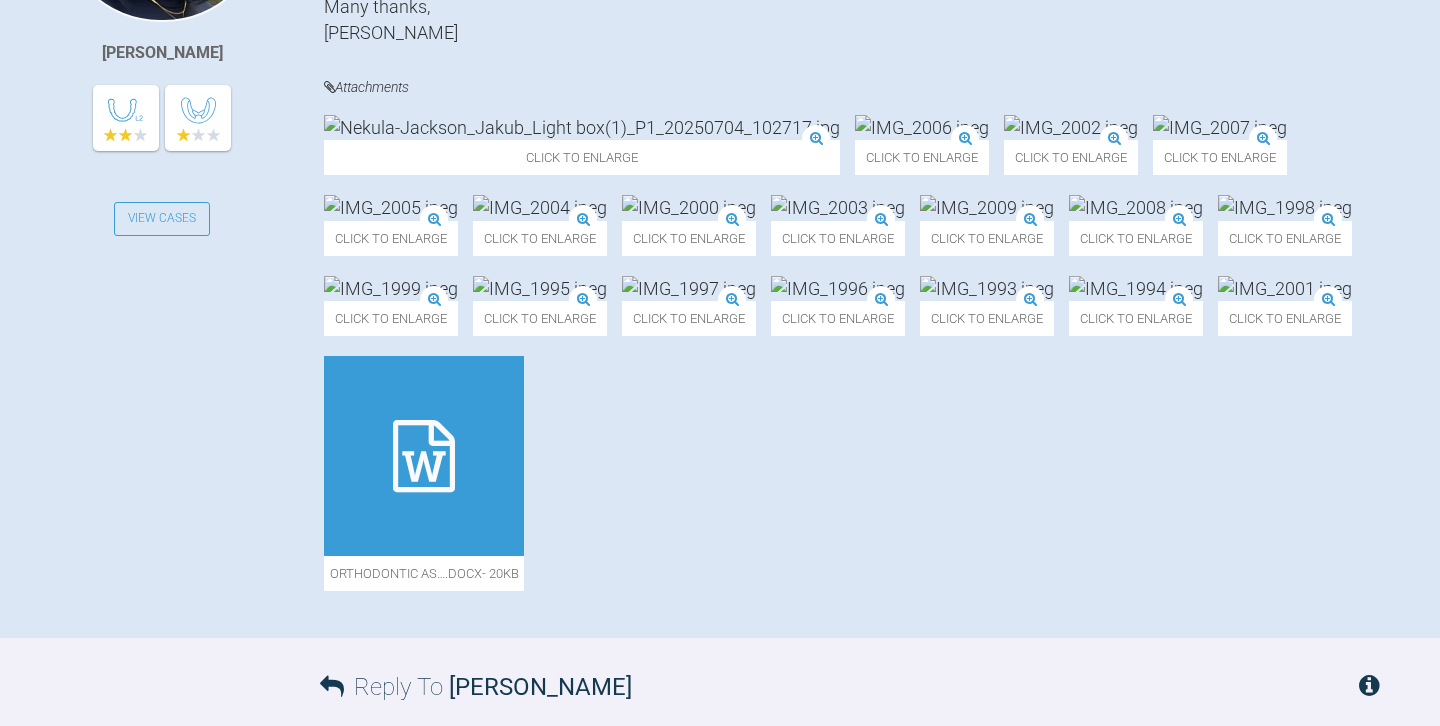 click at bounding box center (582, 127) 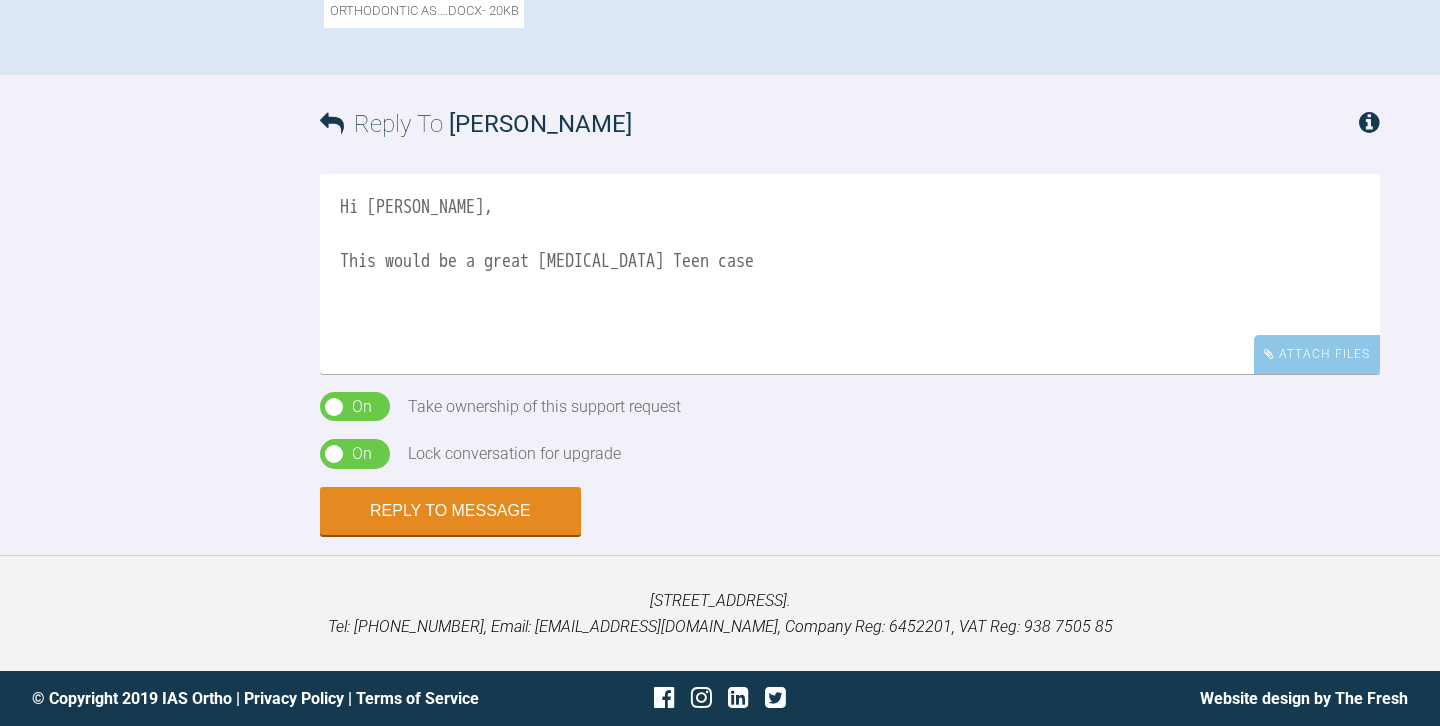 scroll, scrollTop: 1598, scrollLeft: 0, axis: vertical 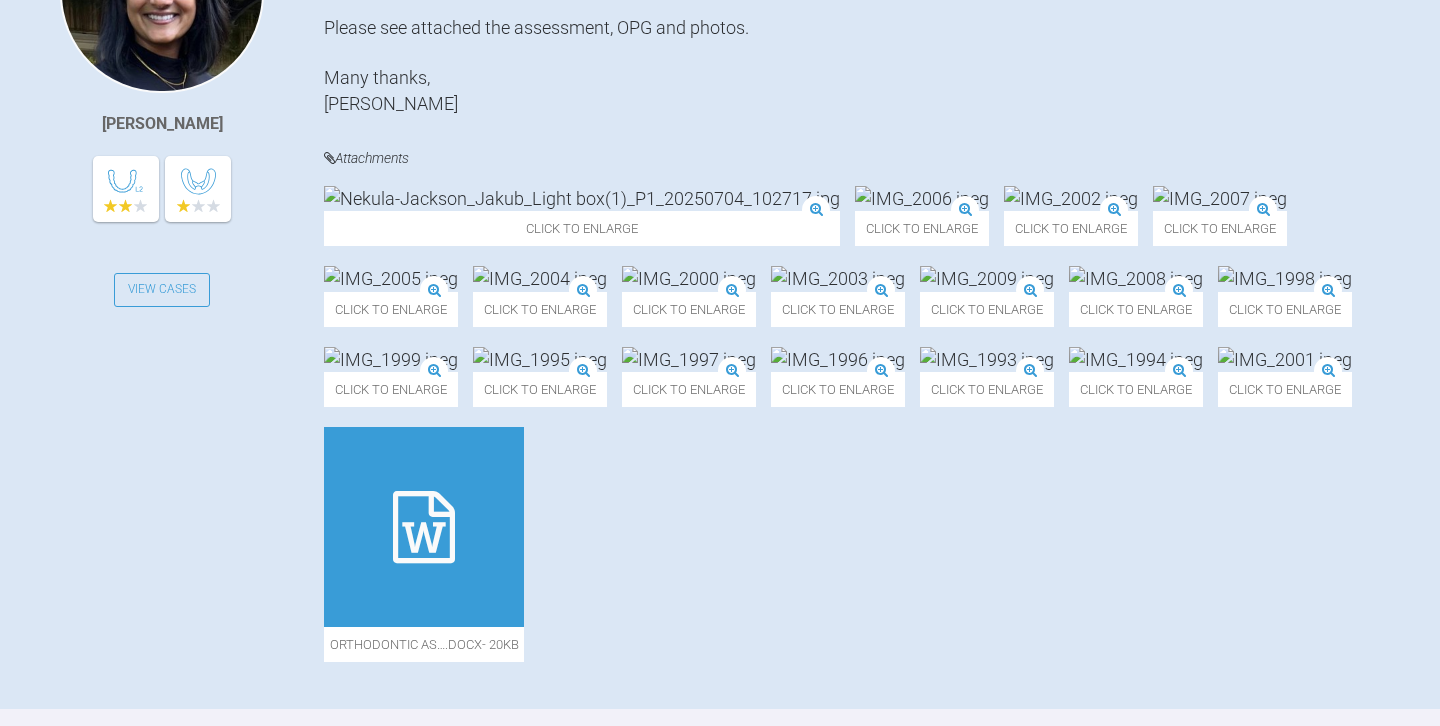 click at bounding box center [582, 198] 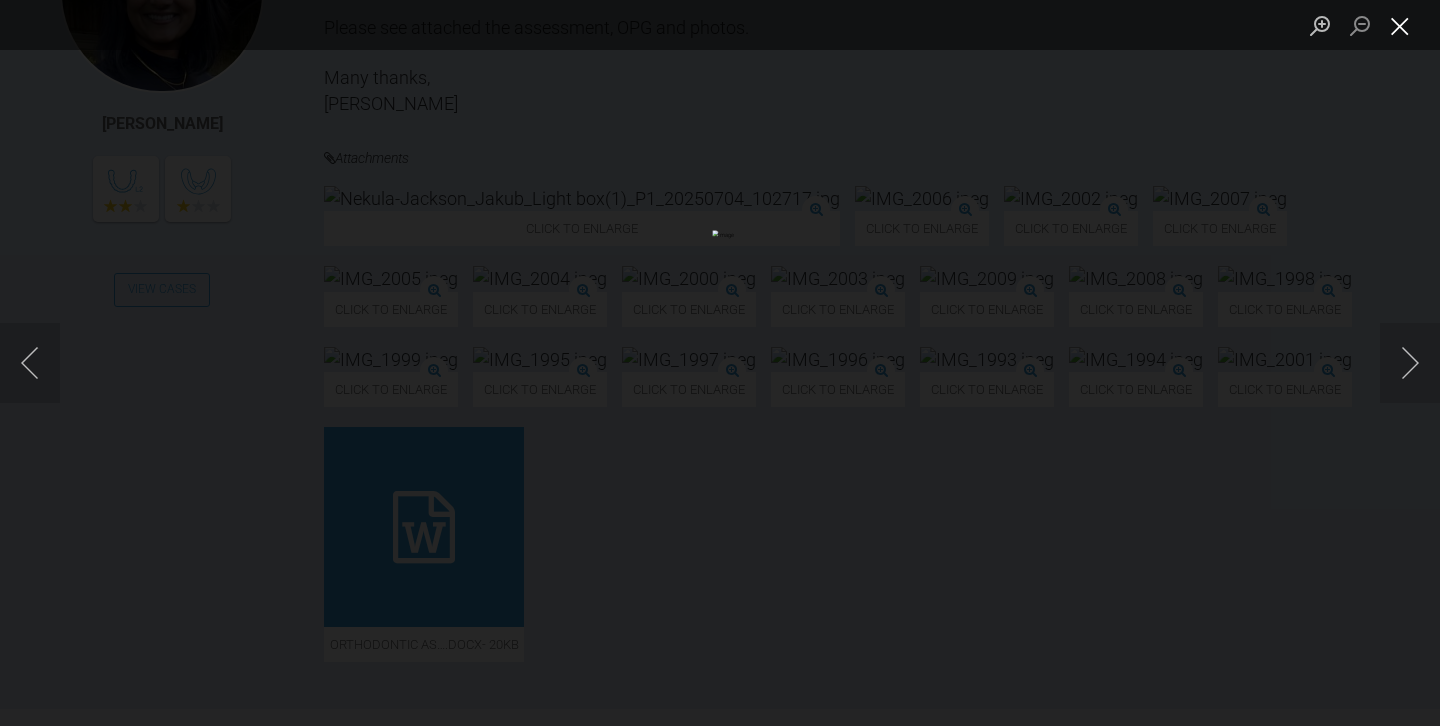 click at bounding box center (1400, 25) 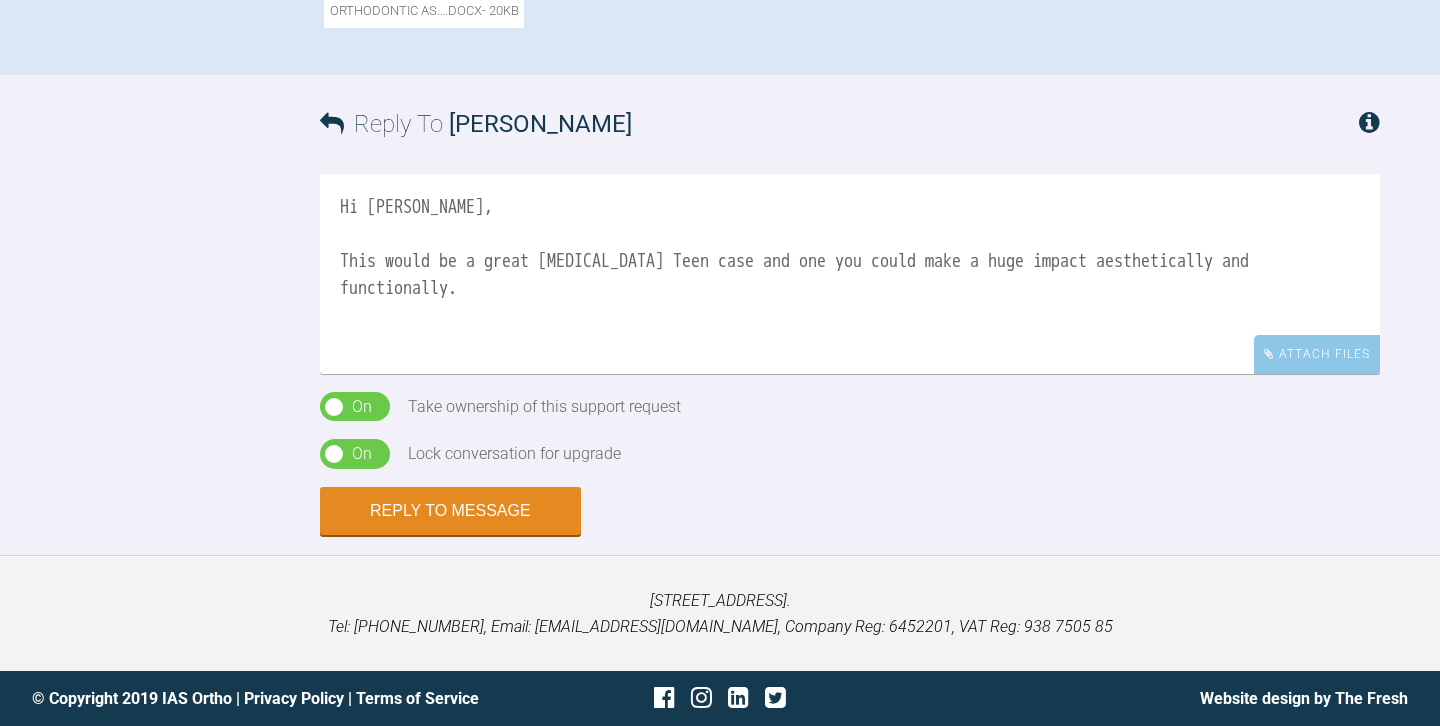 scroll, scrollTop: 1682, scrollLeft: 0, axis: vertical 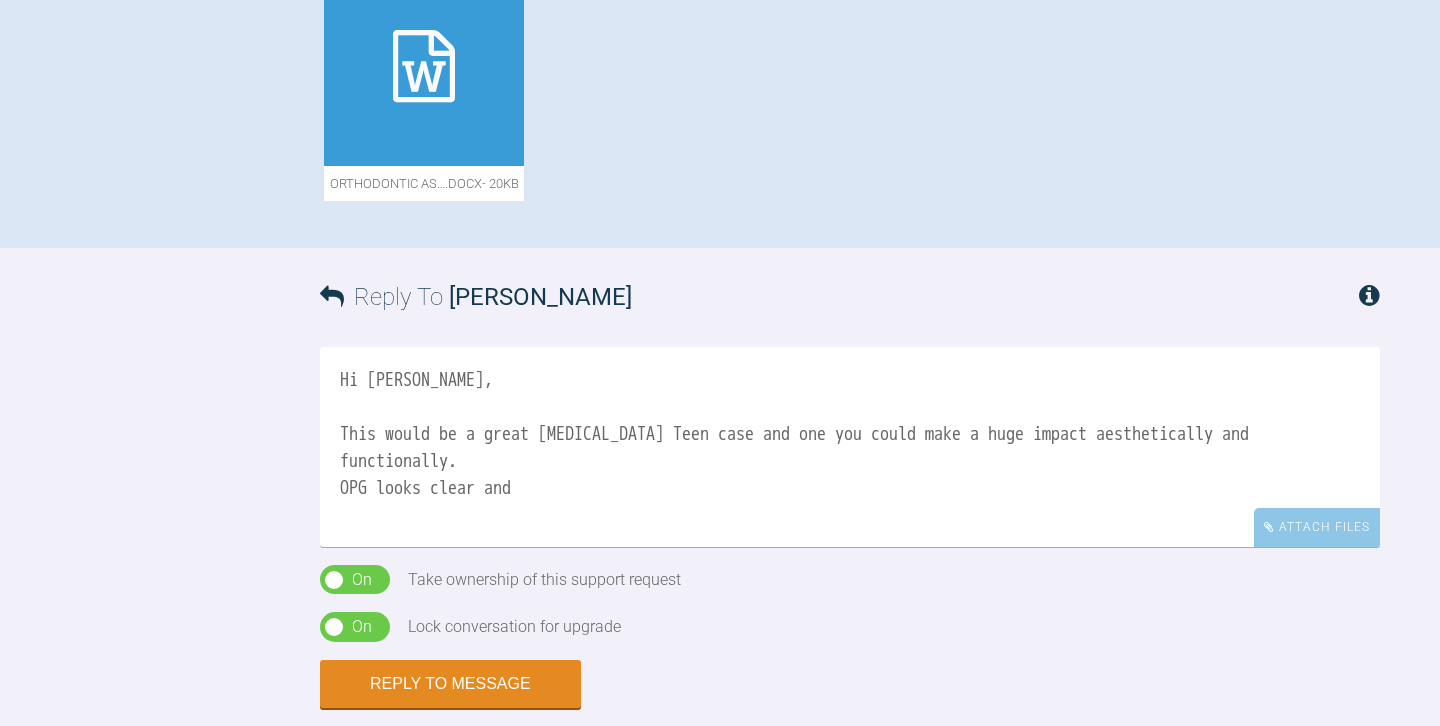click at bounding box center (424, 66) 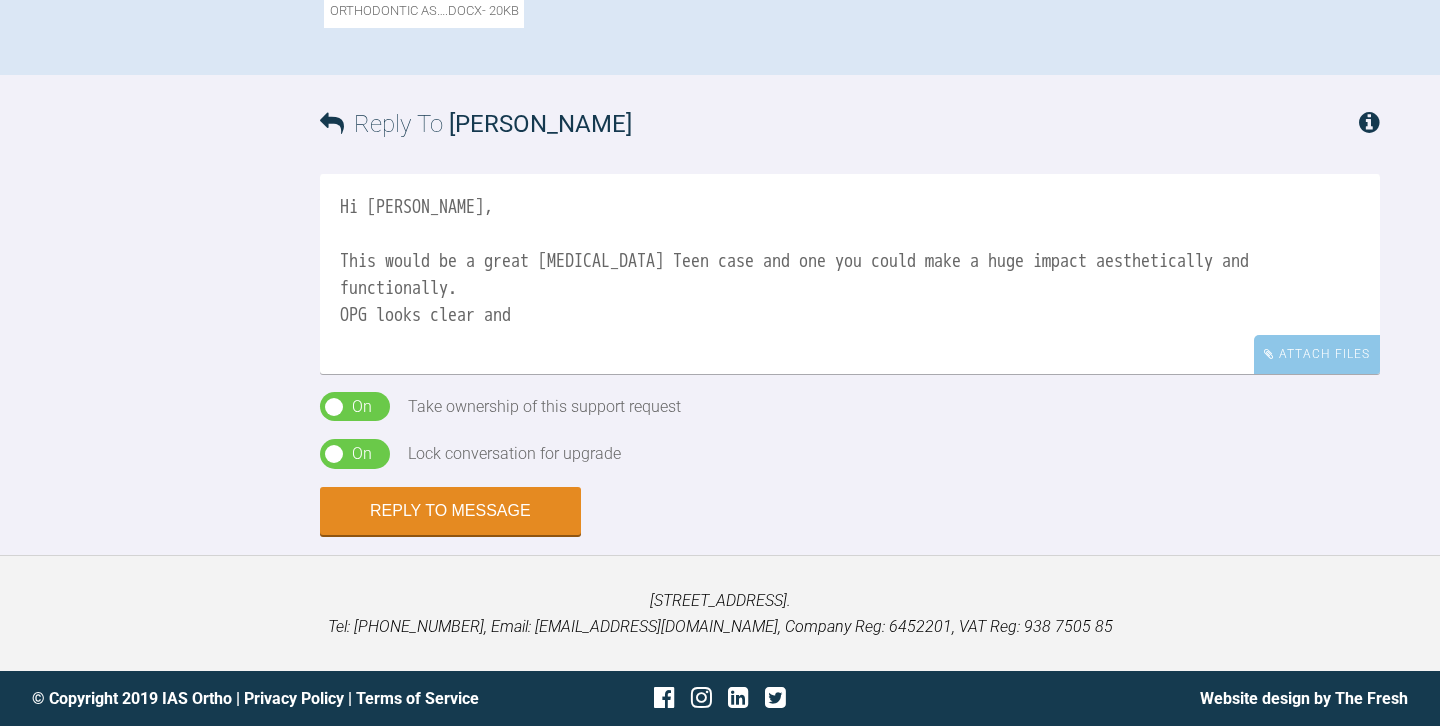 scroll, scrollTop: 1738, scrollLeft: 0, axis: vertical 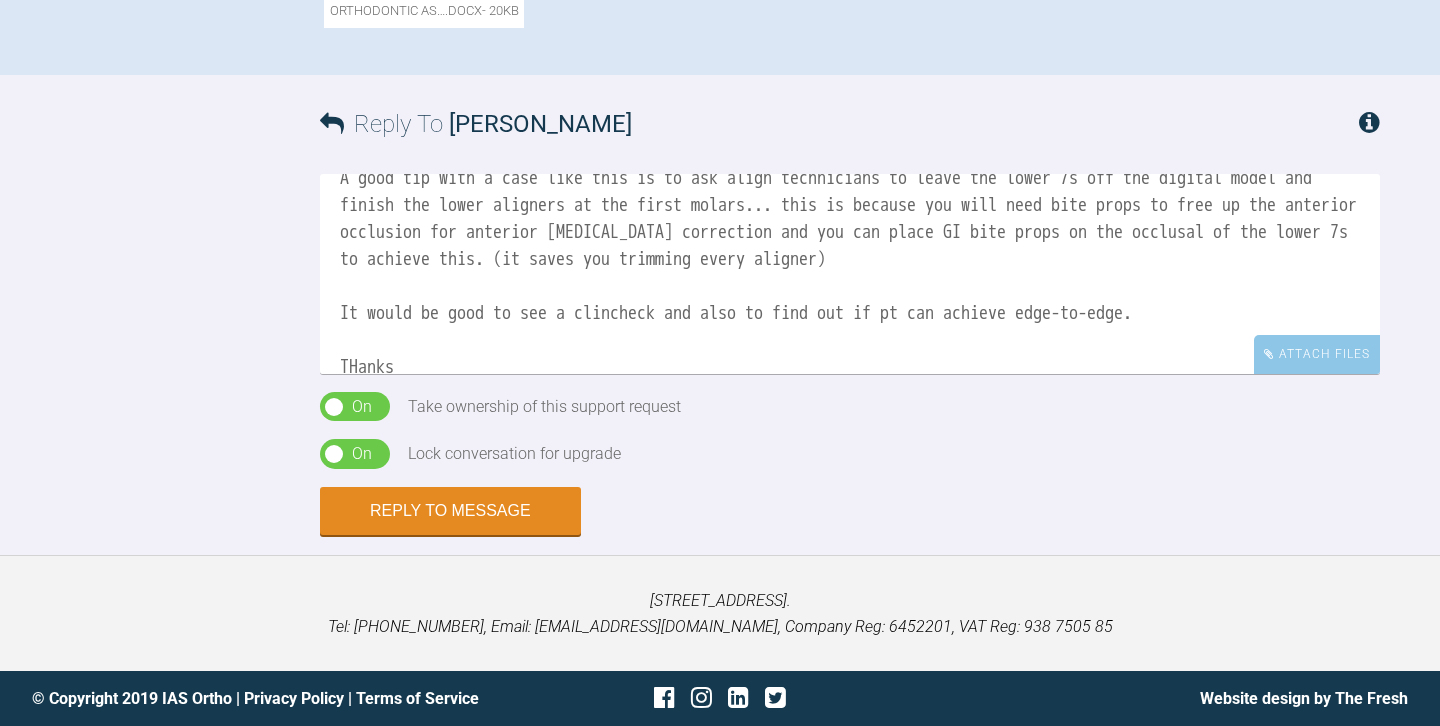 click on "Hi Amisha,
This would be a great Invisalign Teen case and one you could make a huge impact aesthetically and functionally.
OPG looks clear and the only thing I'm not sure if you mentioned here but would be handy to know is if the patient can achieve an edge-to-edge bite in RCP on UL12 with lower incisors? Is if he can reach edge-to-edge then this makes the case much easier.
A good tip with a case like this is to ask align technicians to leave the lower 7s off the digital model and finish the lower aligners at the first molars... this is because you will need bite props to free up the anterior occlusion for anterior crossbite correction and you can place GI bite props on the occlusal of the lower 7s to achieve this. (it saves you trimming every aligner)
It would be good to see a clincheck and also to find out if pt can achieve edge-to-edge.
THanks
Josh" at bounding box center [850, 274] 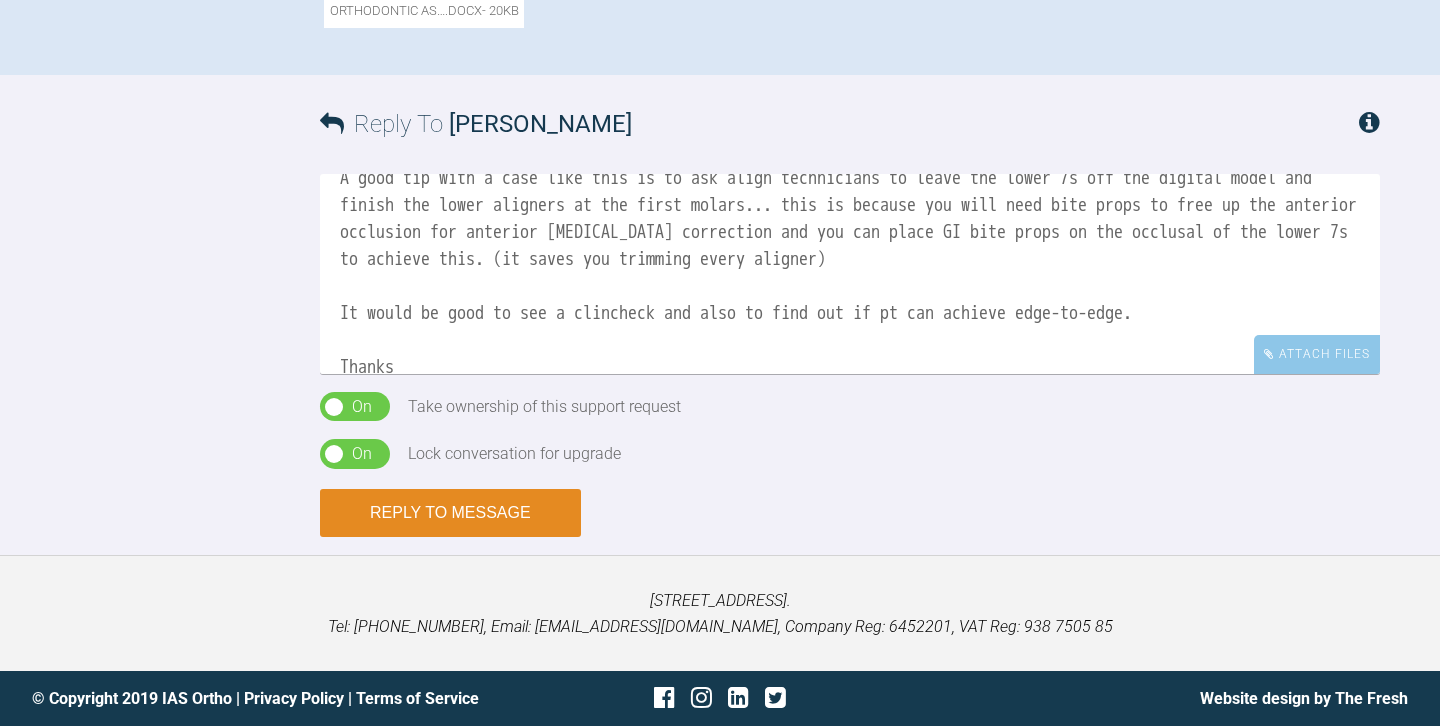 type on "Hi Amisha,
This would be a great Invisalign Teen case and one you could make a huge impact aesthetically and functionally.
OPG looks clear and the only thing I'm not sure if you mentioned here but would be handy to know is if the patient can achieve an edge-to-edge bite in RCP on UL12 with lower incisors? Is if he can reach edge-to-edge then this makes the case much easier.
A good tip with a case like this is to ask align technicians to leave the lower 7s off the digital model and finish the lower aligners at the first molars... this is because you will need bite props to free up the anterior occlusion for anterior crossbite correction and you can place GI bite props on the occlusal of the lower 7s to achieve this. (it saves you trimming every aligner)
It would be good to see a clincheck and also to find out if pt can achieve edge-to-edge.
Thanks
Josh" 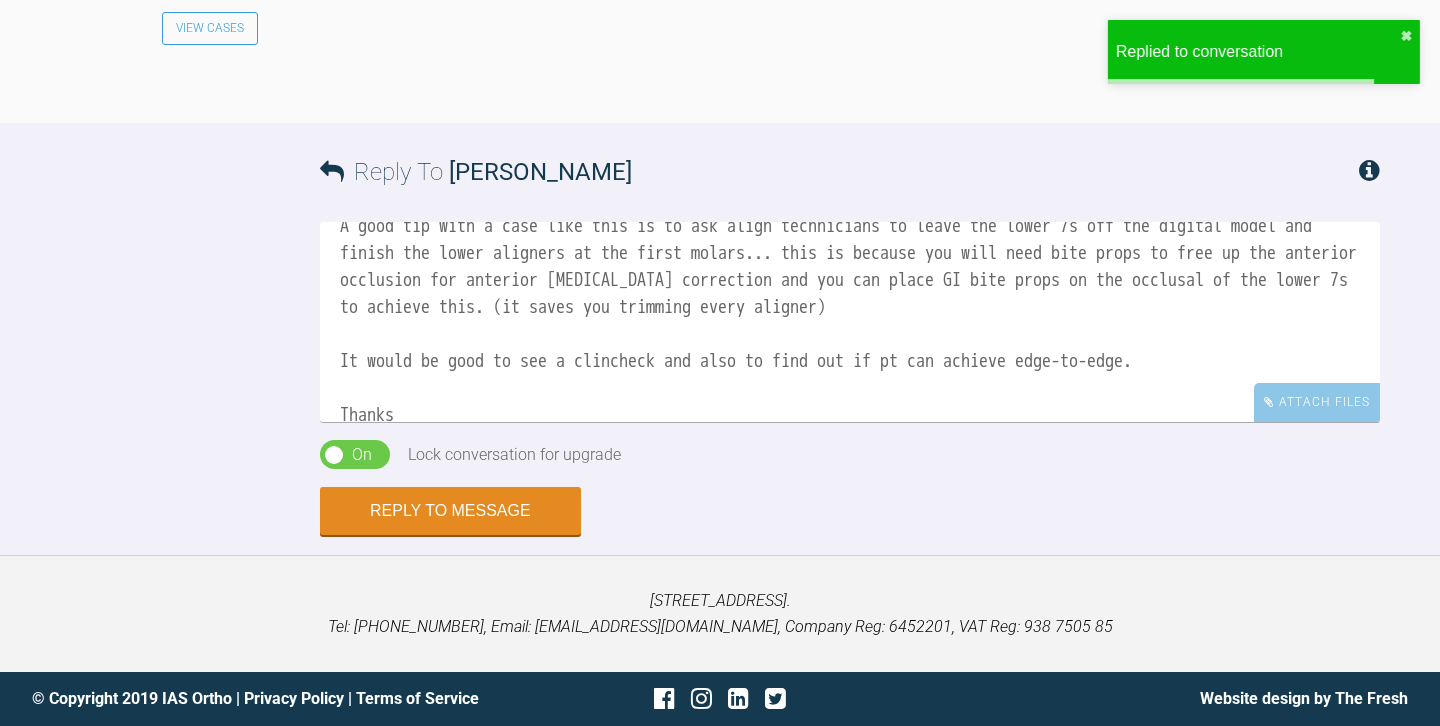 scroll, scrollTop: 2197, scrollLeft: 0, axis: vertical 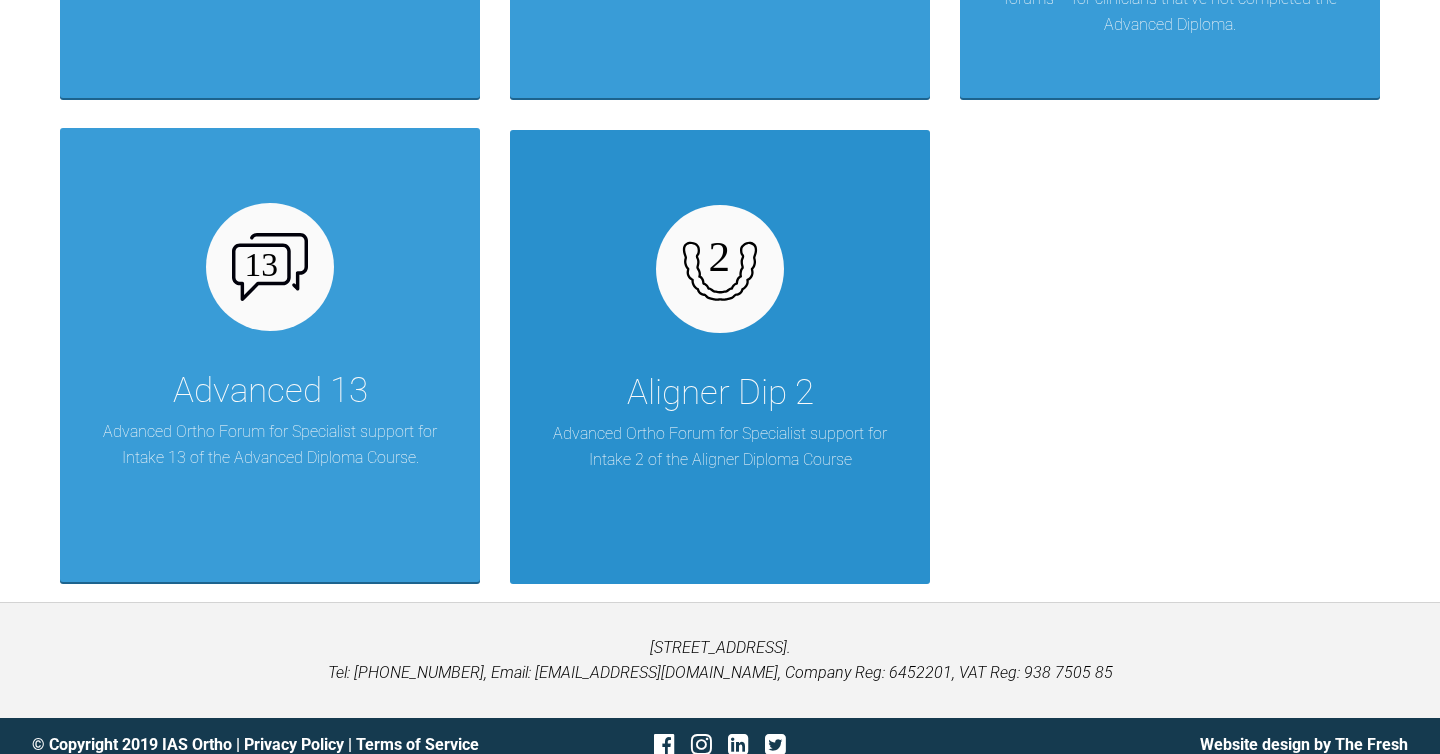 click on "Aligner Dip 2 Advanced Ortho Forum for Specialist support for Intake 2 of the Aligner Diploma Course" at bounding box center (720, 357) 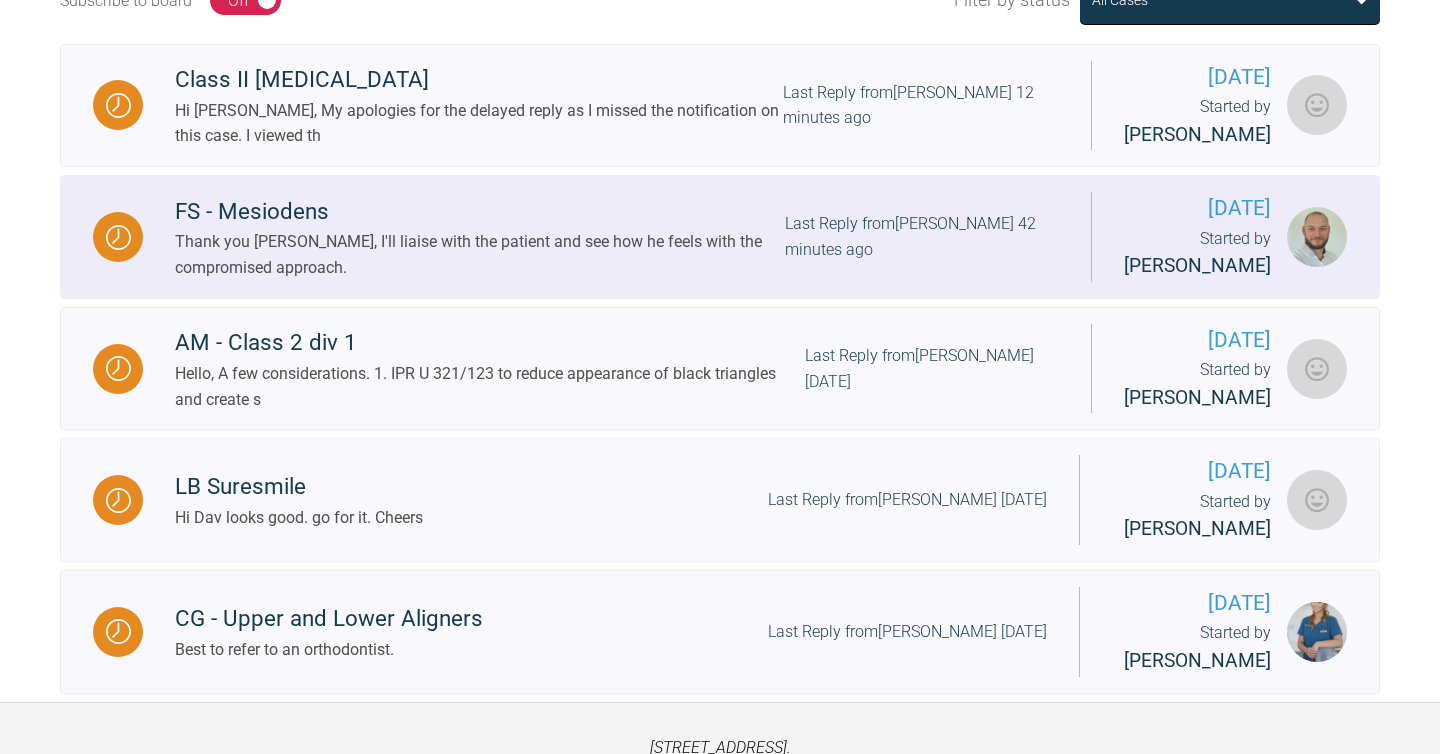 scroll, scrollTop: 770, scrollLeft: 0, axis: vertical 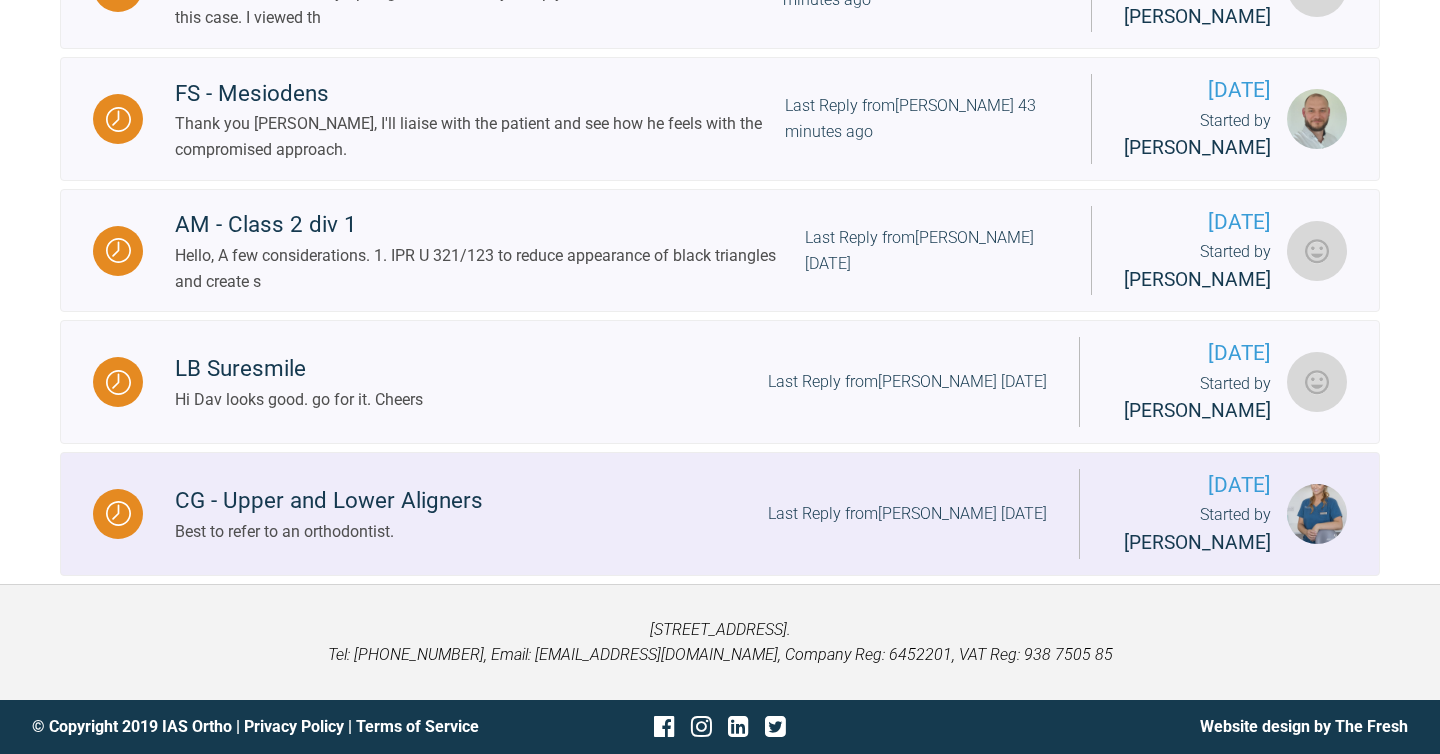 click on "Last Reply from  Prateek Mehta   10 days ago" at bounding box center (907, 514) 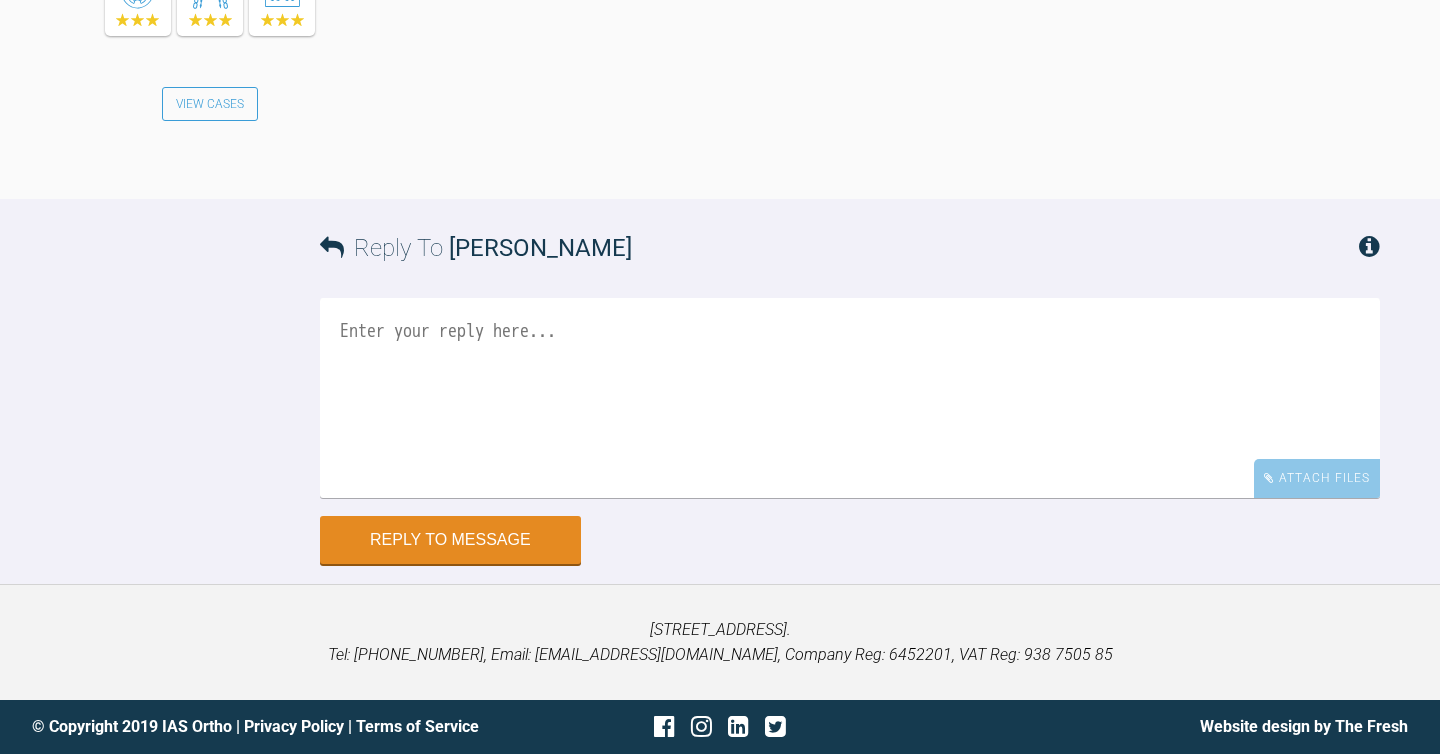scroll, scrollTop: 3892, scrollLeft: 0, axis: vertical 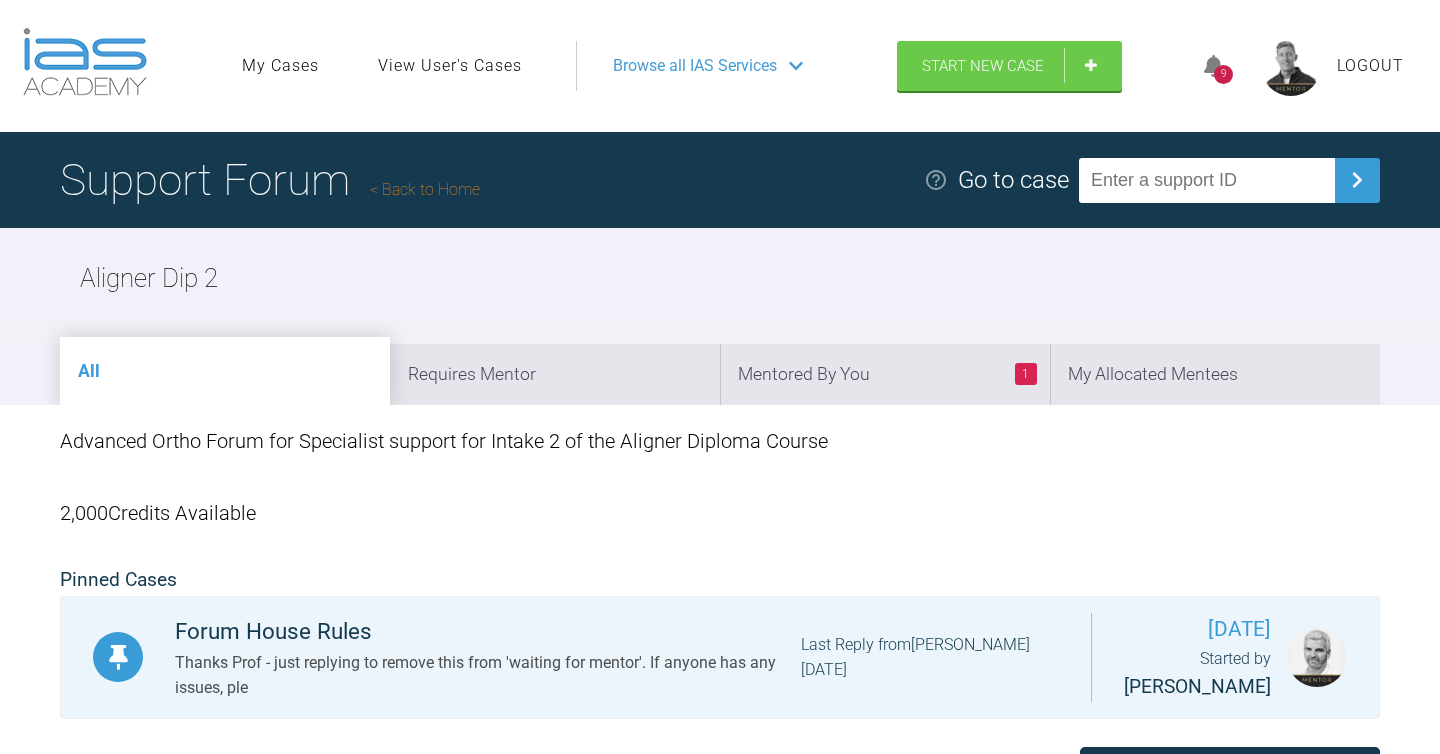 click 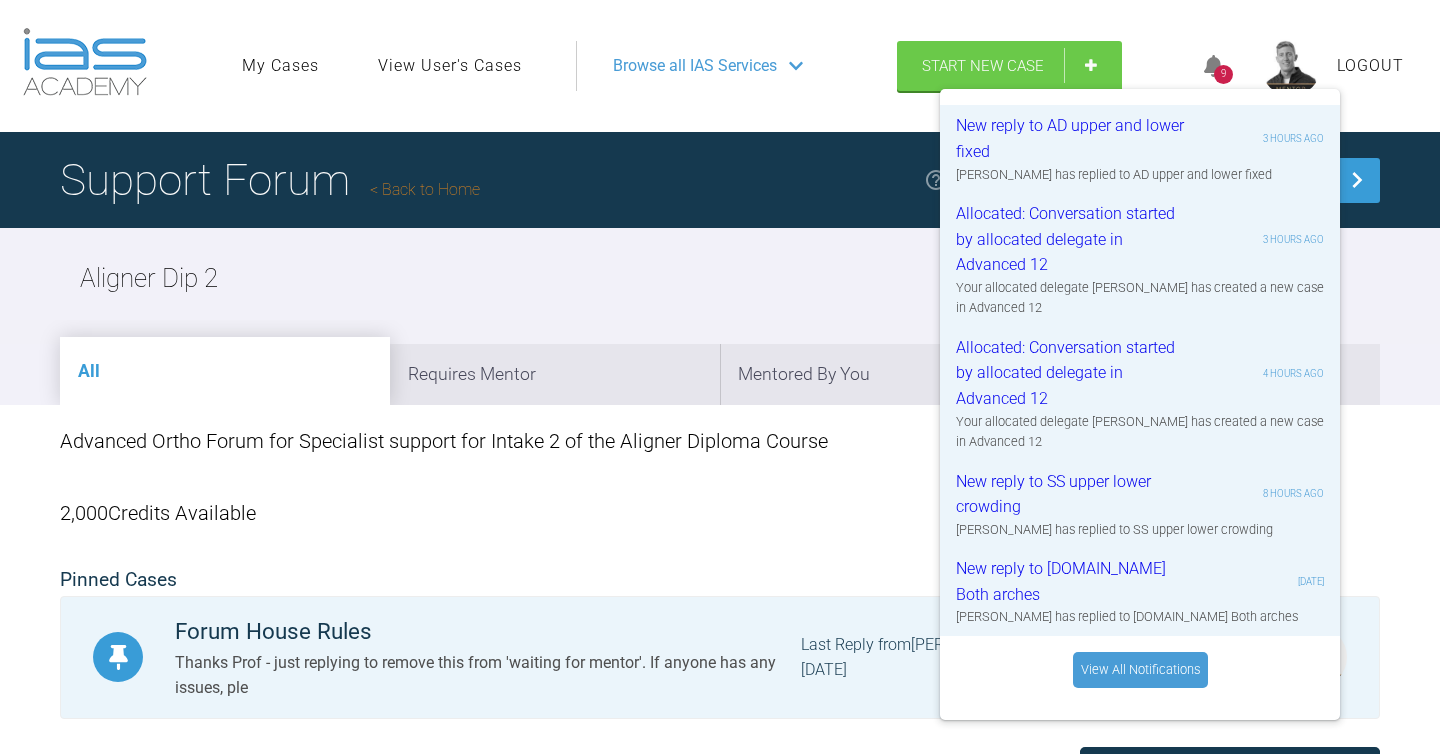 click on "View All Notifications" at bounding box center [1140, 670] 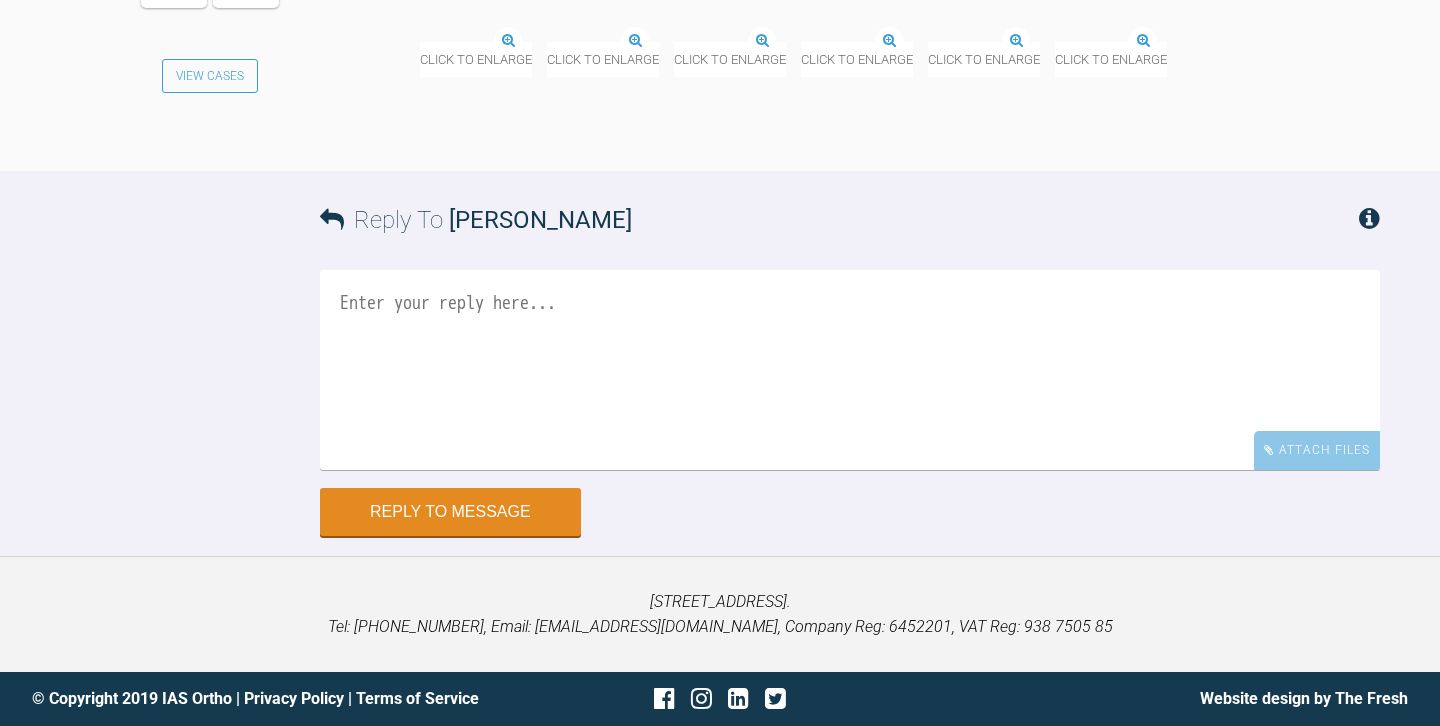 scroll, scrollTop: 16188, scrollLeft: 0, axis: vertical 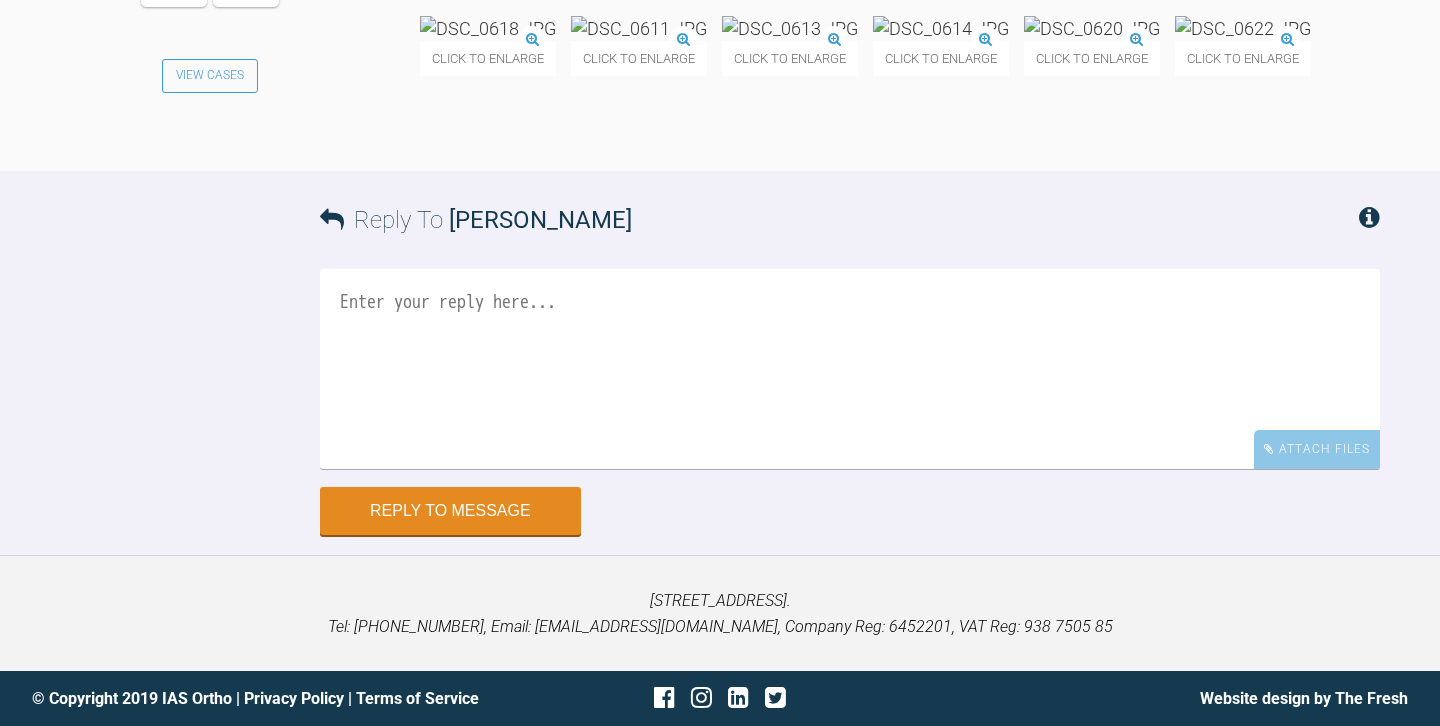 click at bounding box center (488, 28) 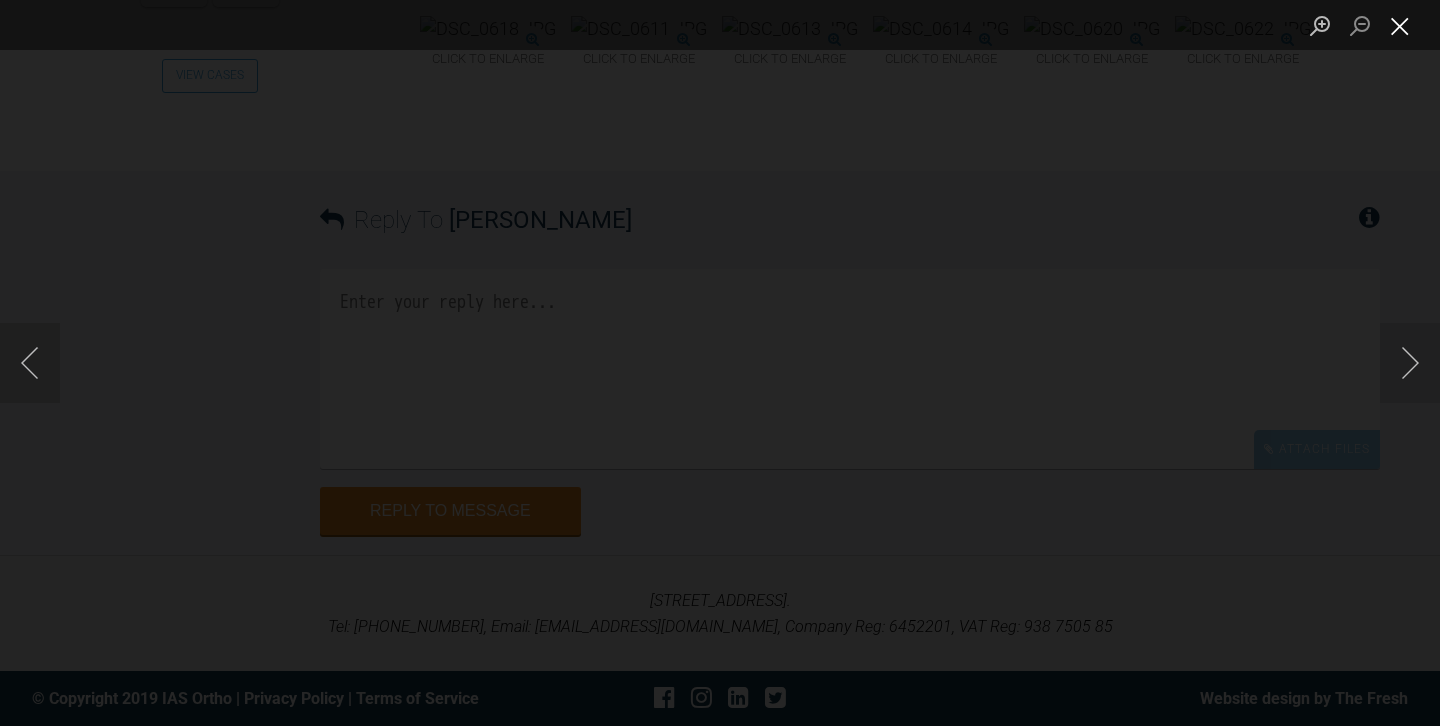 click at bounding box center (1400, 25) 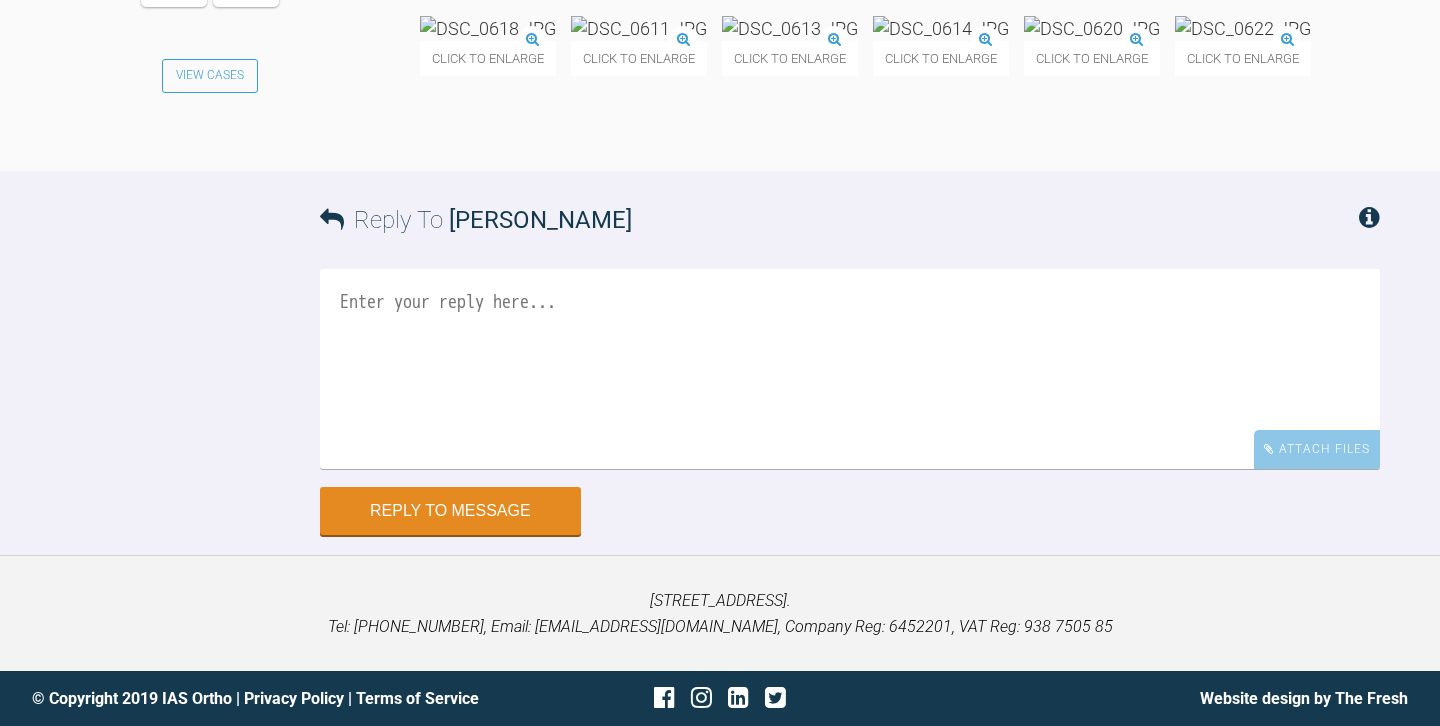 scroll, scrollTop: 16713, scrollLeft: 0, axis: vertical 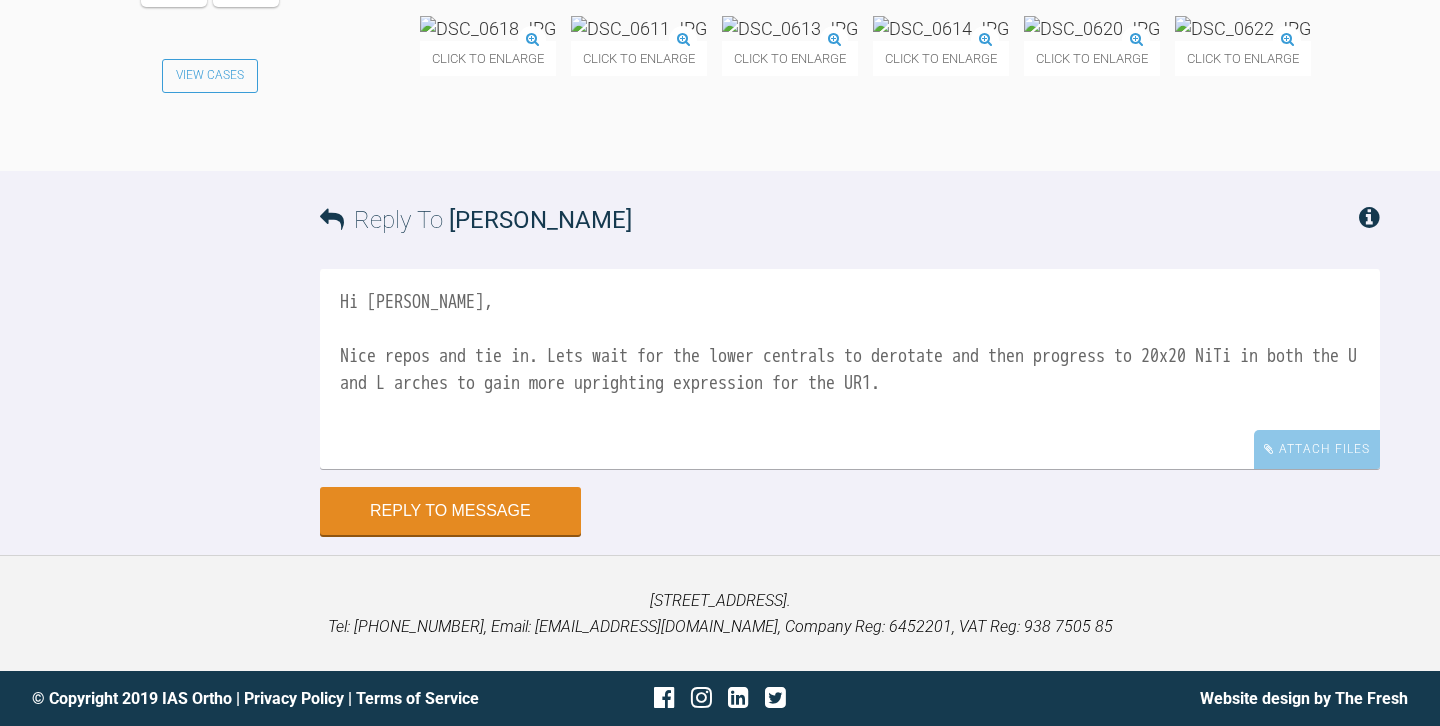 click on "Hi [PERSON_NAME],
Nice repos and tie in. Lets wait for the lower centrals to derotate and then progress to 20x20 NiTi in both the U and L arches to gain more uprighting expression for the UR1." at bounding box center (850, 369) 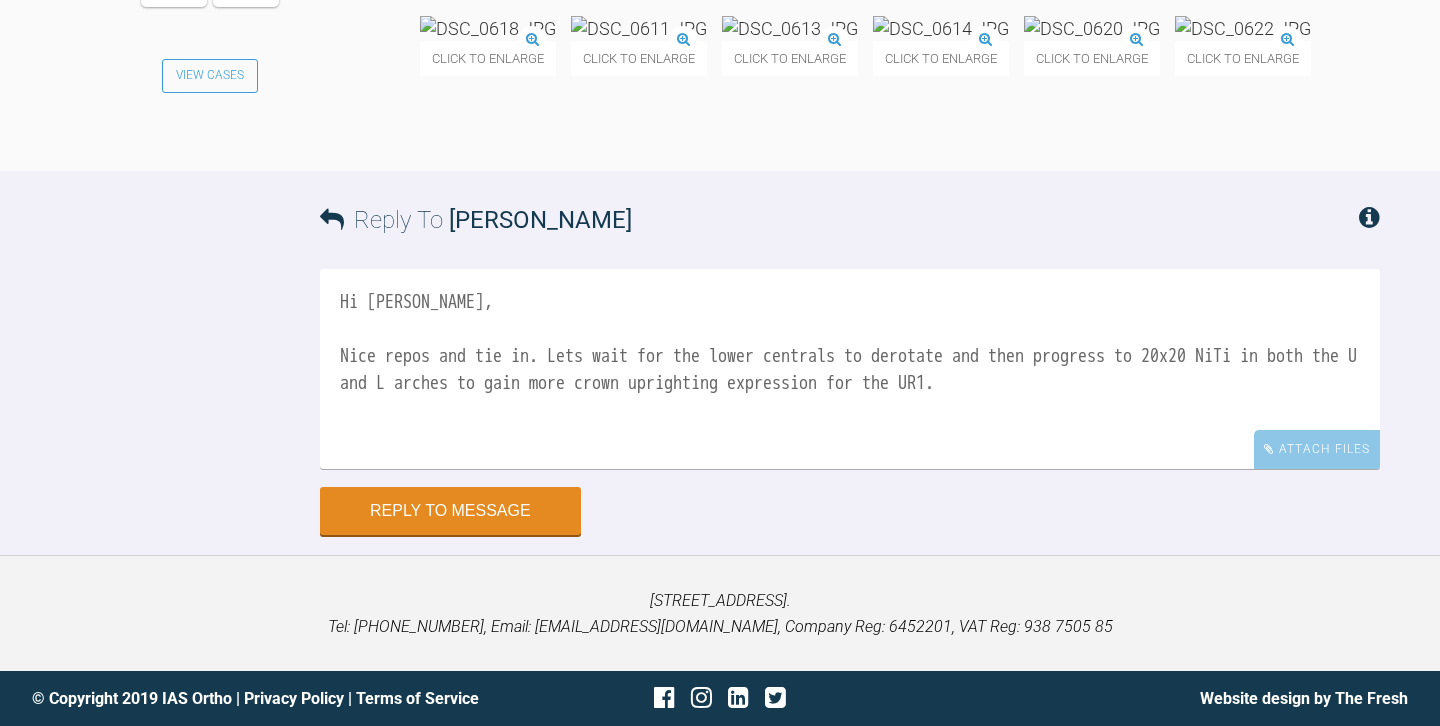 click on "Hi [PERSON_NAME],
Nice repos and tie in. Lets wait for the lower centrals to derotate and then progress to 20x20 NiTi in both the U and L arches to gain more crown uprighting expression for the UR1." at bounding box center [850, 369] 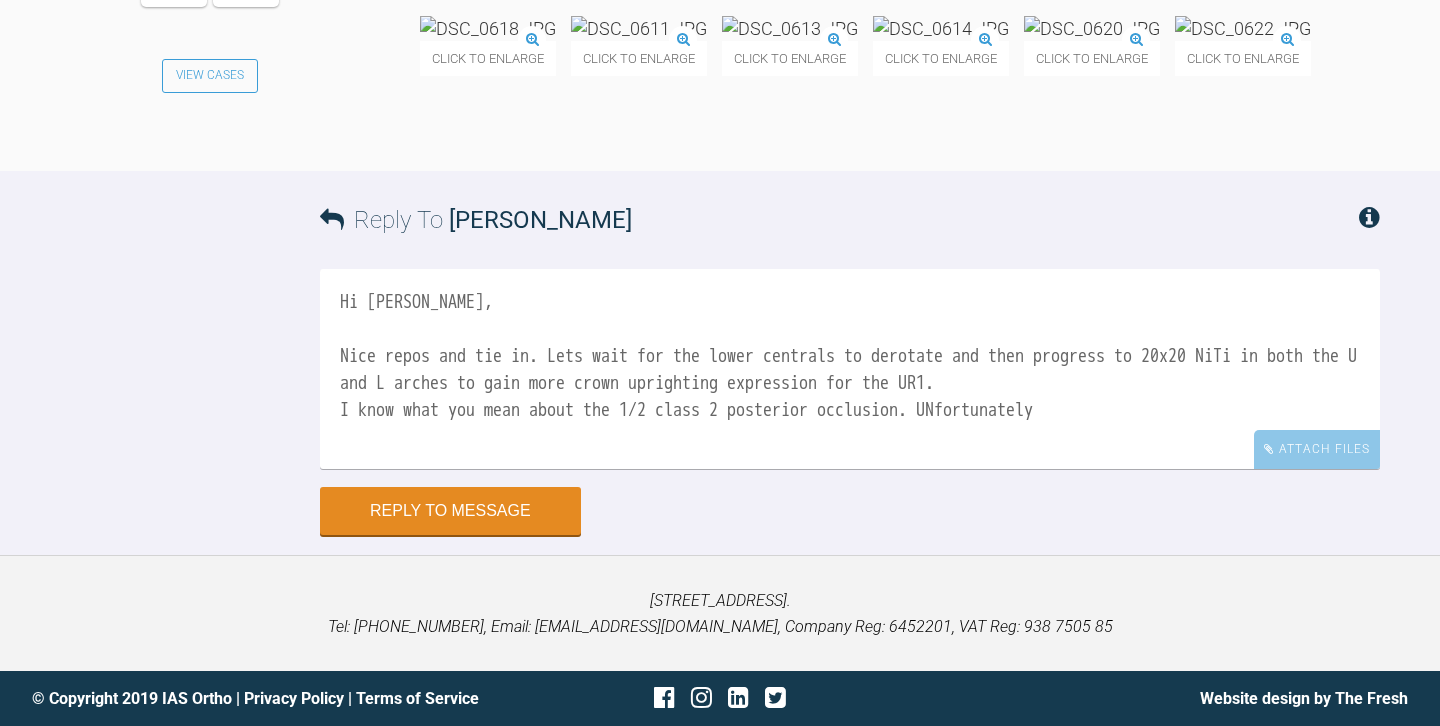 click on "Hi Owen,
Nice repos and tie in. Lets wait for the lower centrals to derotate and then progress to 20x20 NiTi in both the U and L arches to gain more crown uprighting expression for the UR1.
I know what you mean about the 1/2 class 2 posterior occlusion. UNfortunately" at bounding box center [850, 369] 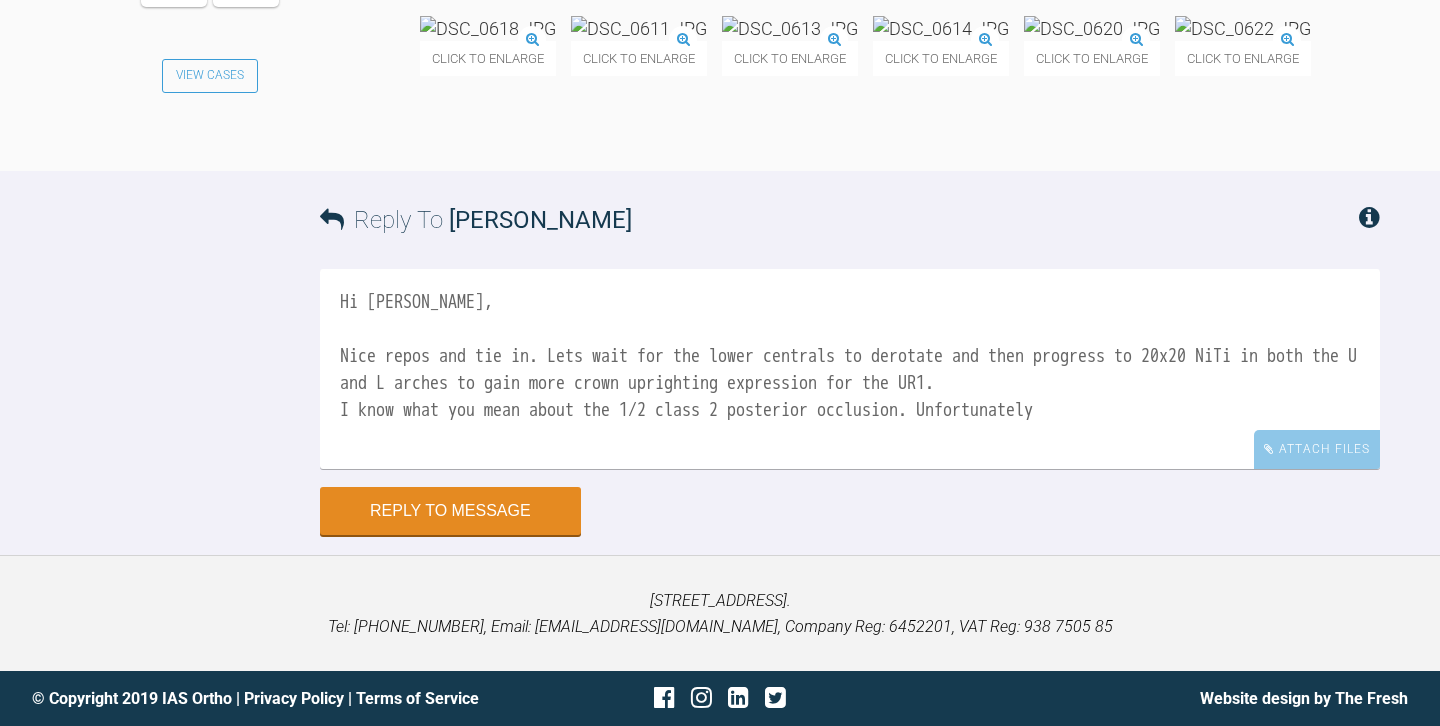 click on "Hi Owen,
Nice repos and tie in. Lets wait for the lower centrals to derotate and then progress to 20x20 NiTi in both the U and L arches to gain more crown uprighting expression for the UR1.
I know what you mean about the 1/2 class 2 posterior occlusion. Unfortunately" at bounding box center (850, 369) 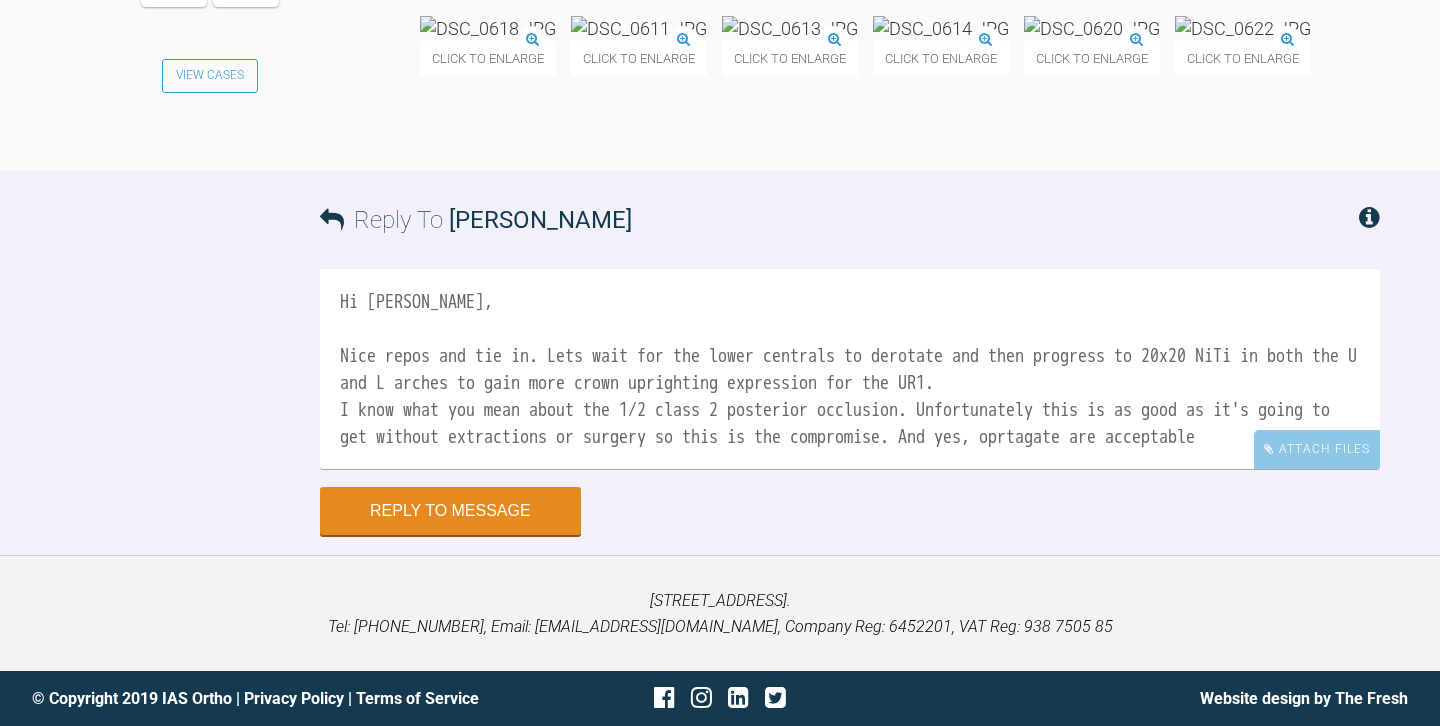 scroll, scrollTop: 16638, scrollLeft: 0, axis: vertical 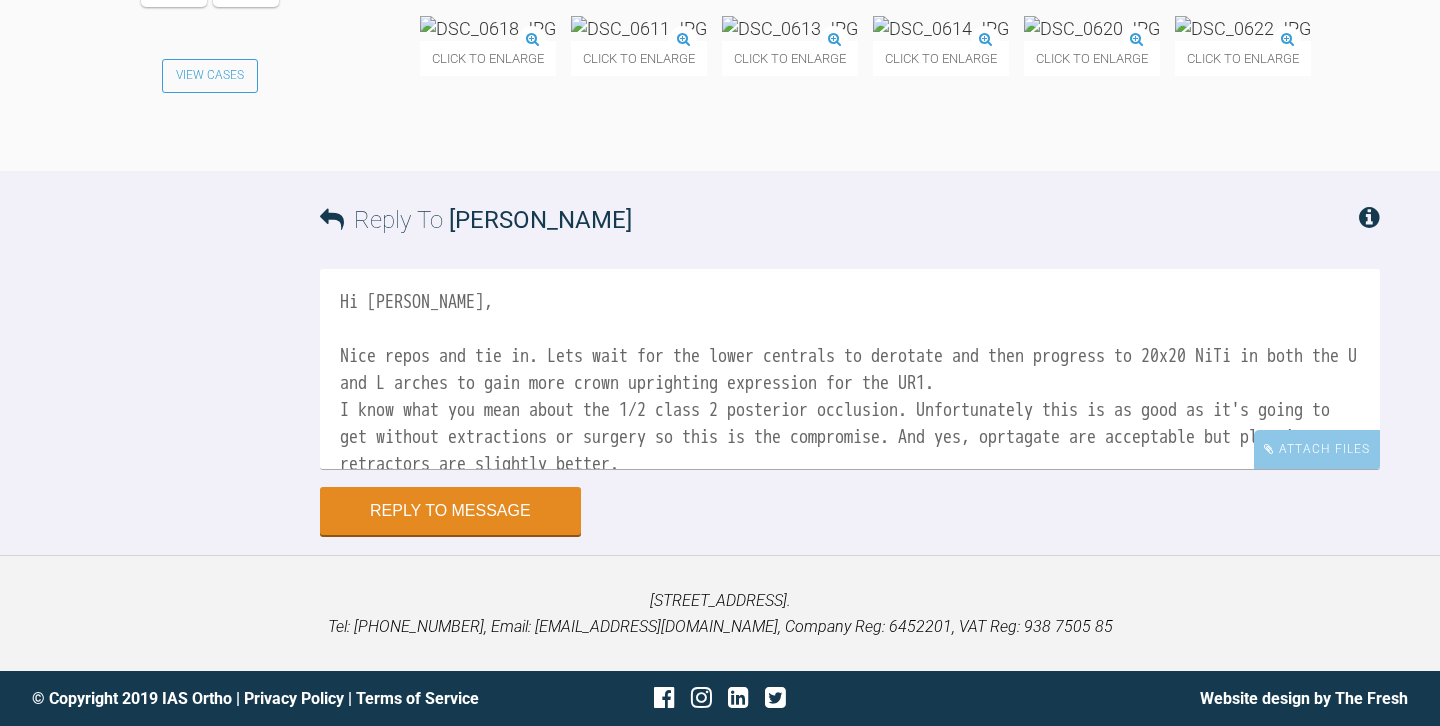 click on "Hi Owen,
Nice repos and tie in. Lets wait for the lower centrals to derotate and then progress to 20x20 NiTi in both the U and L arches to gain more crown uprighting expression for the UR1.
I know what you mean about the 1/2 class 2 posterior occlusion. Unfortunately this is as good as it's going to get without extractions or surgery so this is the compromise. And yes, oprtagate are acceptable but plastic retractors are slightly better.
Thanks
Josh" at bounding box center (850, 369) 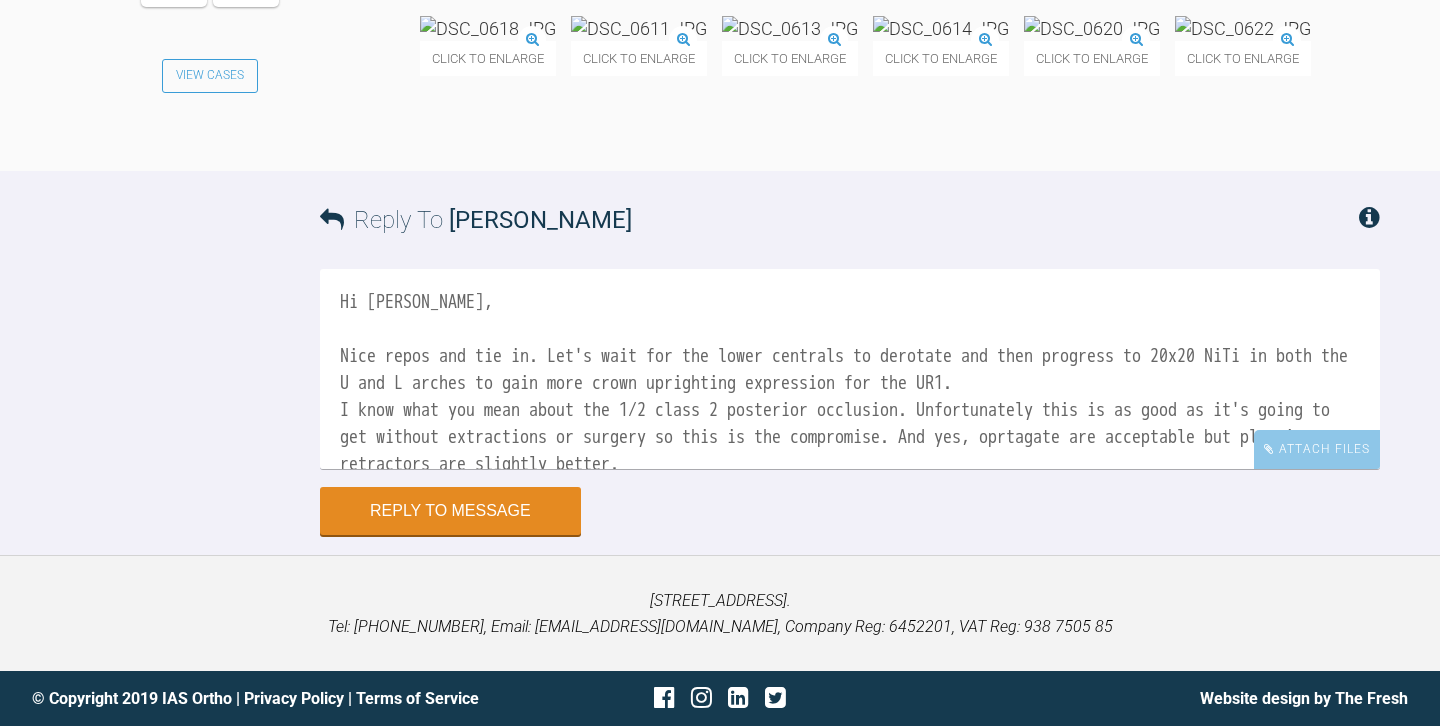 scroll, scrollTop: 16684, scrollLeft: 0, axis: vertical 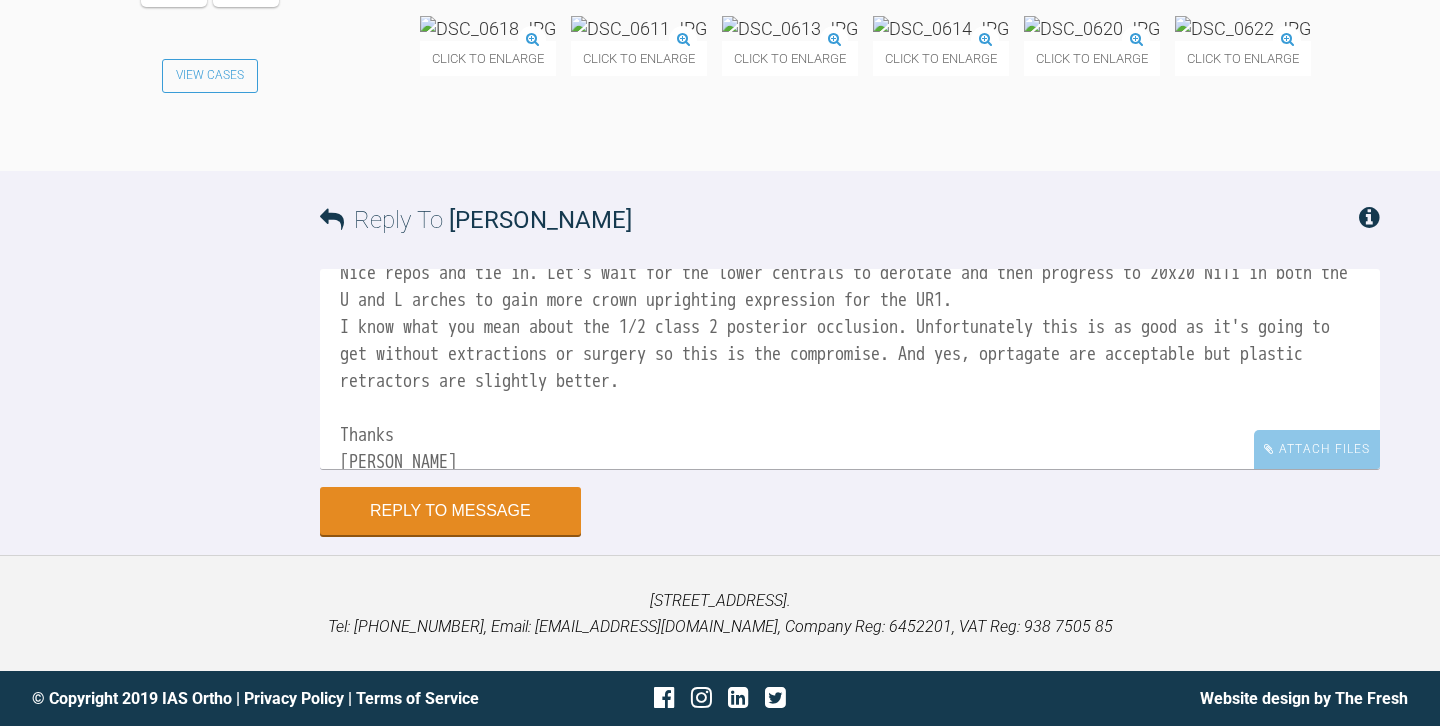 click on "Hi Owen,
Nice repos and tie in. Let's wait for the lower centrals to derotate and then progress to 20x20 NiTi in both the U and L arches to gain more crown uprighting expression for the UR1.
I know what you mean about the 1/2 class 2 posterior occlusion. Unfortunately this is as good as it's going to get without extractions or surgery so this is the compromise. And yes, oprtagate are acceptable but plastic retractors are slightly better.
Thanks
Josh" at bounding box center (850, 369) 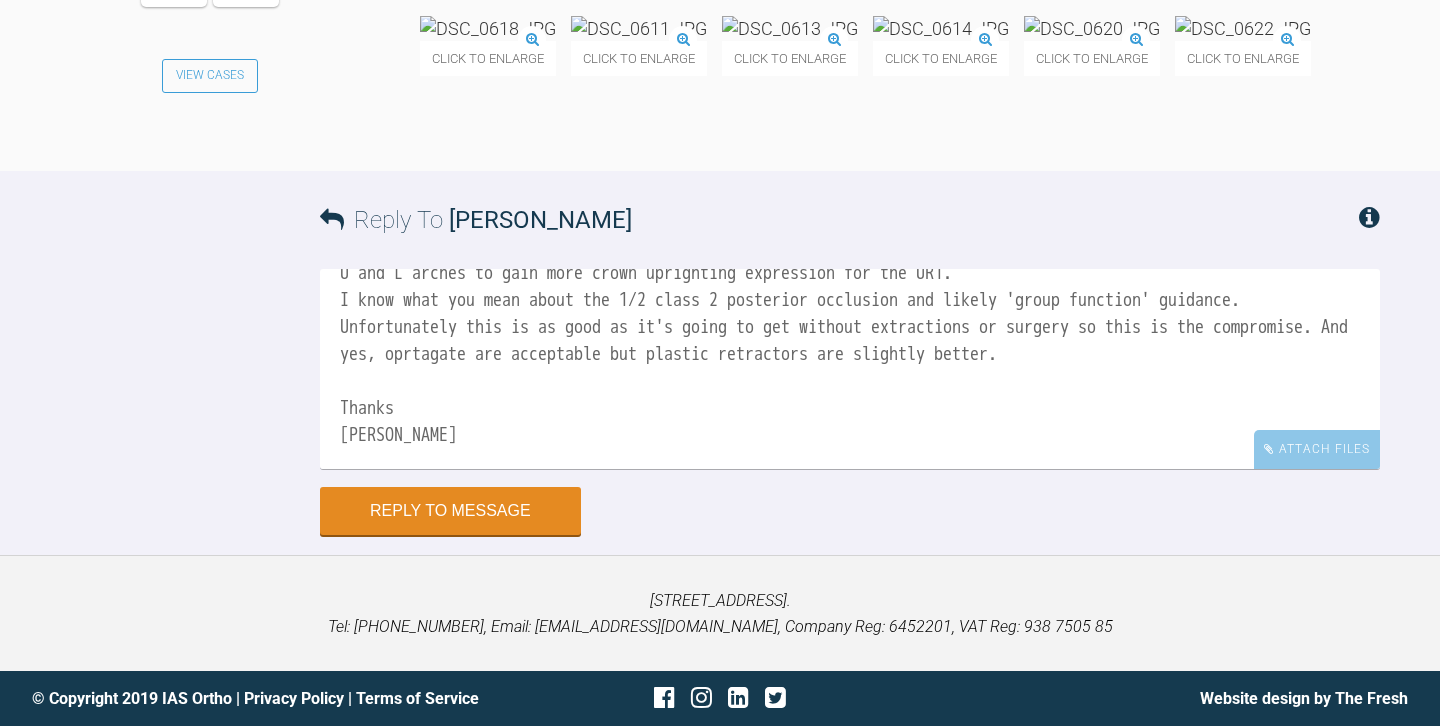 scroll, scrollTop: 110, scrollLeft: 0, axis: vertical 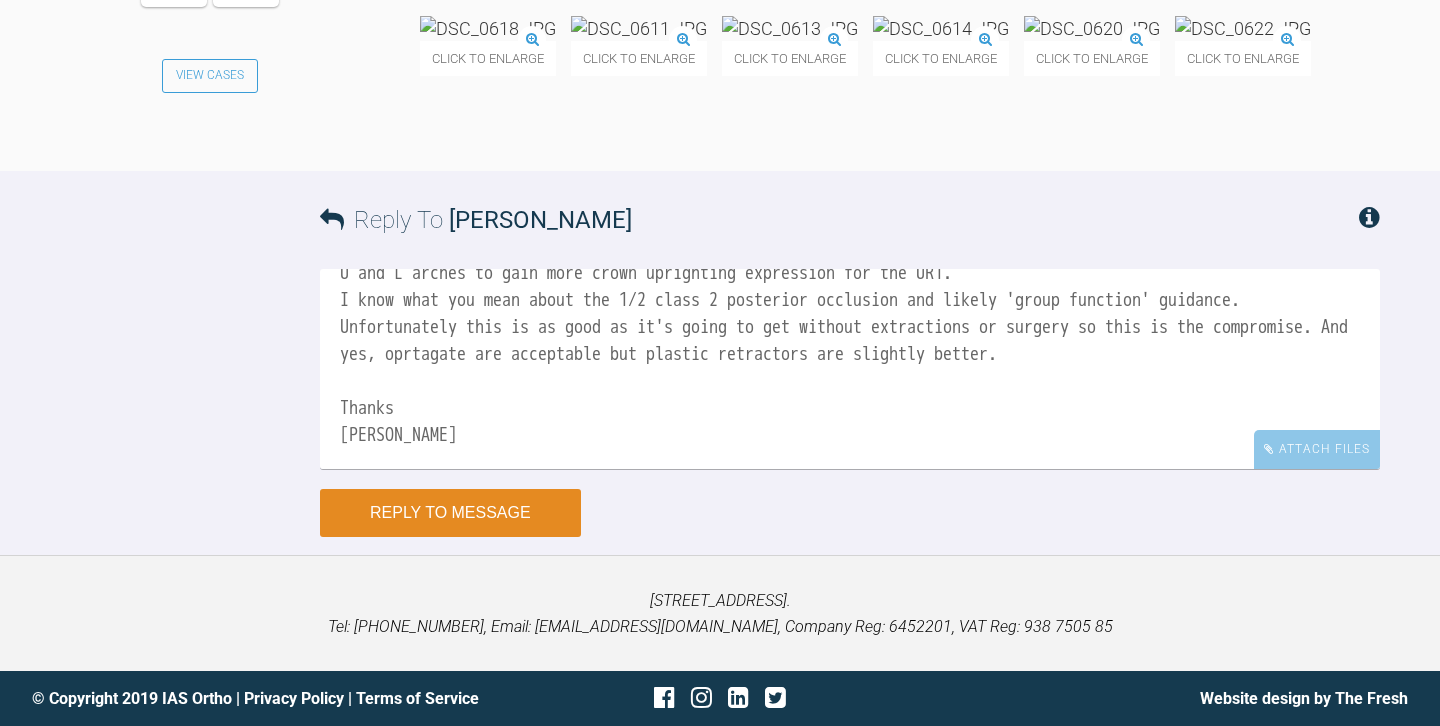 type on "Hi Owen,
Nice repos and tie in. Let's wait for the lower centrals to derotate and then progress to 20x20 NiTi in both the U and L arches to gain more crown uprighting expression for the UR1.
I know what you mean about the 1/2 class 2 posterior occlusion and likely 'group function' guidance. Unfortunately this is as good as it's going to get without extractions or surgery so this is the compromise. And yes, oprtagate are acceptable but plastic retractors are slightly better.
Thanks
Josh" 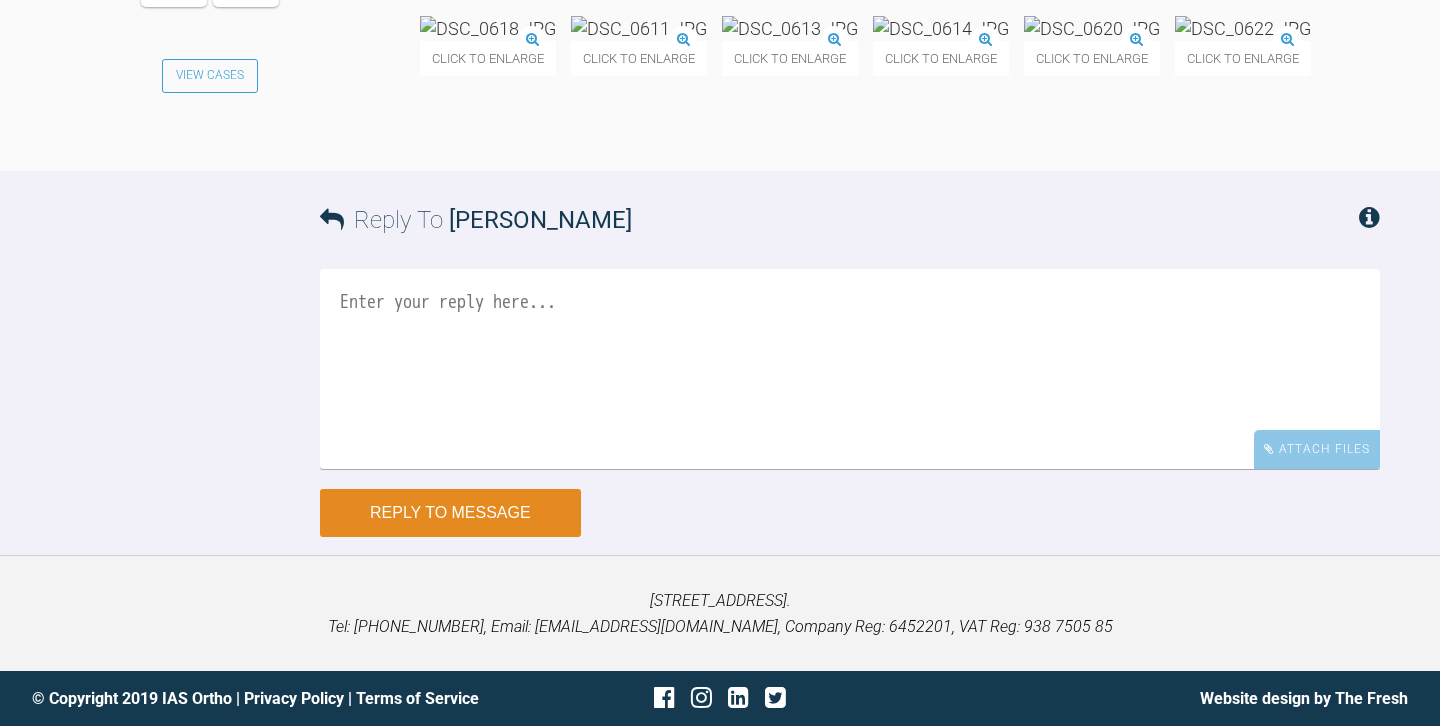 scroll, scrollTop: 0, scrollLeft: 0, axis: both 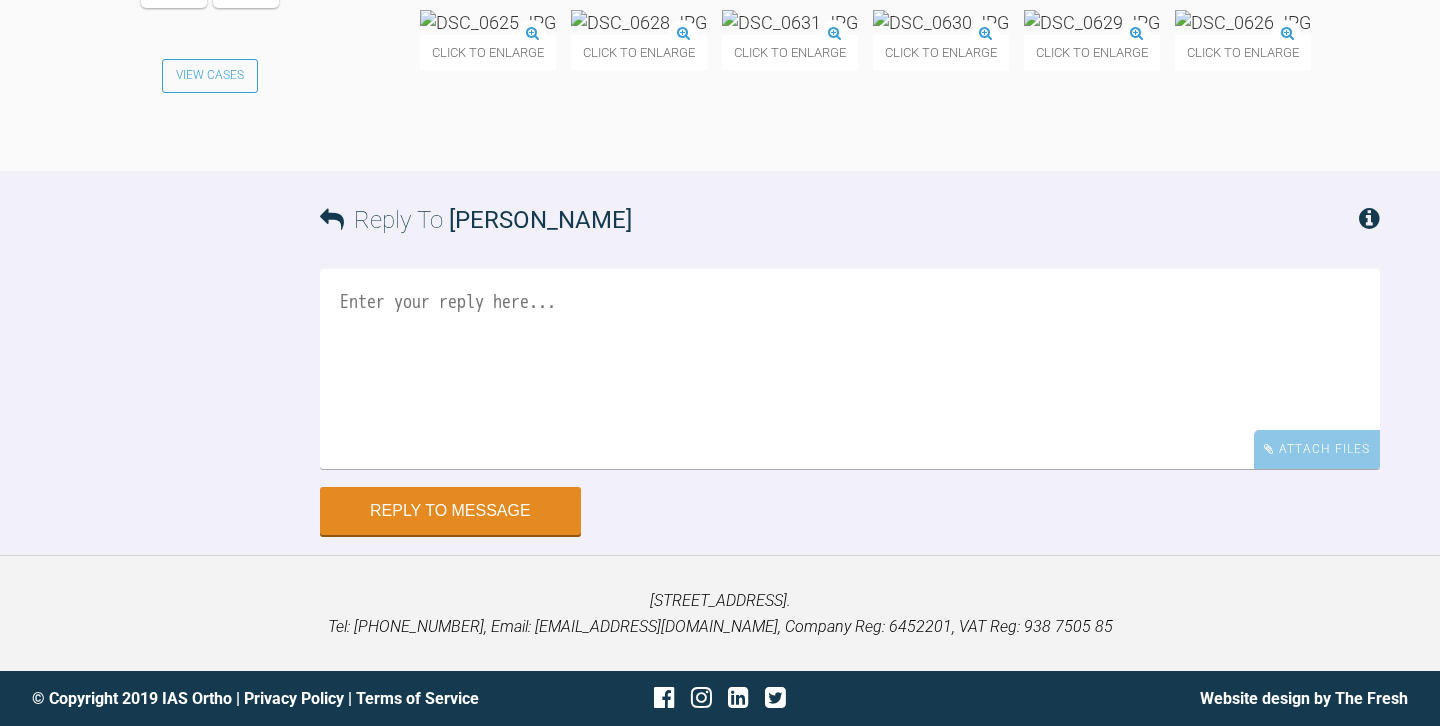click at bounding box center [488, 22] 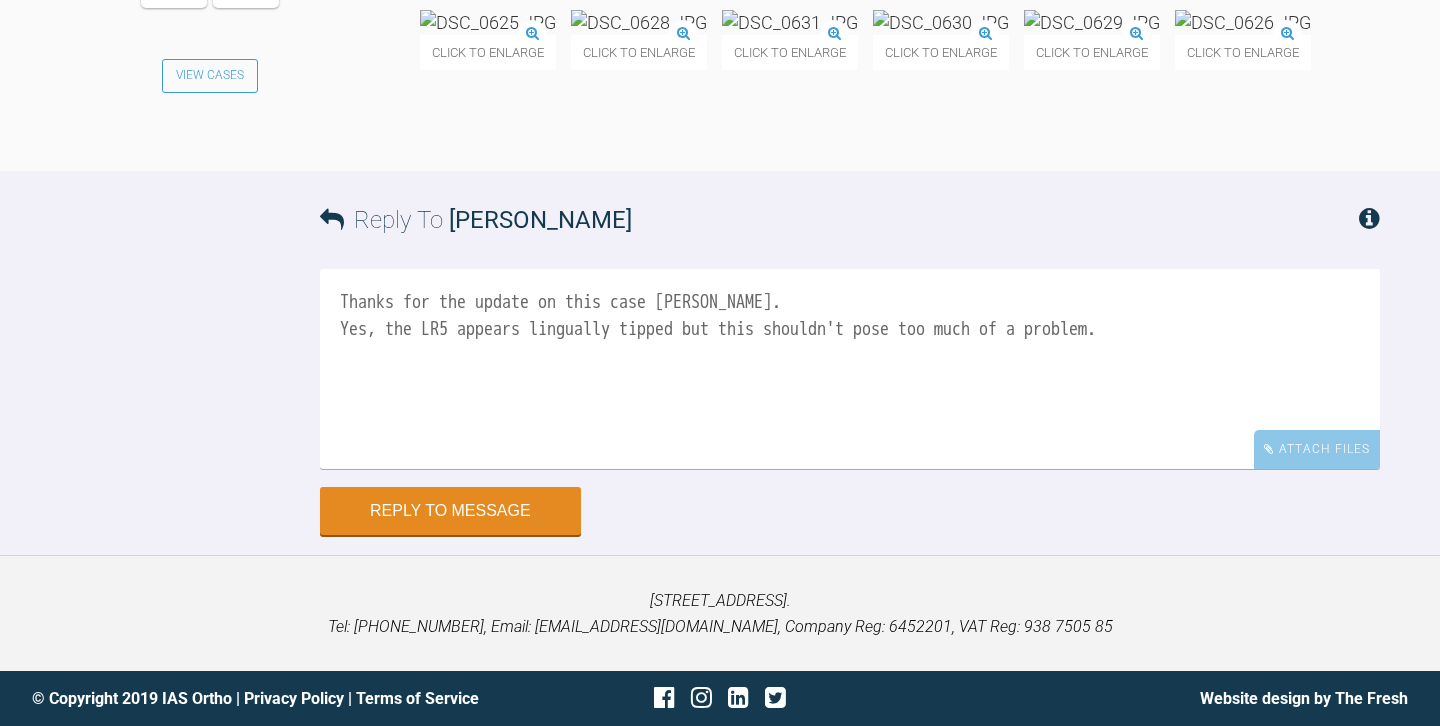 scroll, scrollTop: 15537, scrollLeft: 0, axis: vertical 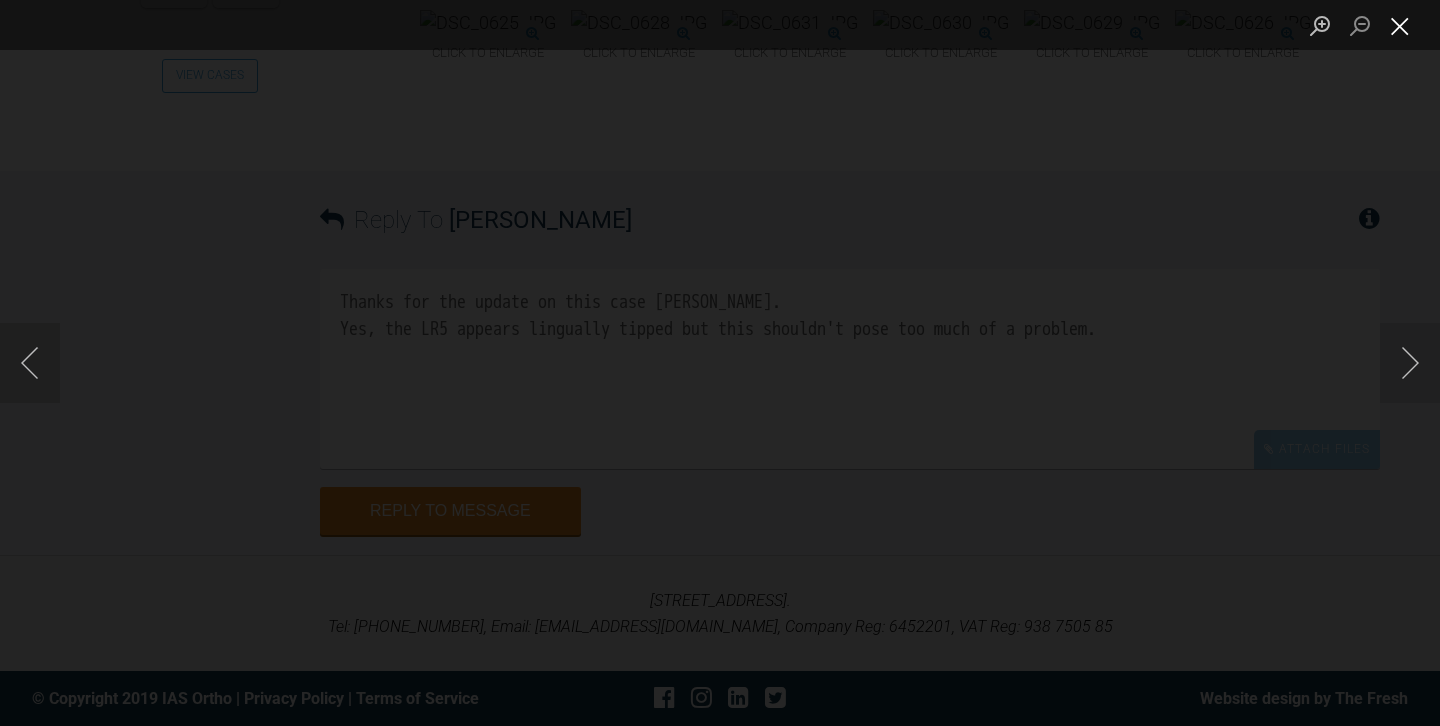 click at bounding box center (1400, 25) 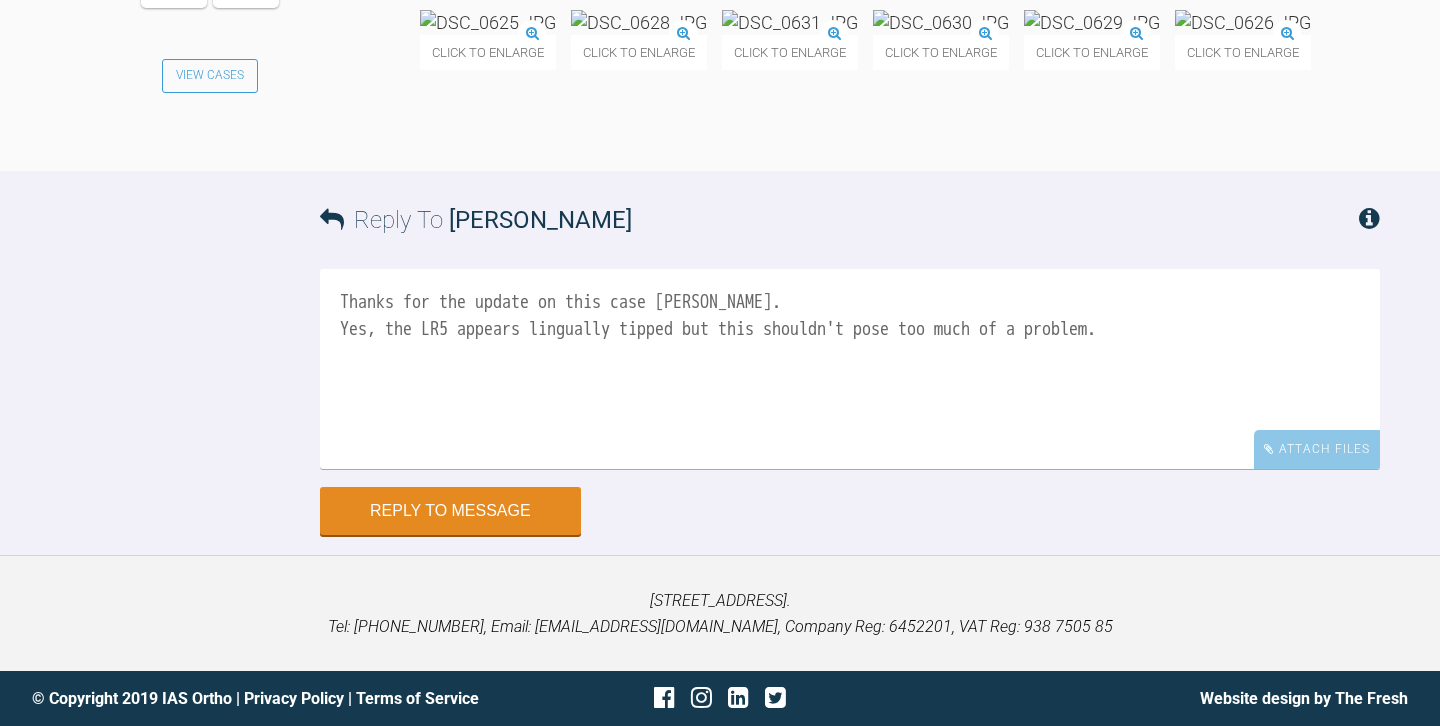 scroll, scrollTop: 15584, scrollLeft: 0, axis: vertical 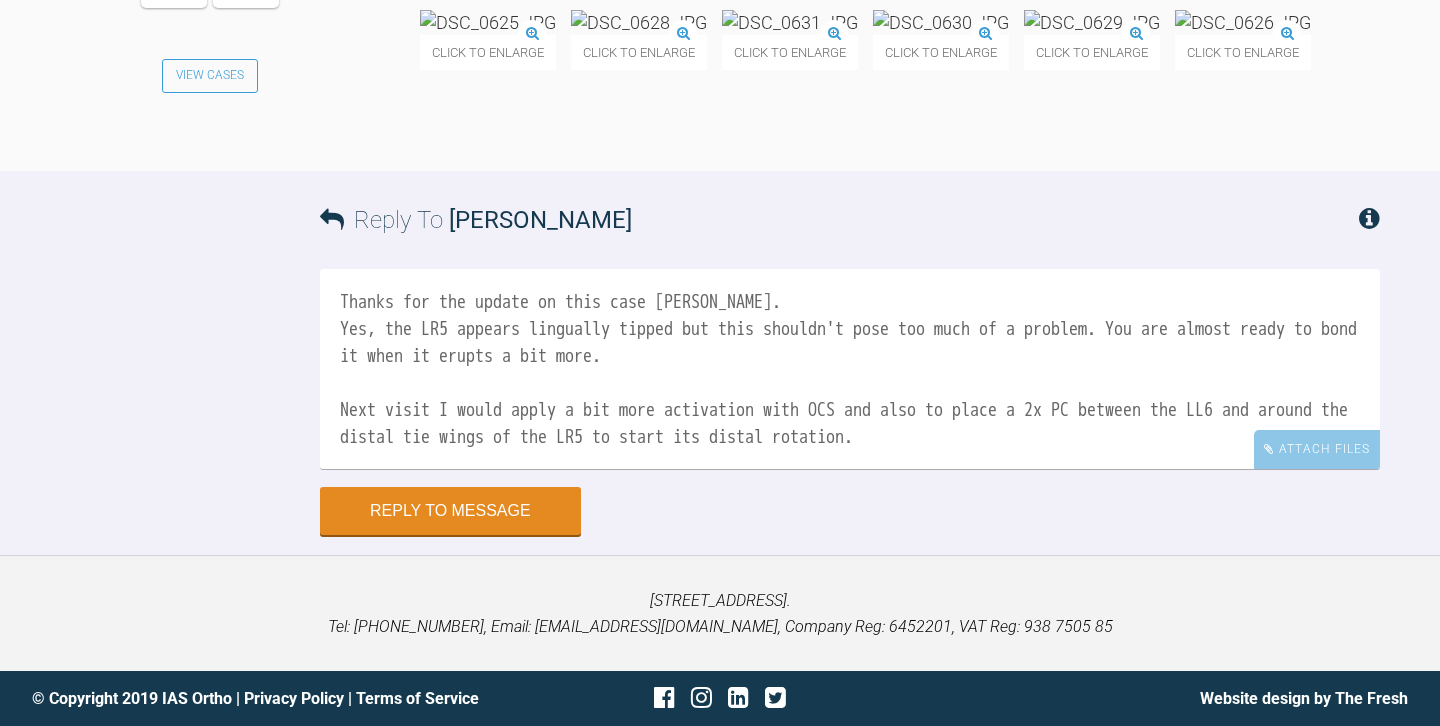 click at bounding box center (639, 22) 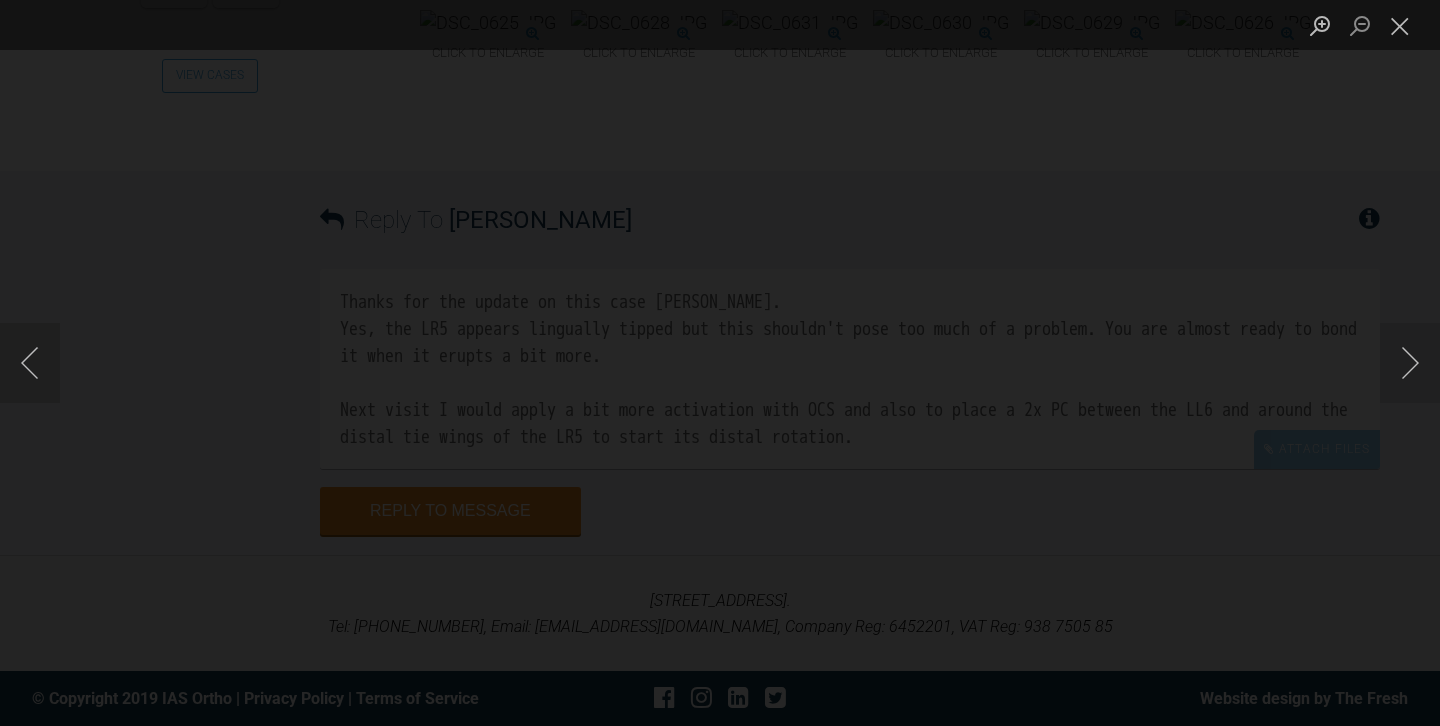 scroll, scrollTop: 15588, scrollLeft: 0, axis: vertical 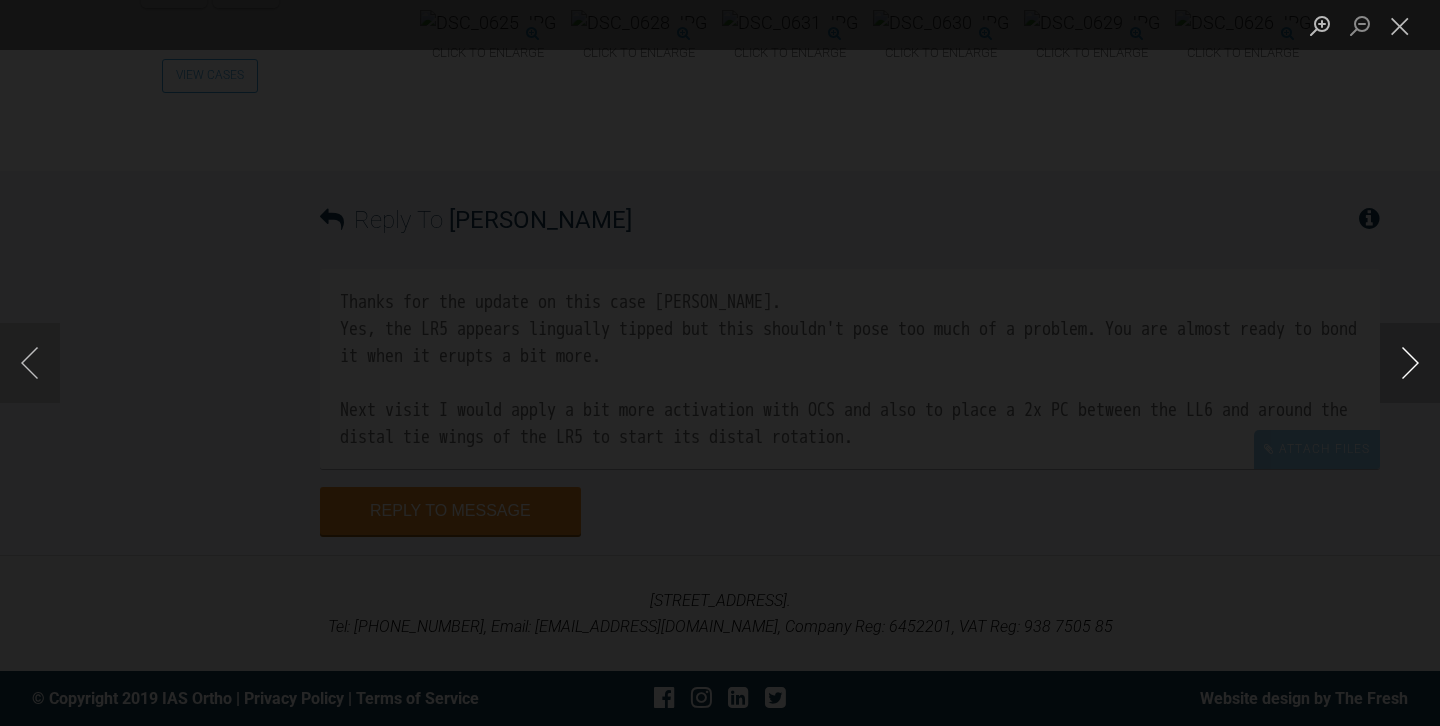 click at bounding box center [1410, 363] 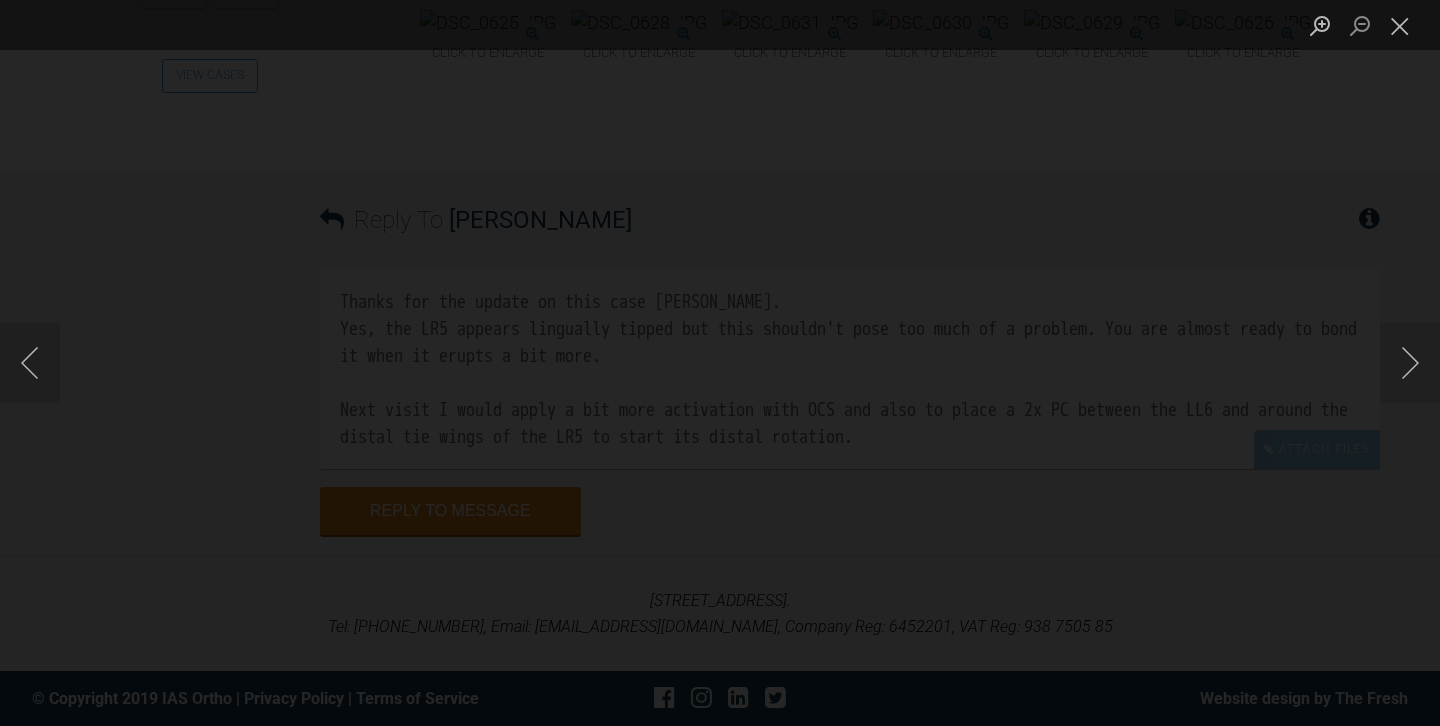 click at bounding box center [720, 363] 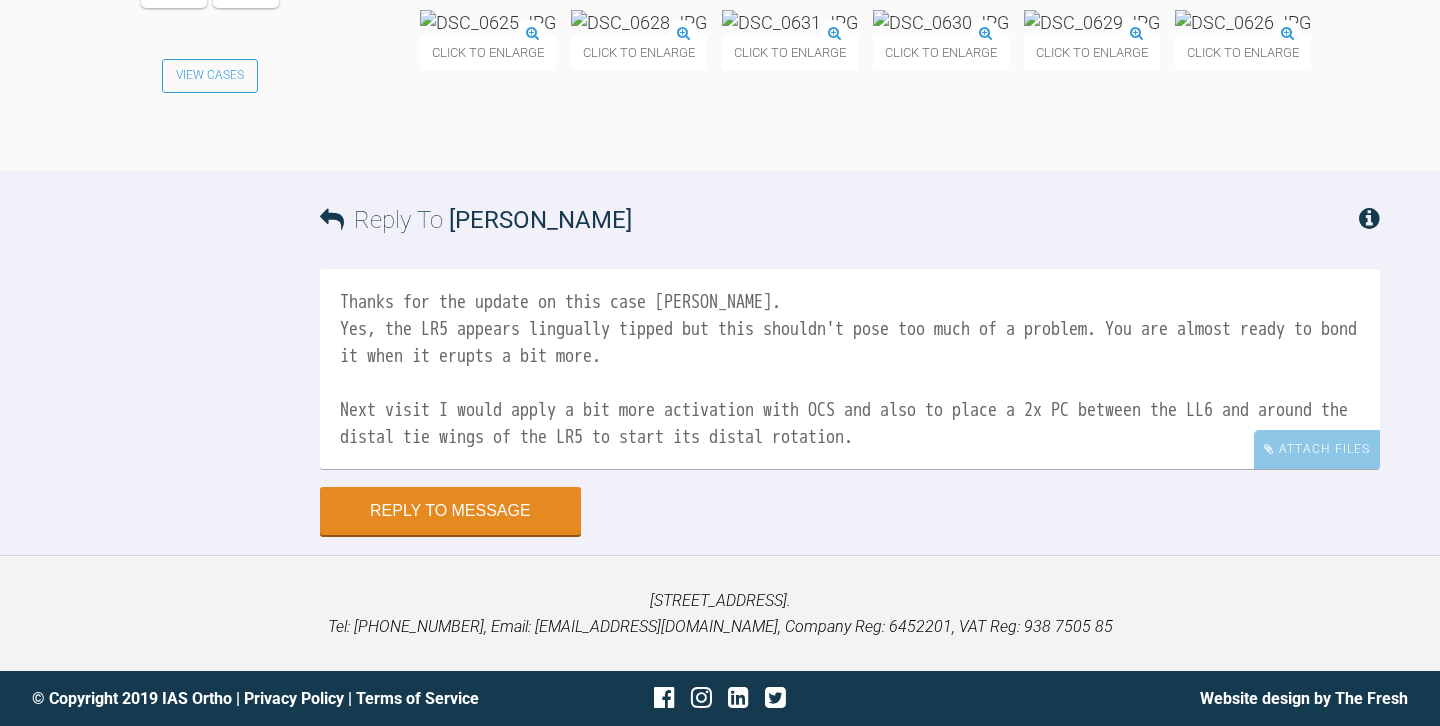 scroll, scrollTop: 15736, scrollLeft: 0, axis: vertical 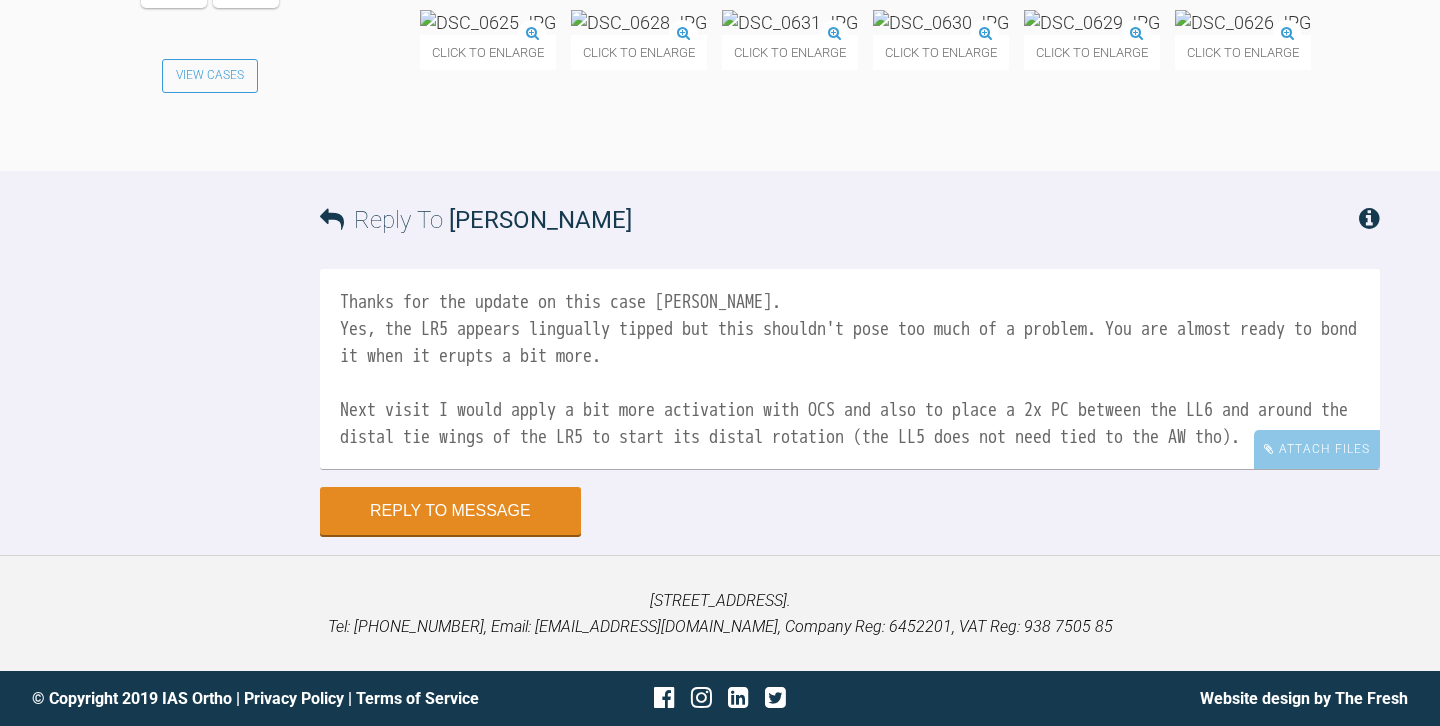 click on "Thanks for the update on this case Owen.
Yes, the LR5 appears lingually tipped but this shouldn't pose too much of a problem. You are almost ready to bond it when it erupts a bit more.
Next visit I would apply a bit more activation with OCS and also to place a 2x PC between the LL6 and around the distal tie wings of the LR5 to start its distal rotation (the LL5 does not need tied to the AW tho)." at bounding box center (850, 369) 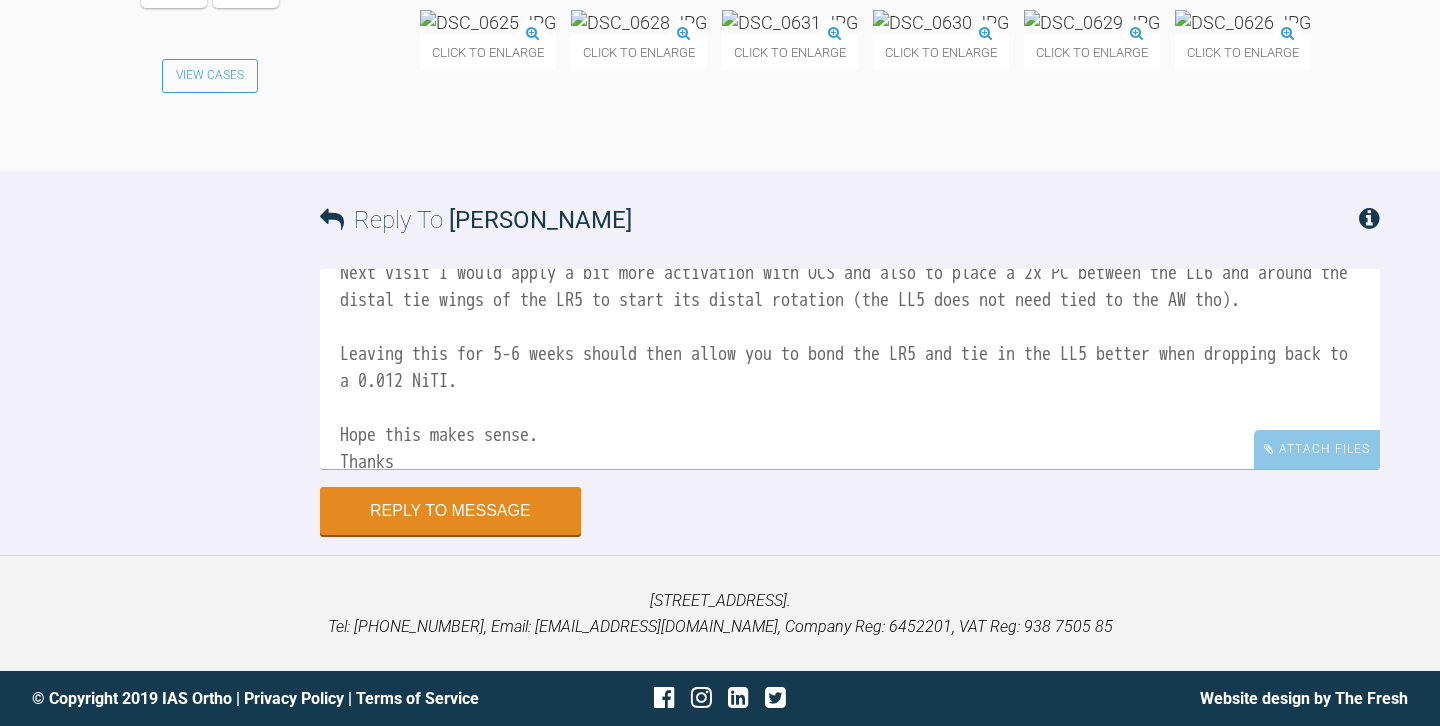 scroll, scrollTop: 141, scrollLeft: 0, axis: vertical 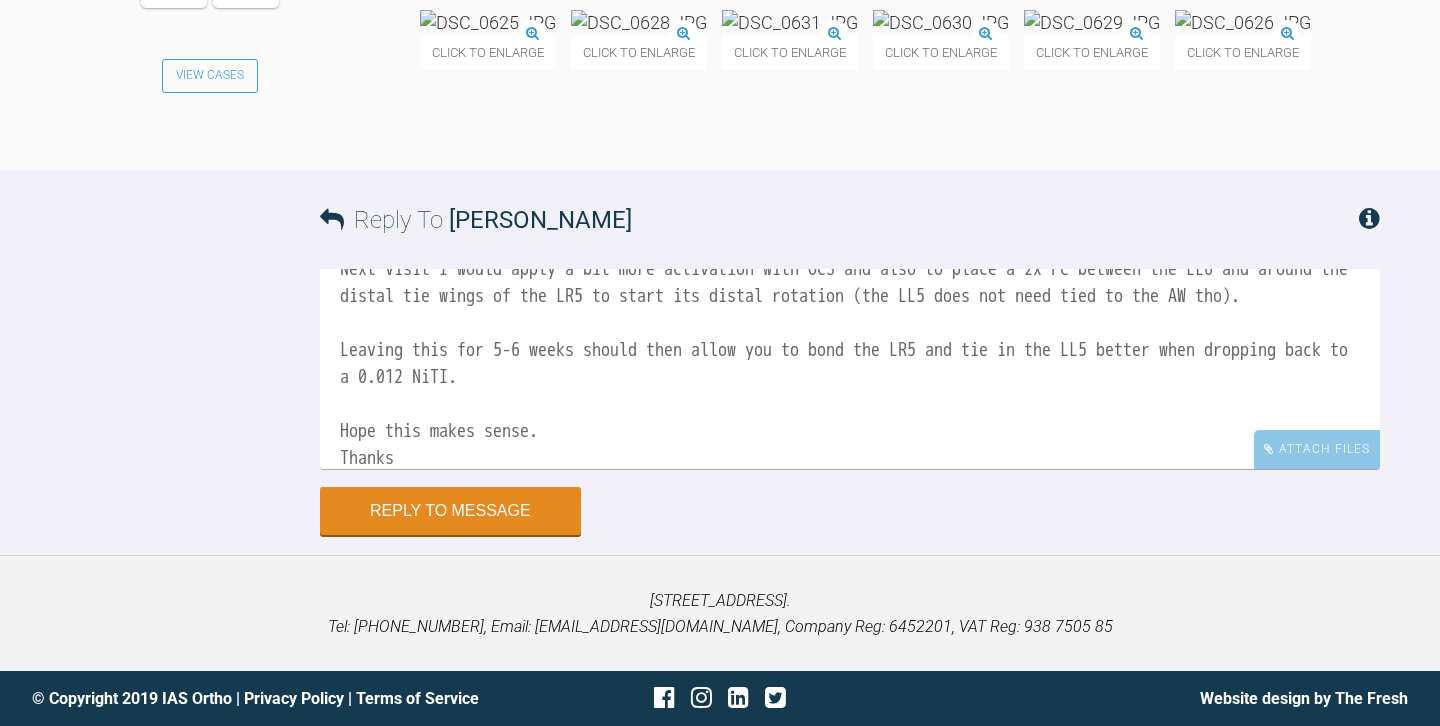 type on "Thanks for the update on this case Owen.
Yes, the LR5 appears lingually tipped but this shouldn't pose too much of a problem. You are almost ready to bond it when it erupts a bit more.
Next visit I would apply a bit more activation with OCS and also to place a 2x PC between the LL6 and around the distal tie wings of the LR5 to start its distal rotation (the LL5 does not need tied to the AW tho).
Leaving this for 5-6 weeks should then allow you to bond the LR5 and tie in the LL5 better when dropping back to a 0.012 NiTI.
Hope this makes sense.
Thanks
Josh" 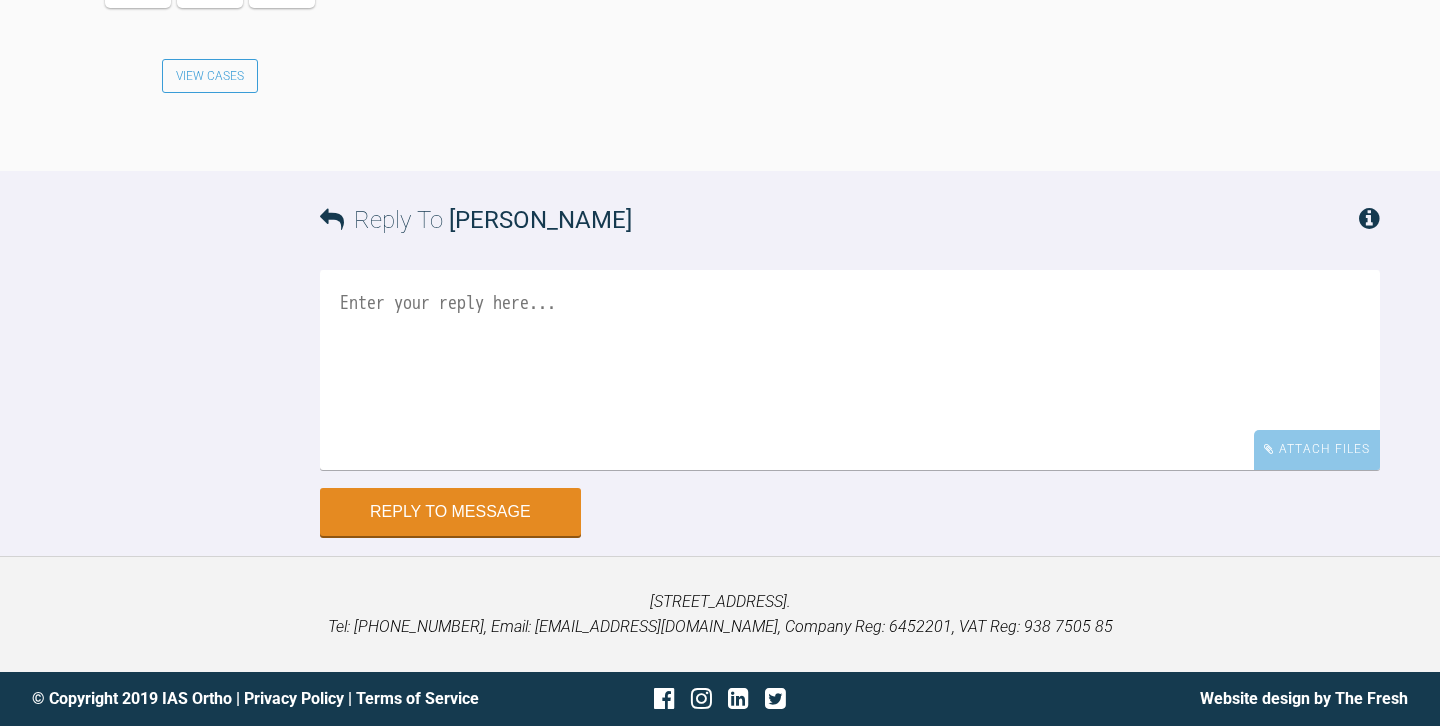 scroll, scrollTop: 26497, scrollLeft: 0, axis: vertical 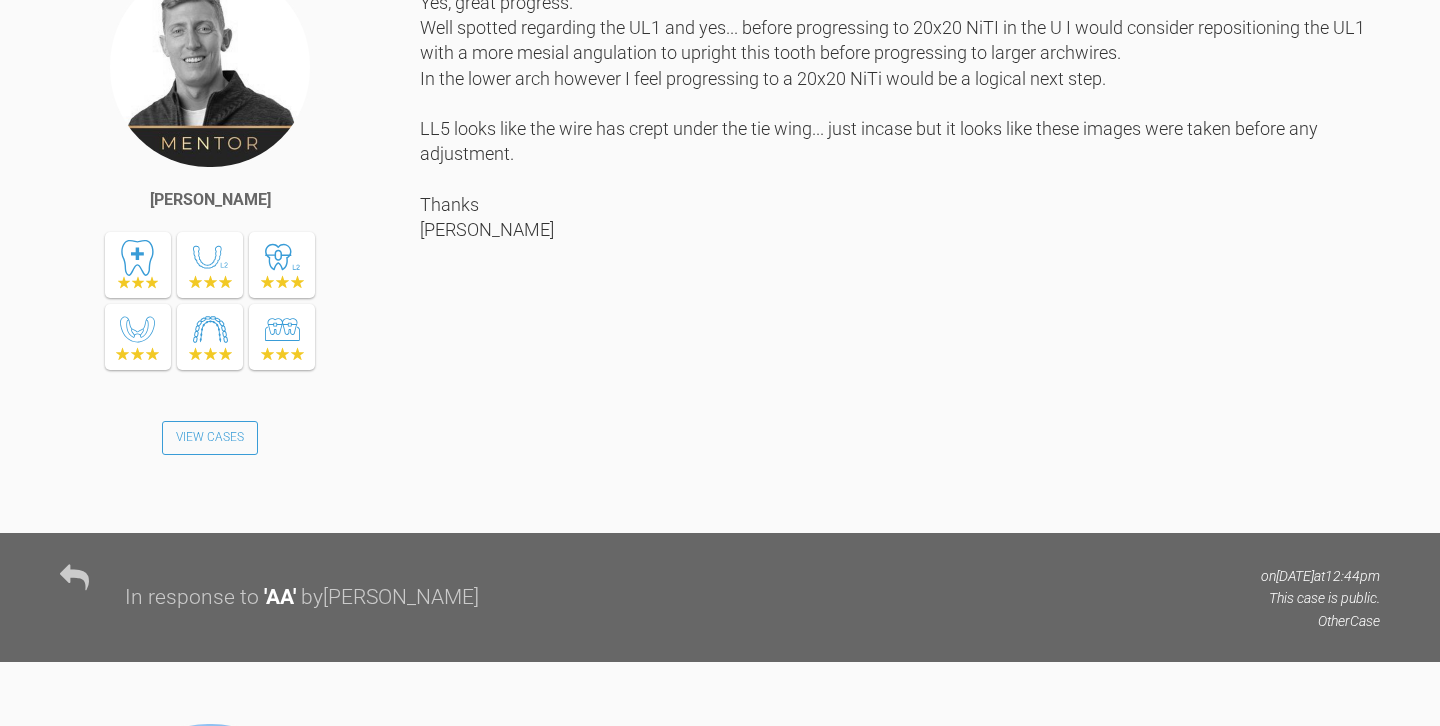 click at bounding box center [1092, -434] 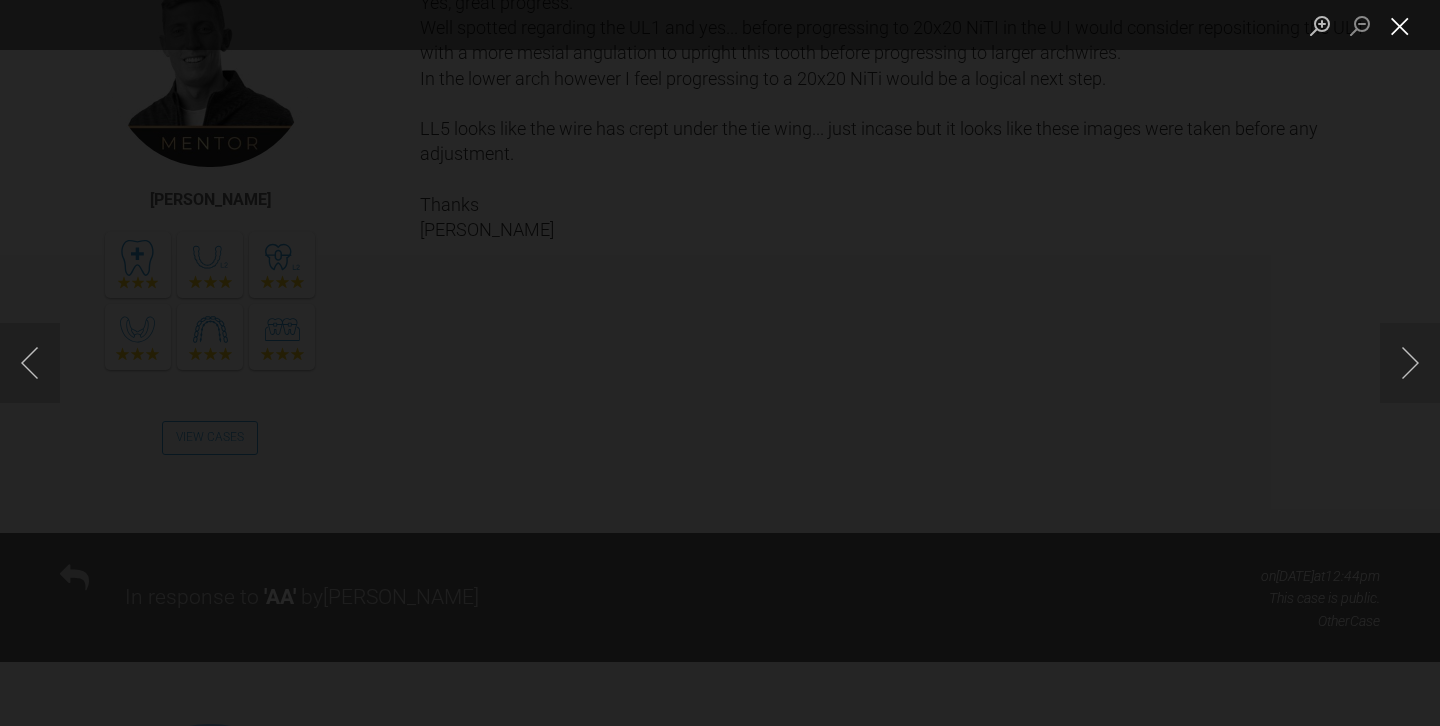 click at bounding box center (1400, 25) 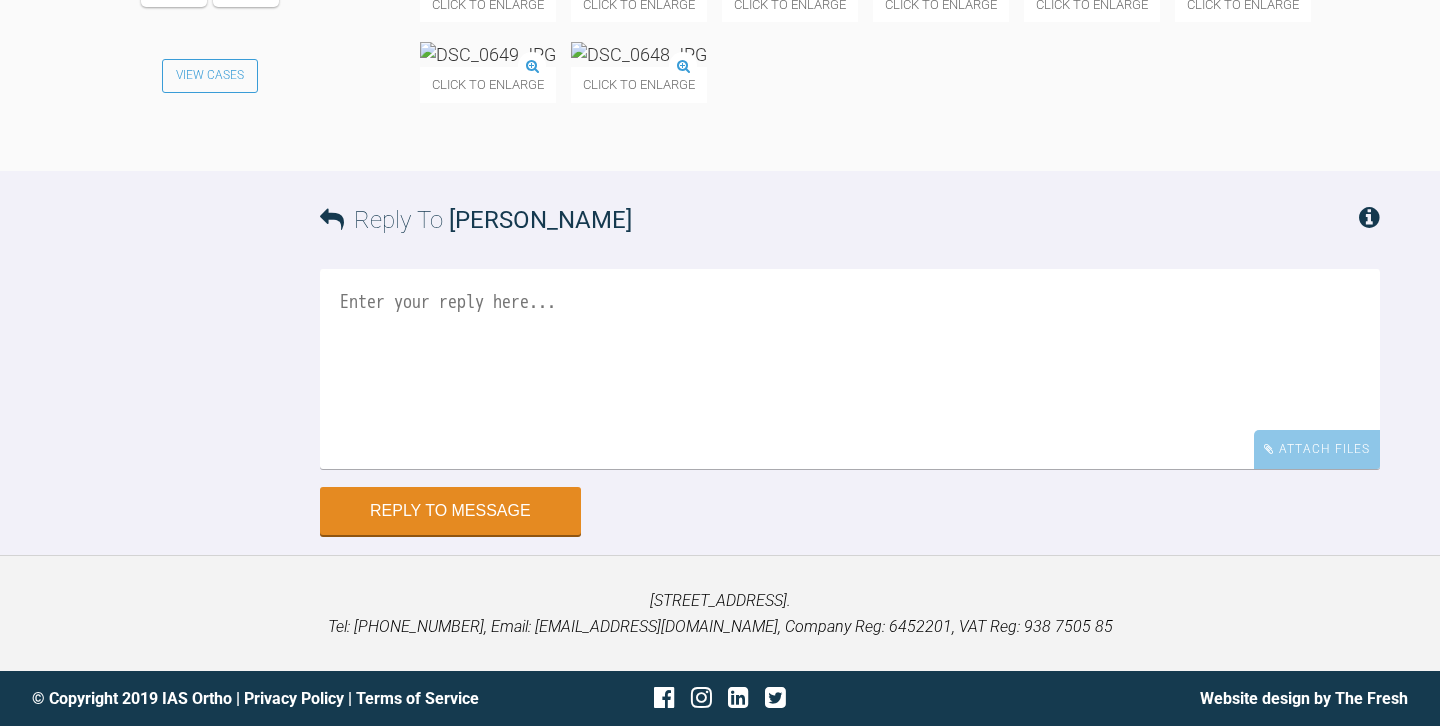 scroll, scrollTop: 14457, scrollLeft: 0, axis: vertical 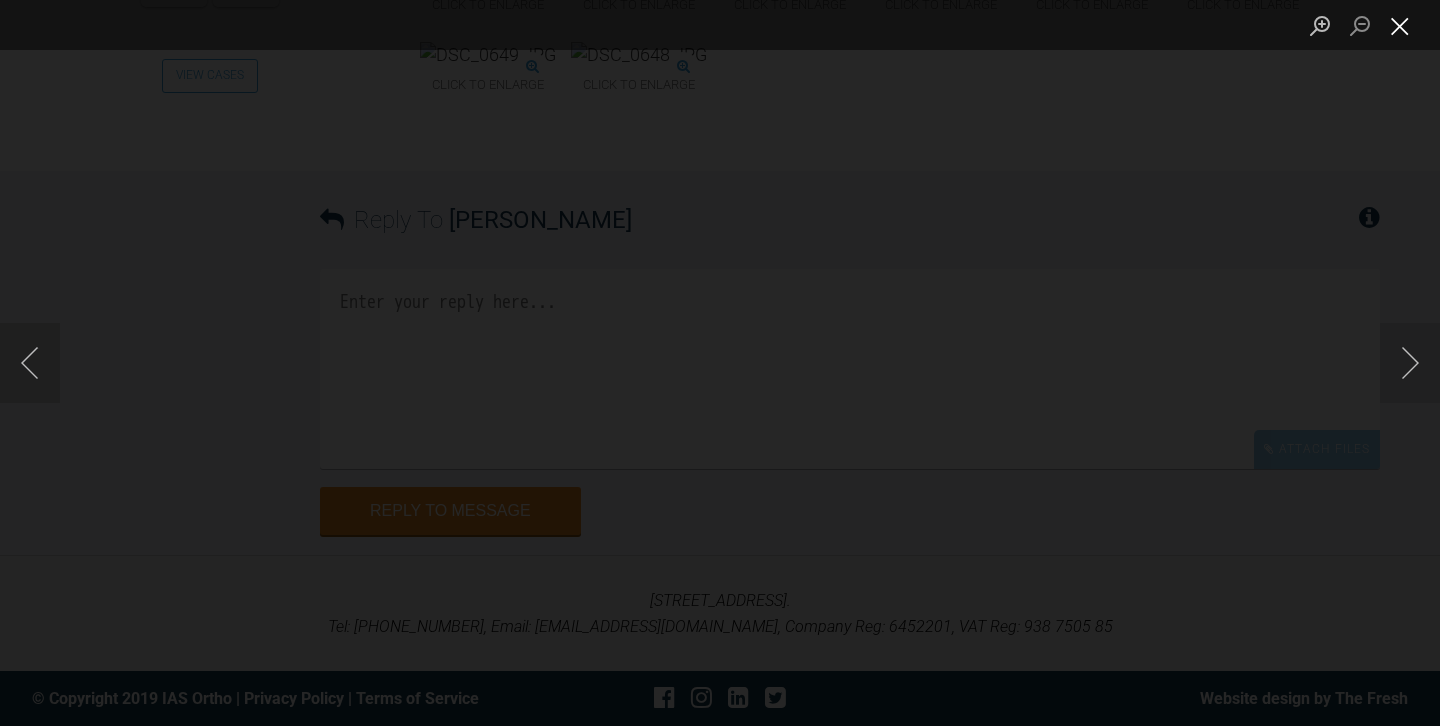 click at bounding box center [1400, 25] 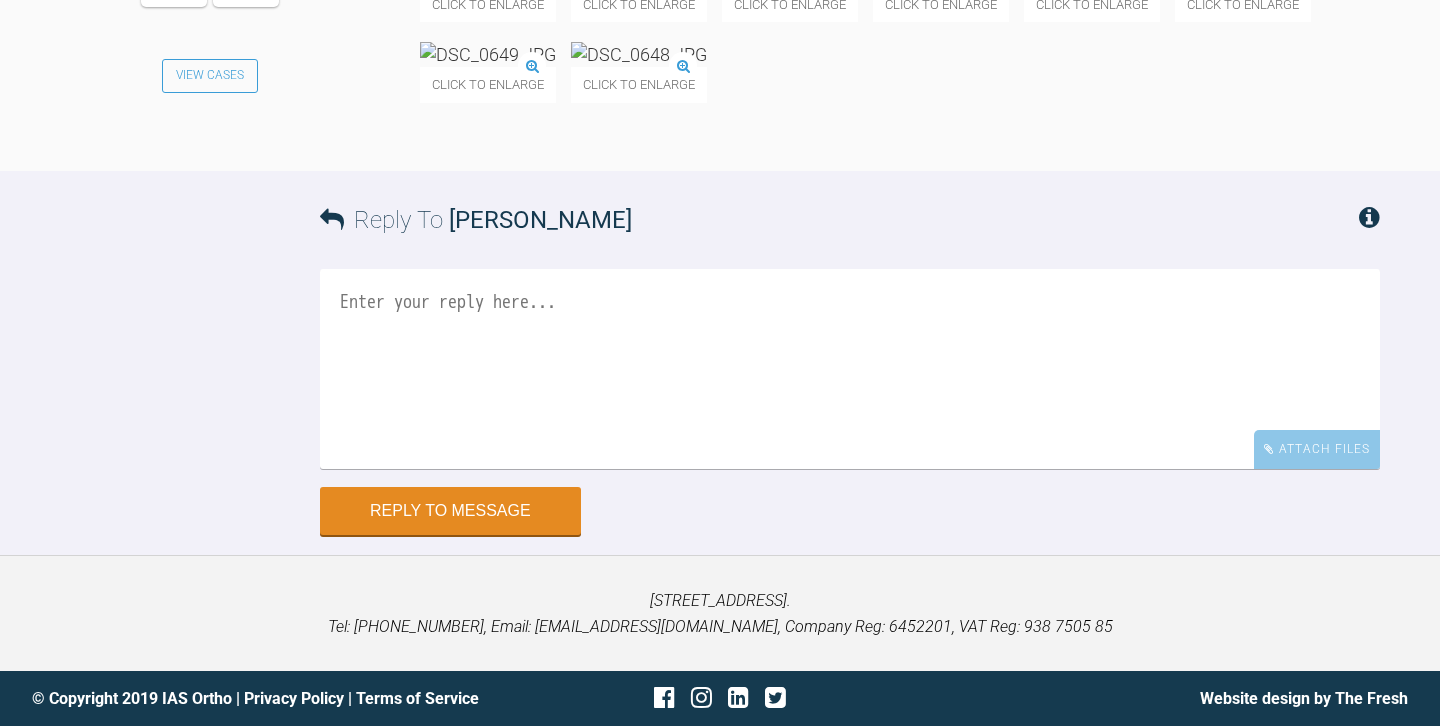 scroll, scrollTop: 14570, scrollLeft: 0, axis: vertical 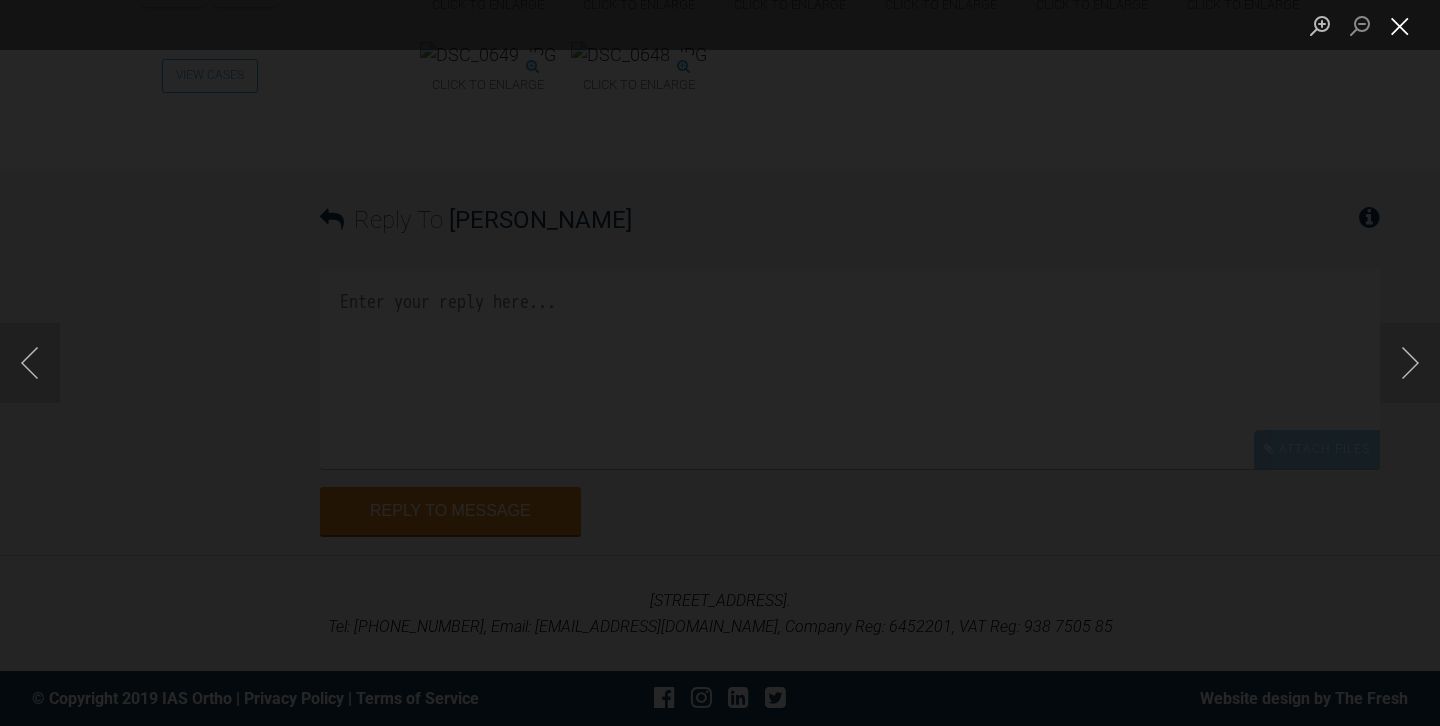 click at bounding box center [1400, 25] 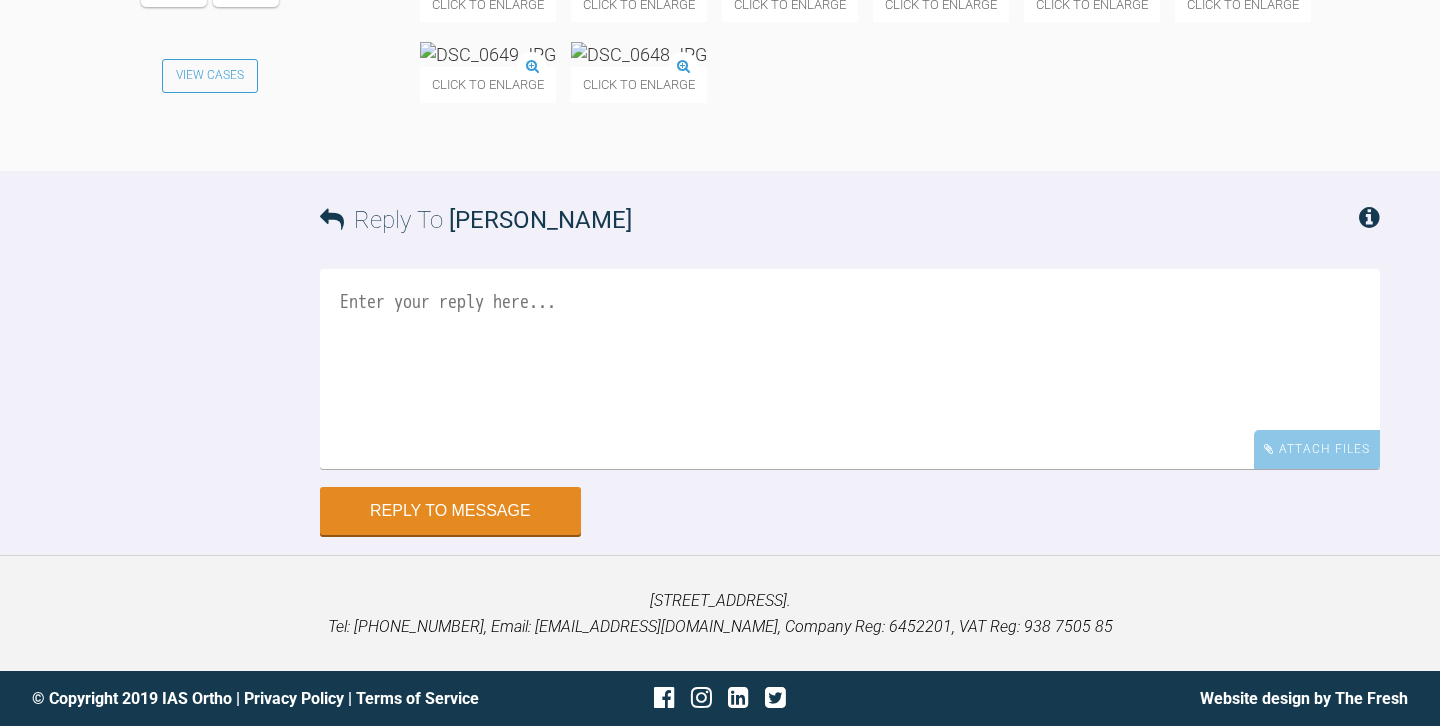 scroll, scrollTop: 15033, scrollLeft: 0, axis: vertical 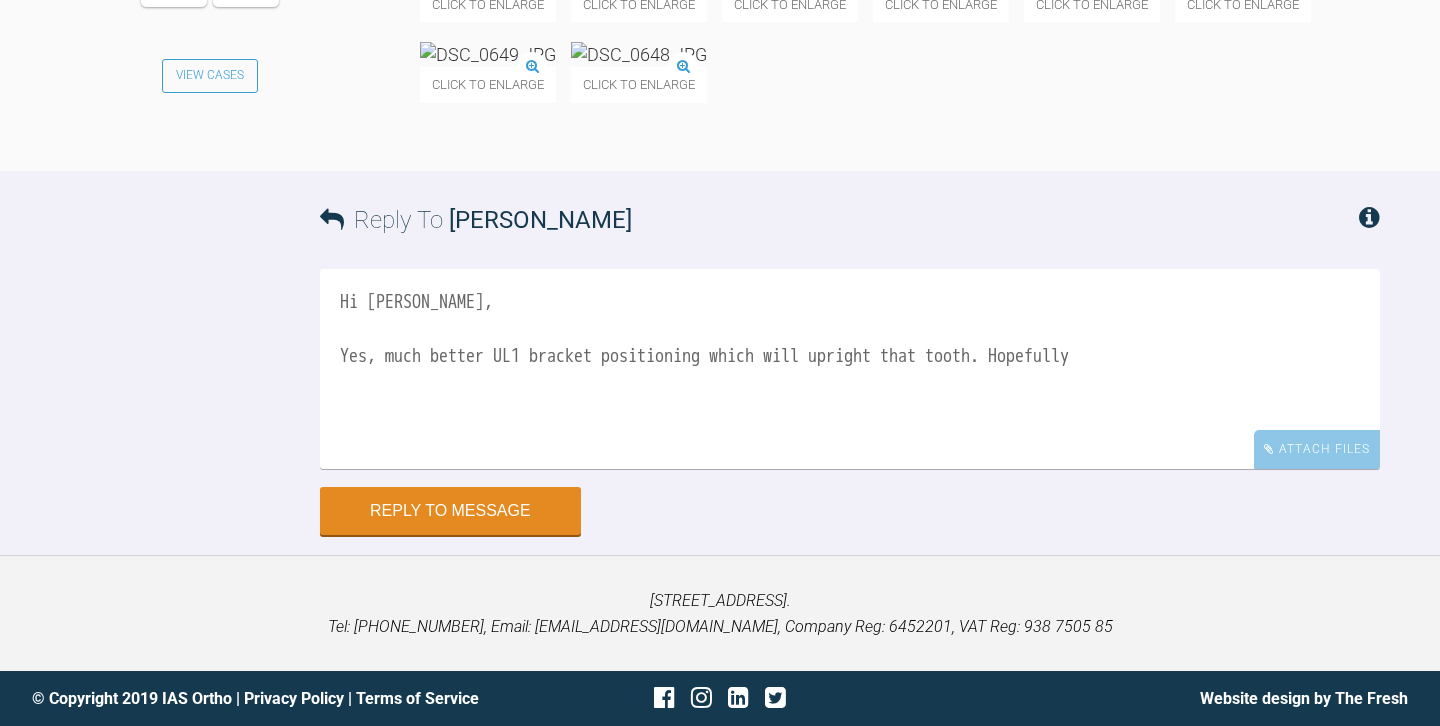 click at bounding box center [941, -26] 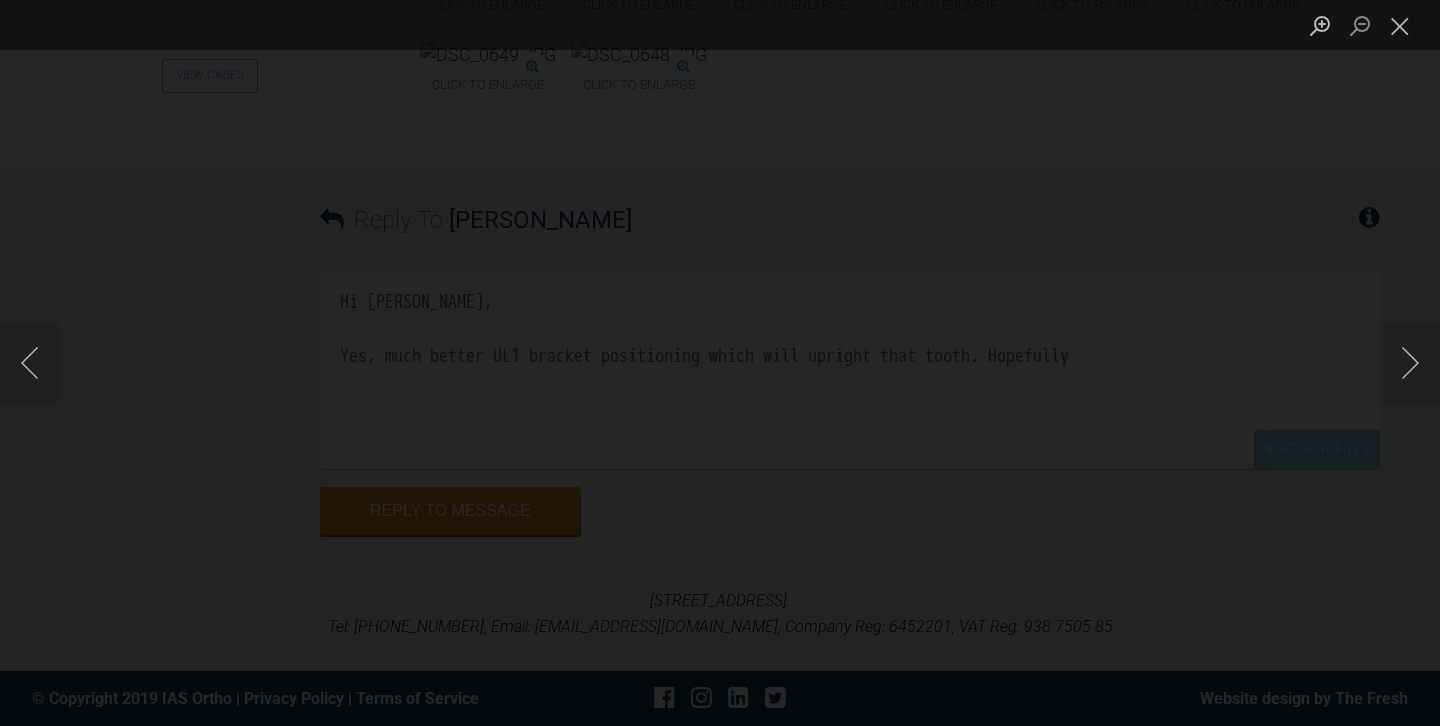 click at bounding box center [720, 363] 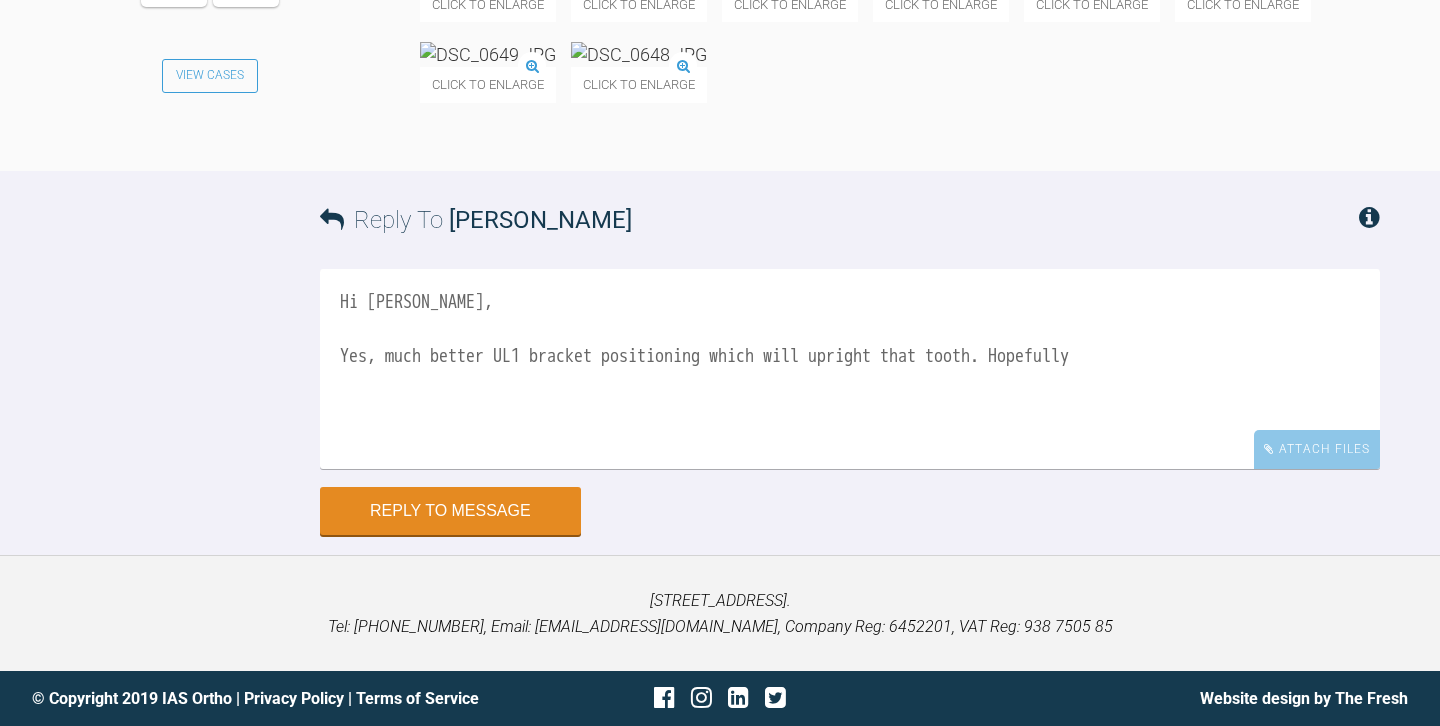 scroll, scrollTop: 15044, scrollLeft: 0, axis: vertical 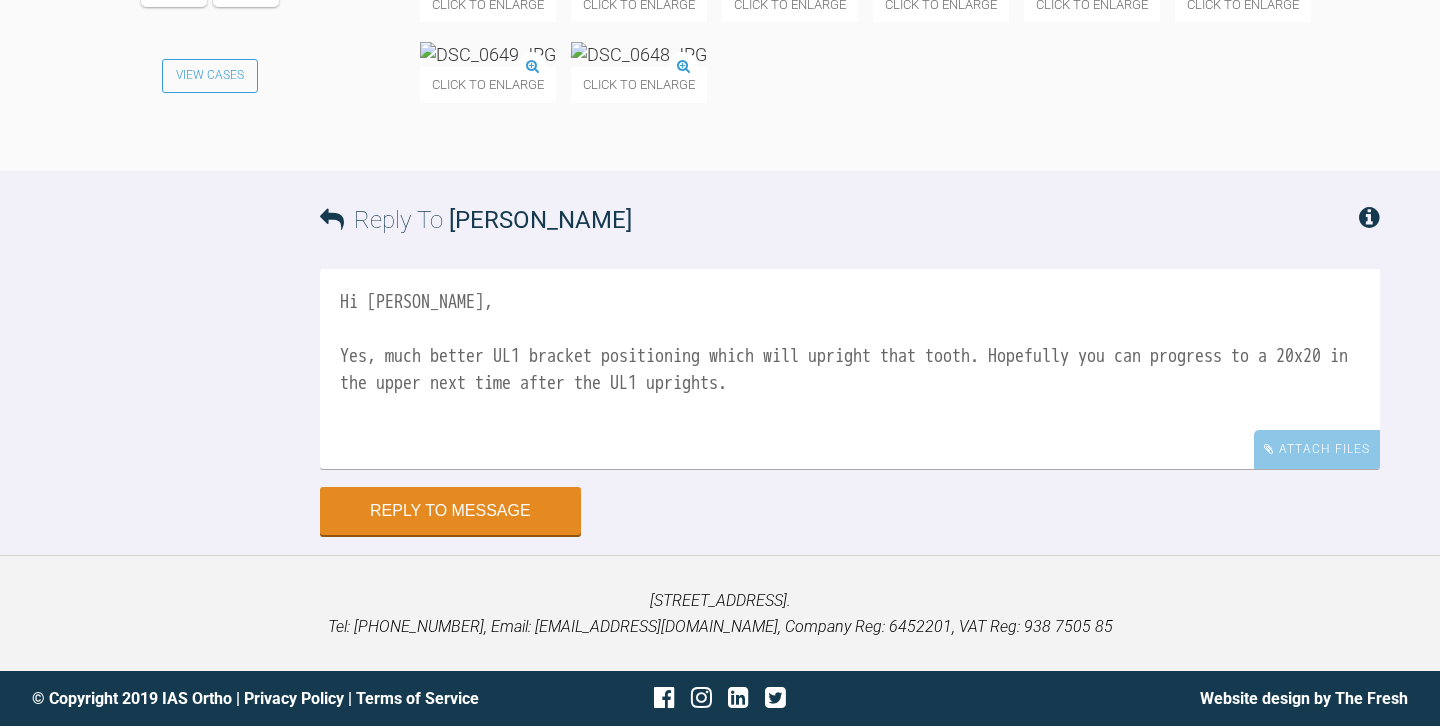 click at bounding box center [1243, -26] 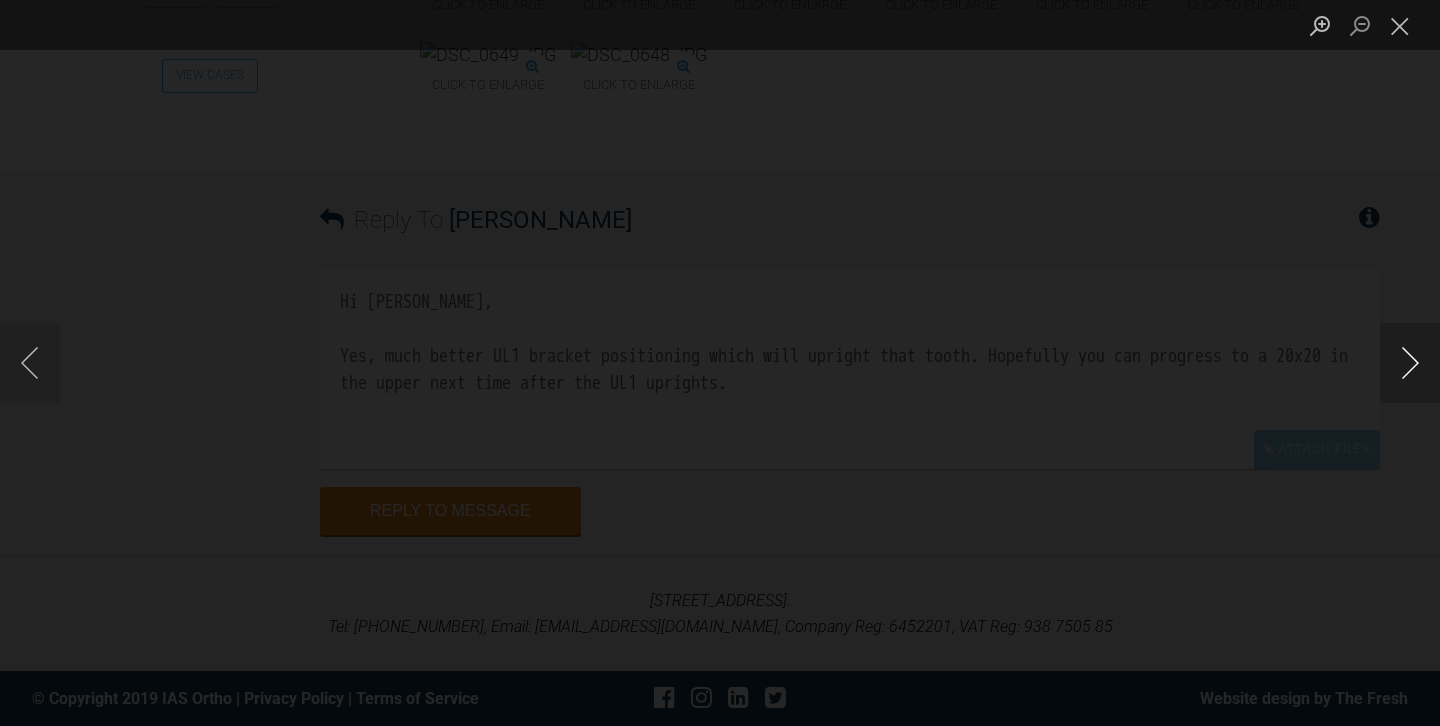 click at bounding box center (1410, 363) 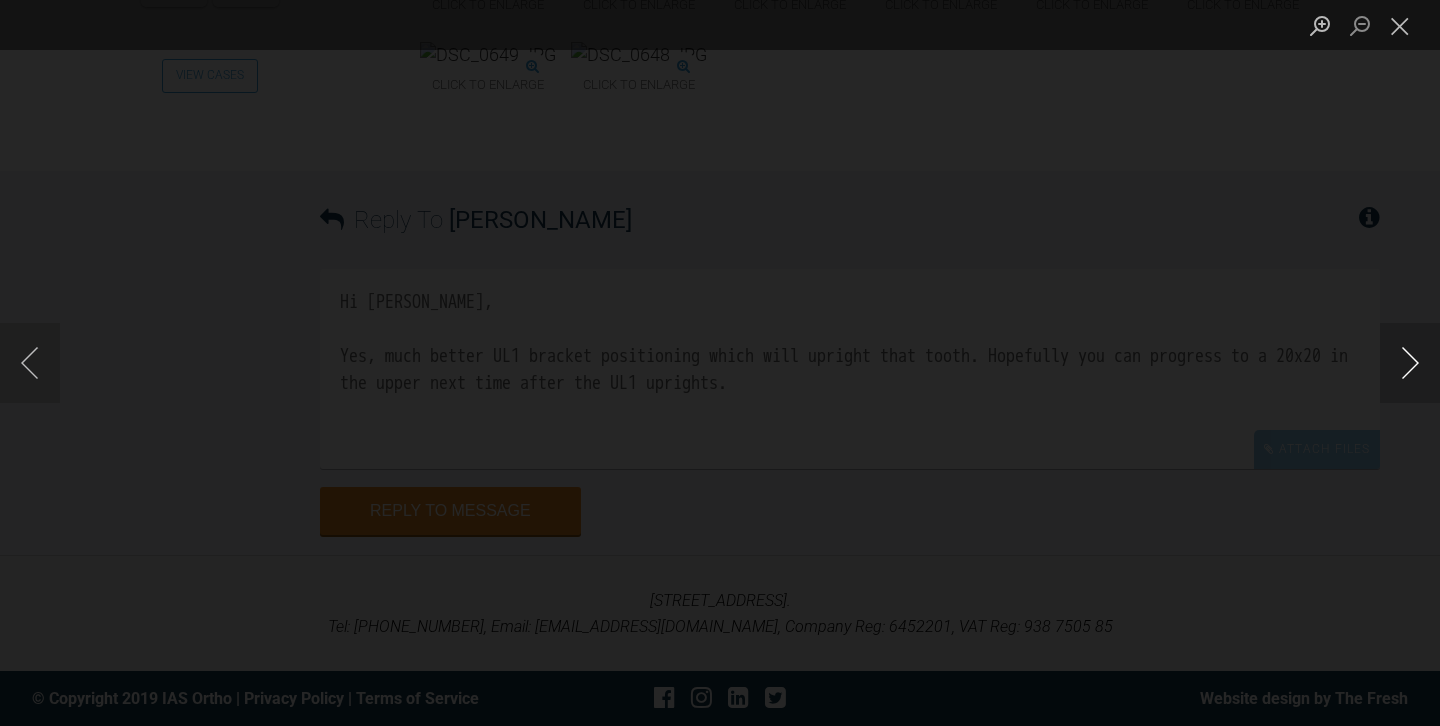 click at bounding box center (1410, 363) 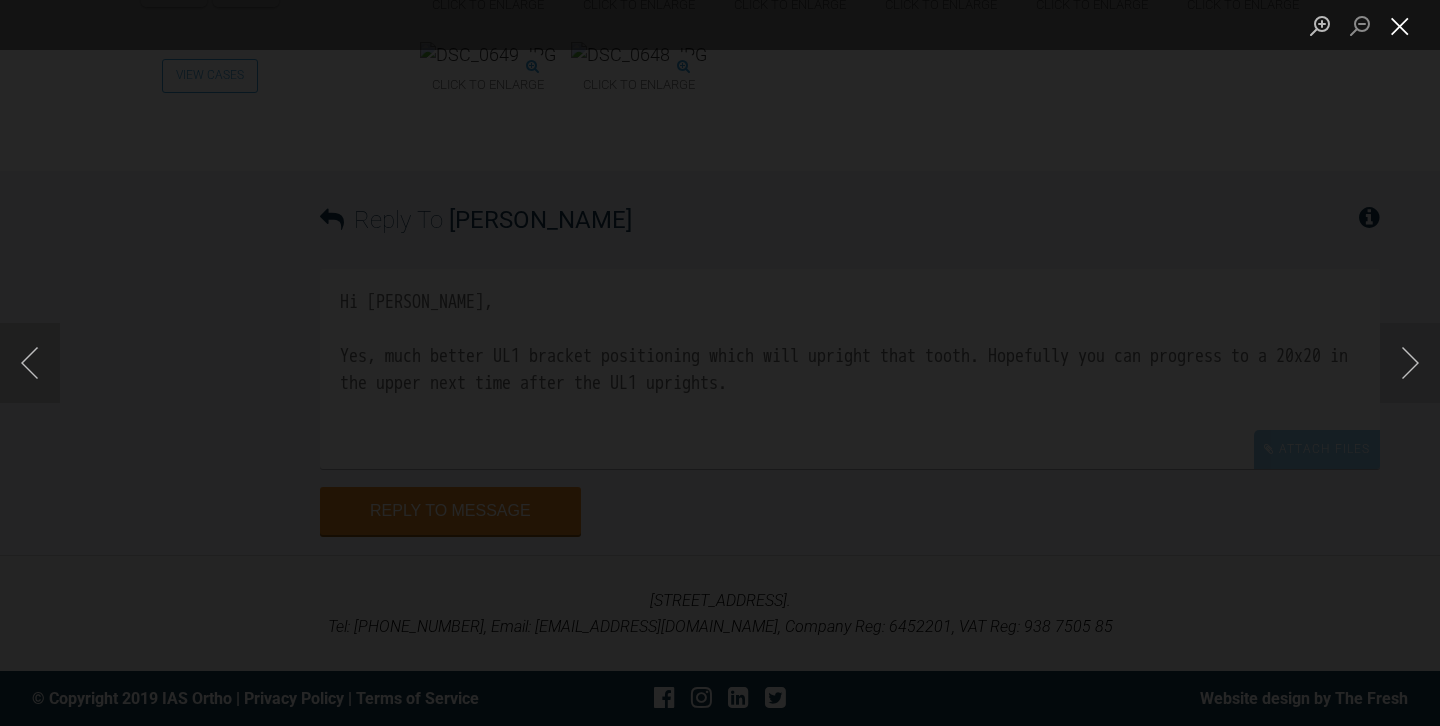 click at bounding box center [1400, 25] 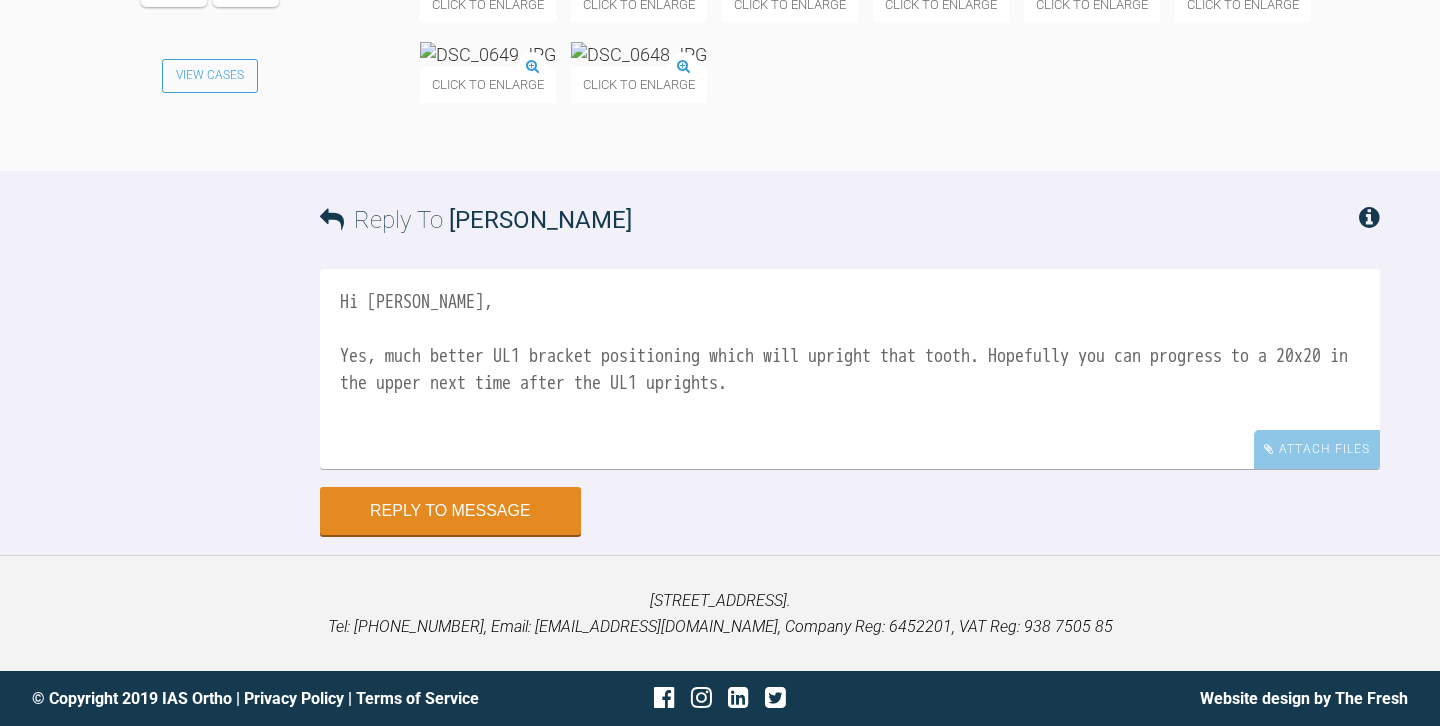 scroll, scrollTop: 15044, scrollLeft: 0, axis: vertical 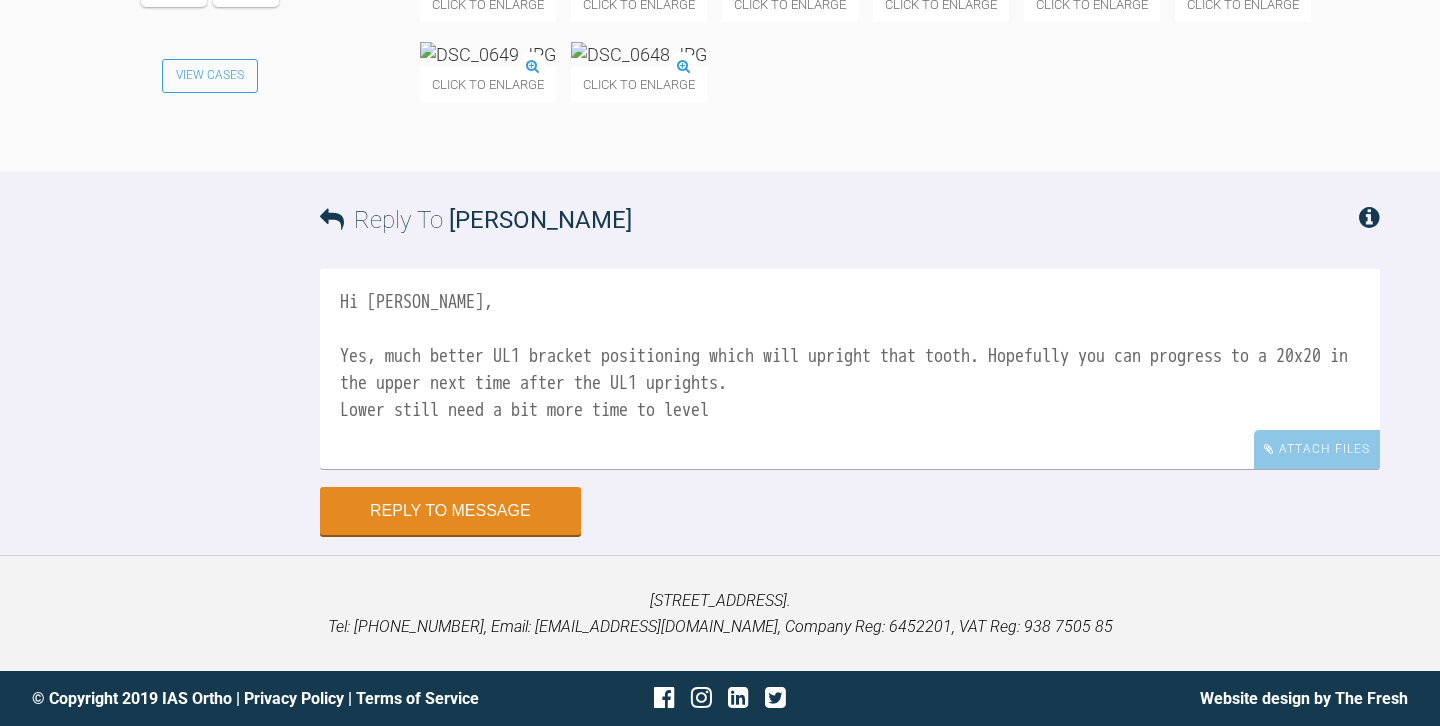 drag, startPoint x: 656, startPoint y: 507, endPoint x: 399, endPoint y: 499, distance: 257.12448 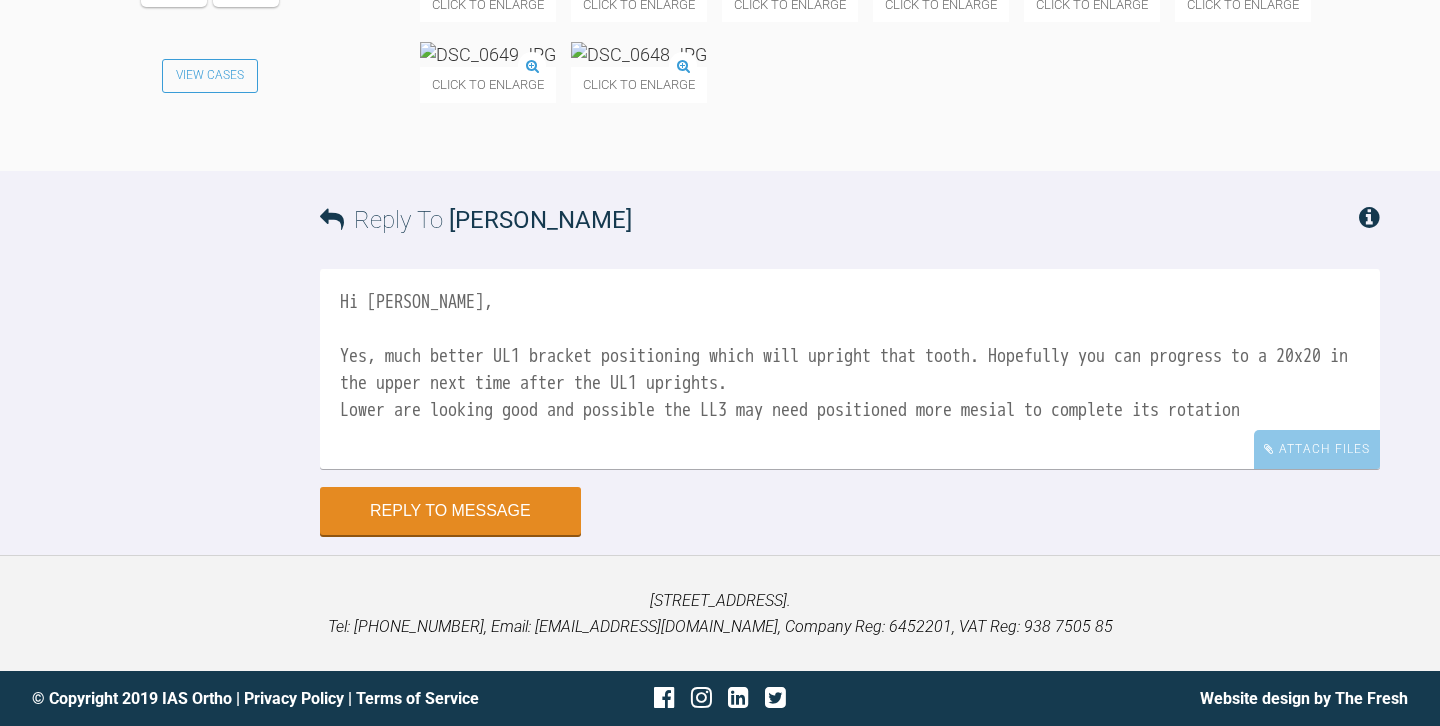 click on "Hi Owen,
Yes, much better UL1 bracket positioning which will upright that tooth. Hopefully you can progress to a 20x20 in the upper next time after the UL1 uprights.
Lower are looking good and possible the LL3 may need positioned more mesial to complete its rotation" at bounding box center (850, 369) 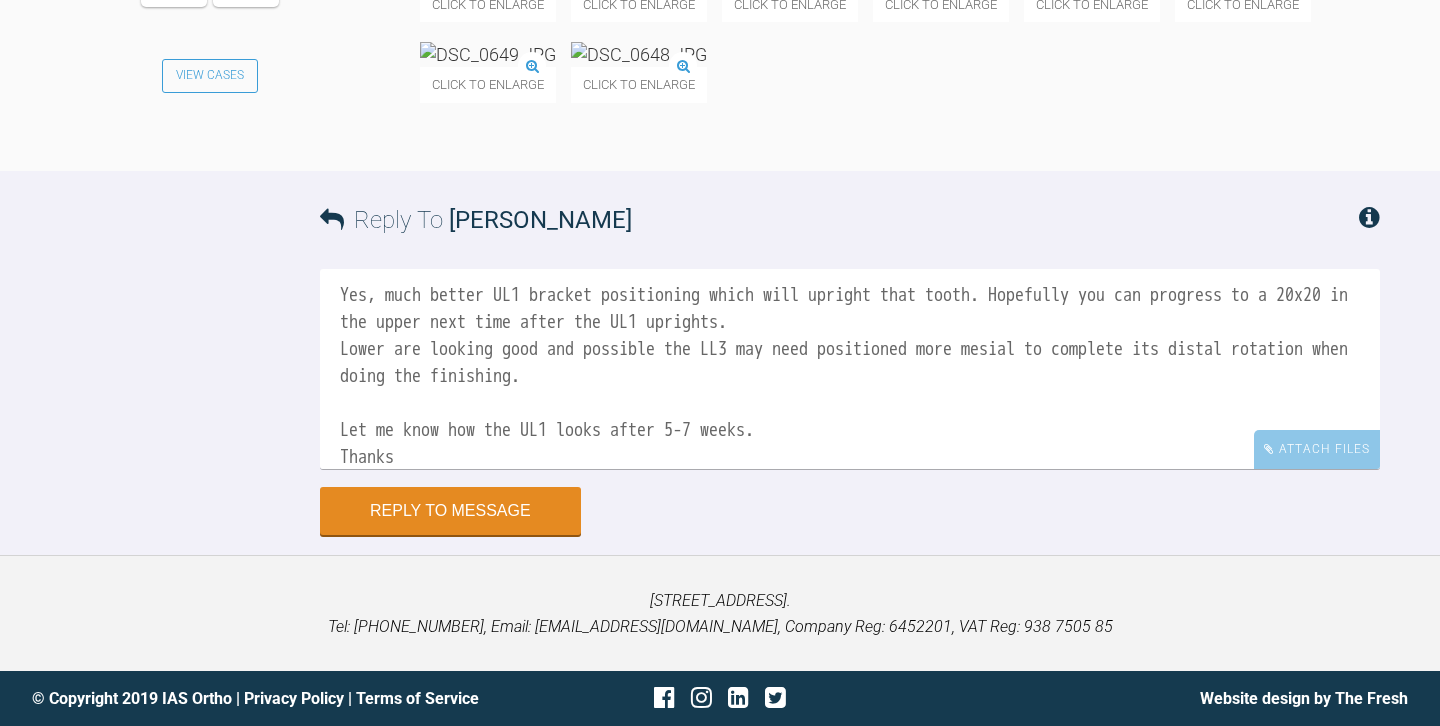 scroll, scrollTop: 88, scrollLeft: 0, axis: vertical 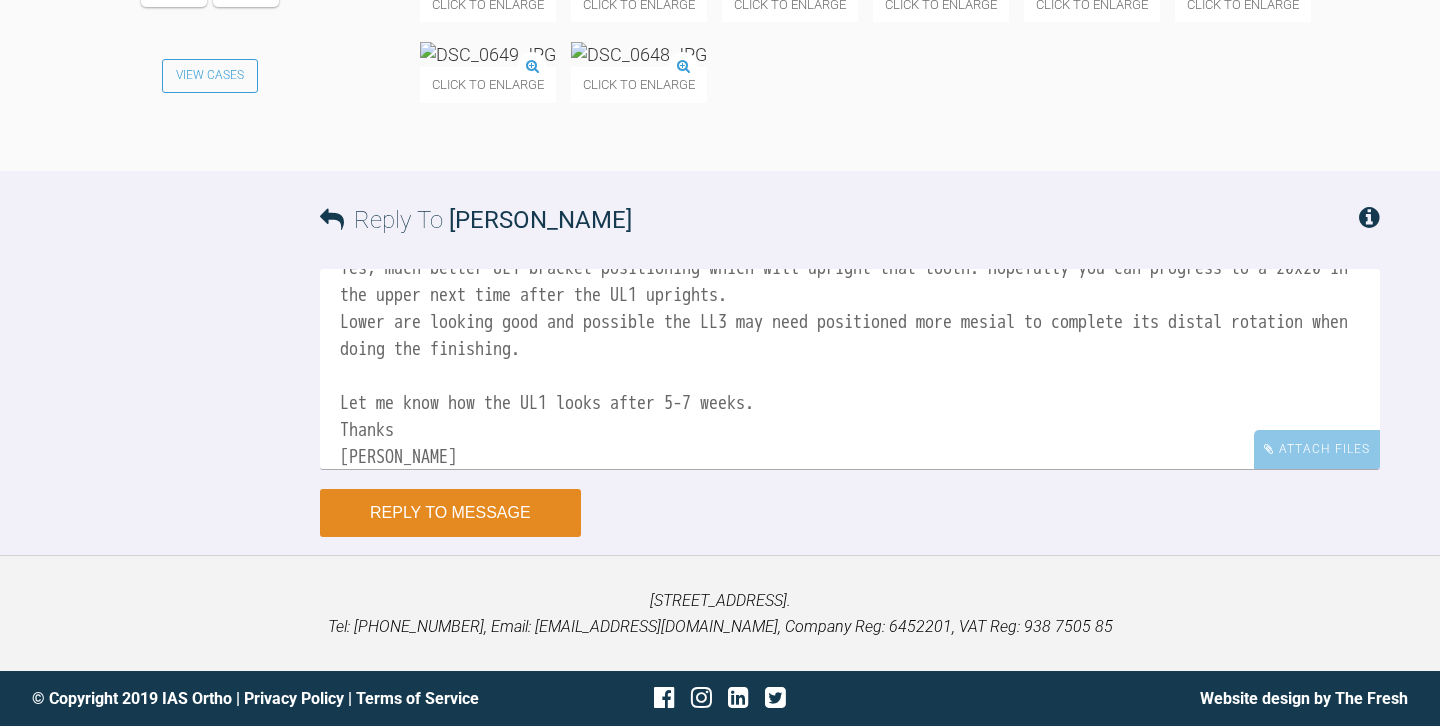 type on "Hi Owen,
Yes, much better UL1 bracket positioning which will upright that tooth. Hopefully you can progress to a 20x20 in the upper next time after the UL1 uprights.
Lower are looking good and possible the LL3 may need positioned more mesial to complete its distal rotation when doing the finishing.
Let me know how the UL1 looks after 5-7 weeks.
Thanks
Josh" 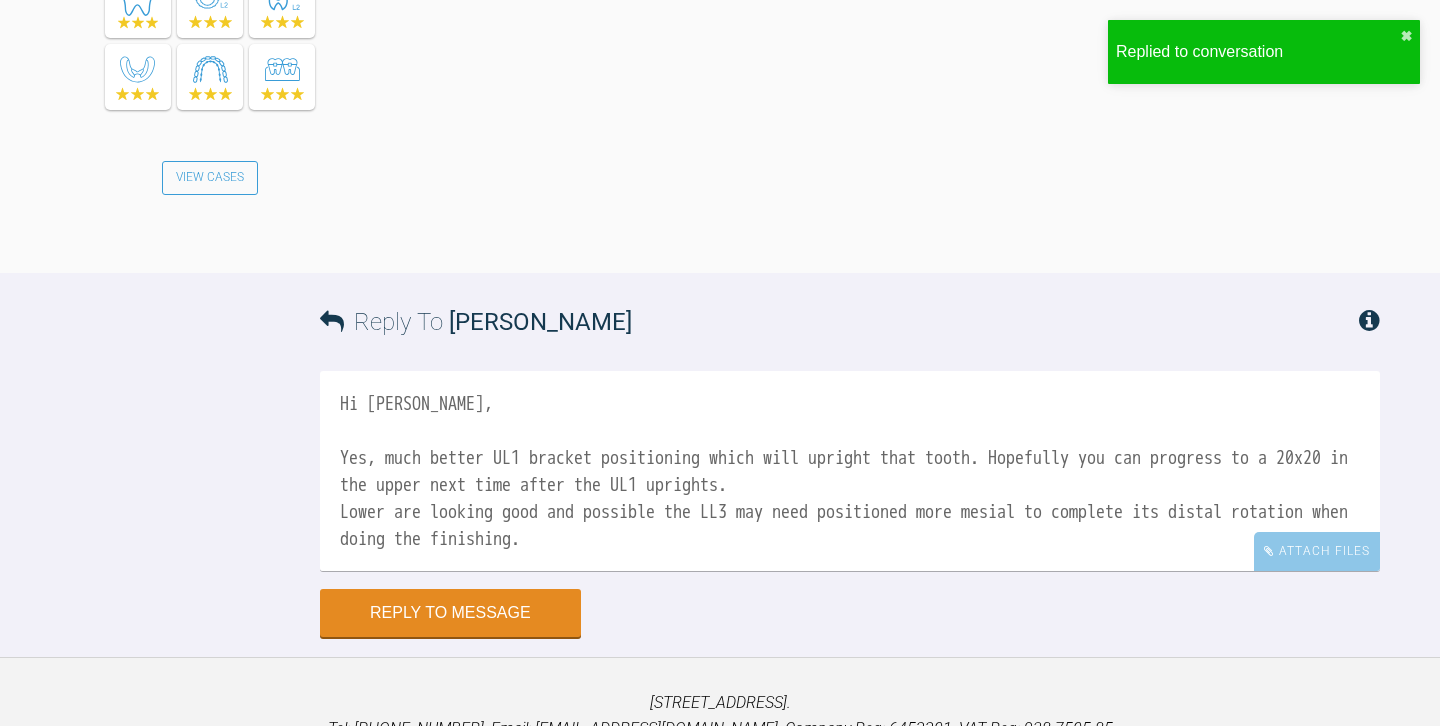 scroll, scrollTop: 14821, scrollLeft: 0, axis: vertical 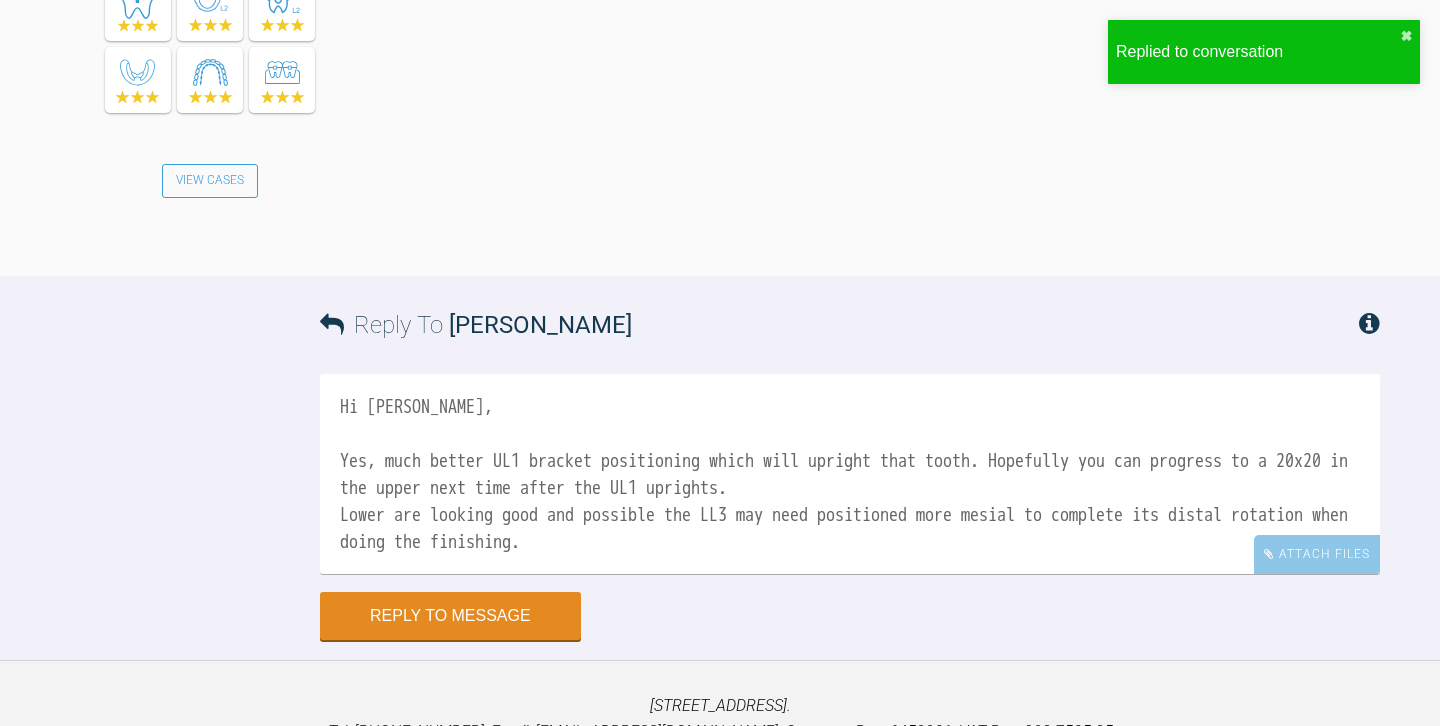 click at bounding box center [1243, -678] 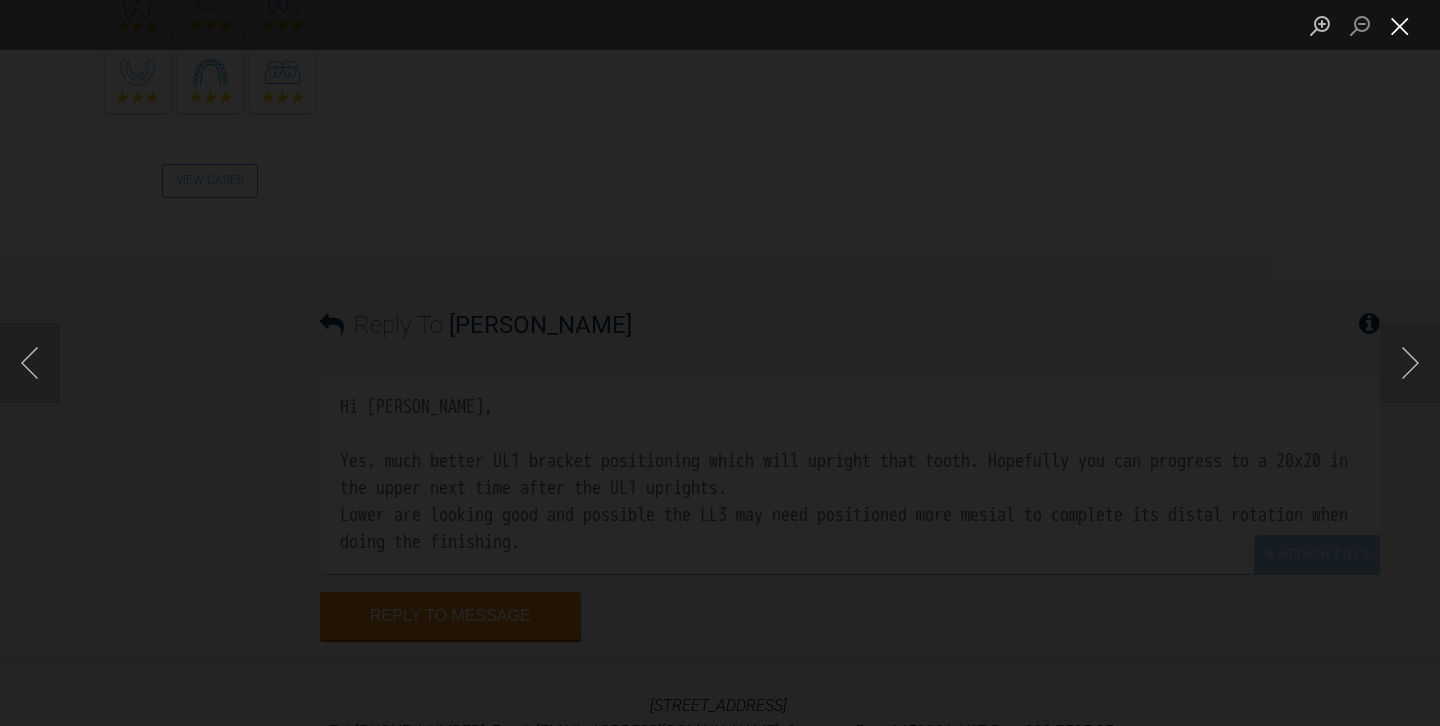 click at bounding box center [1400, 25] 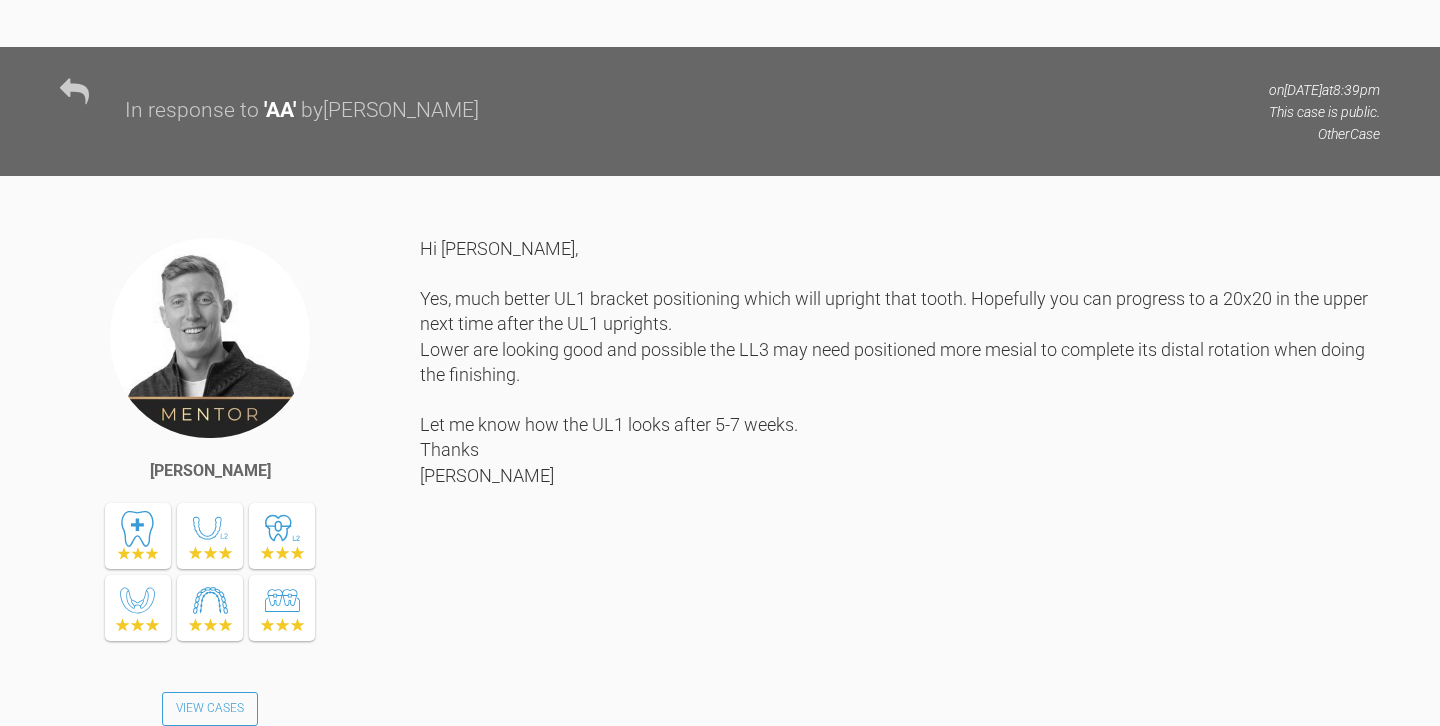 scroll, scrollTop: 14192, scrollLeft: 0, axis: vertical 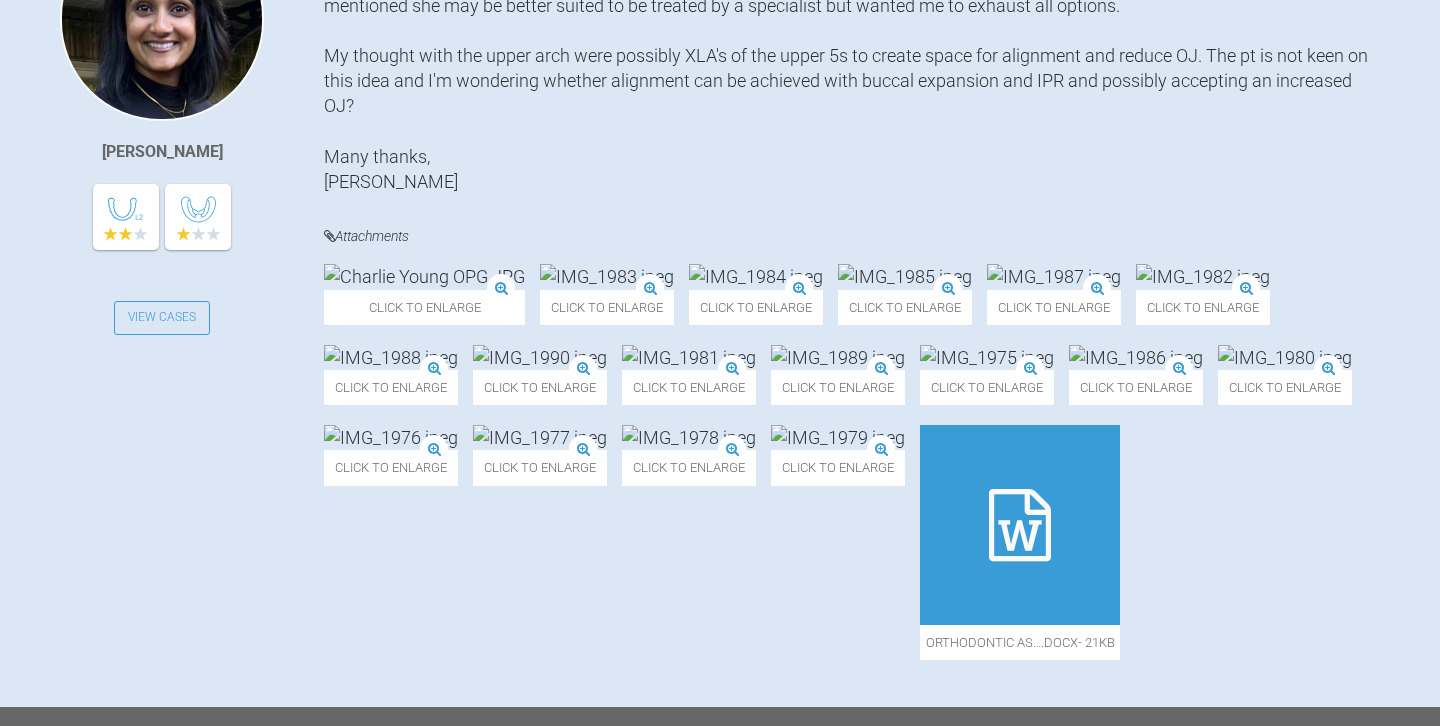 click at bounding box center (424, 276) 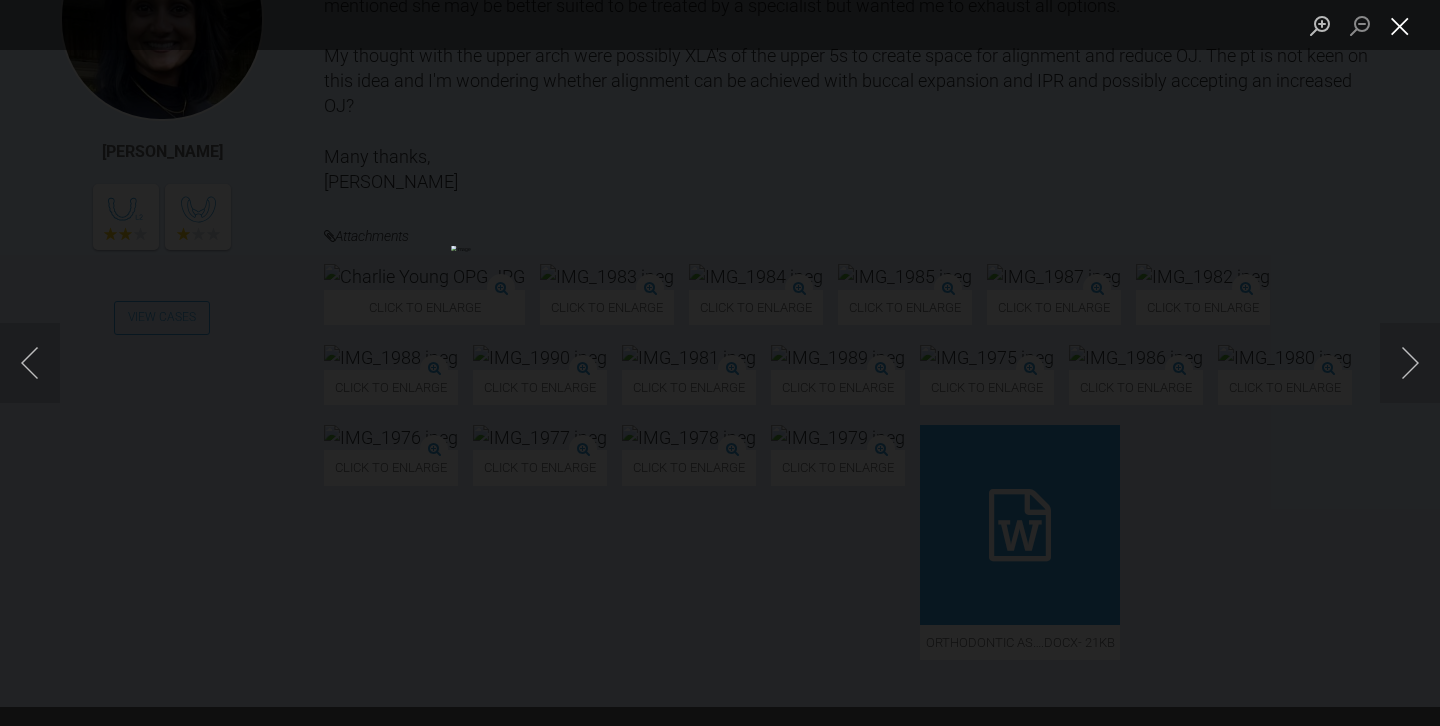 click at bounding box center (1400, 25) 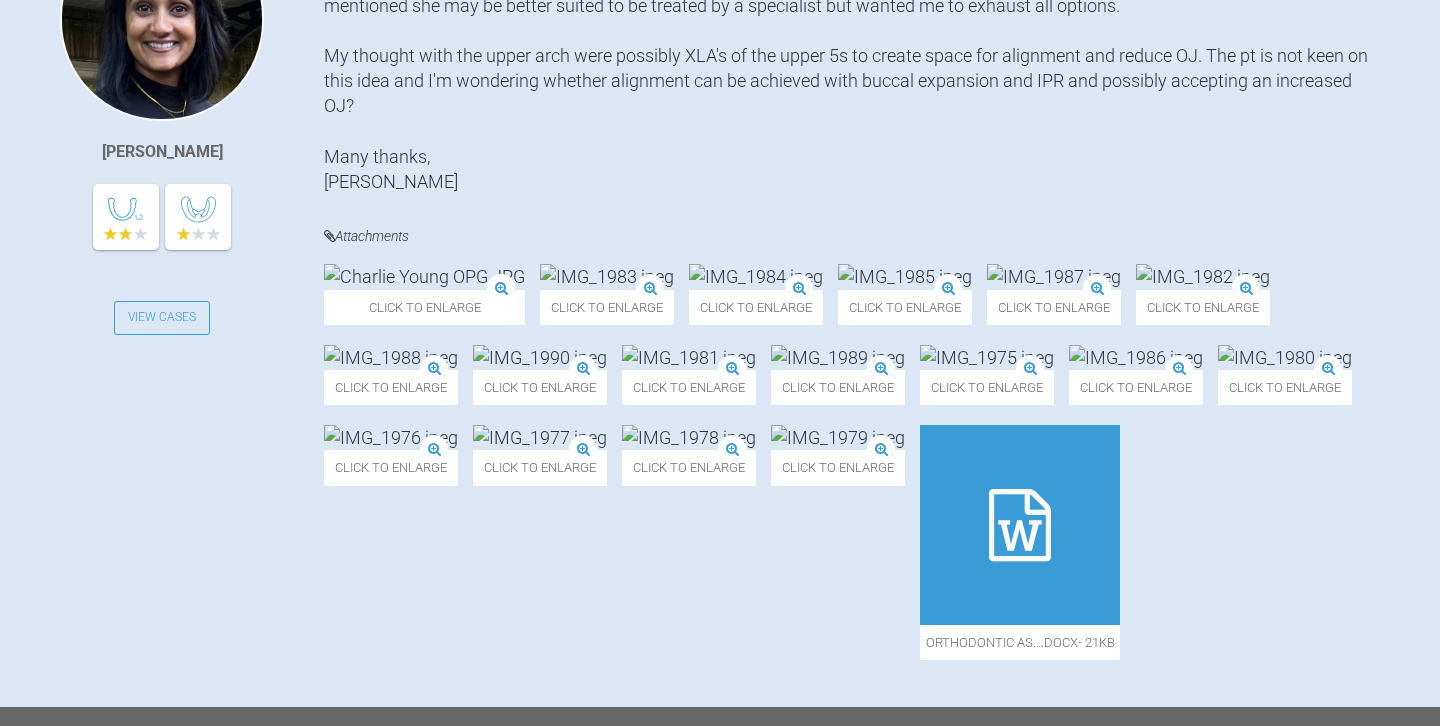 click at bounding box center [540, 357] 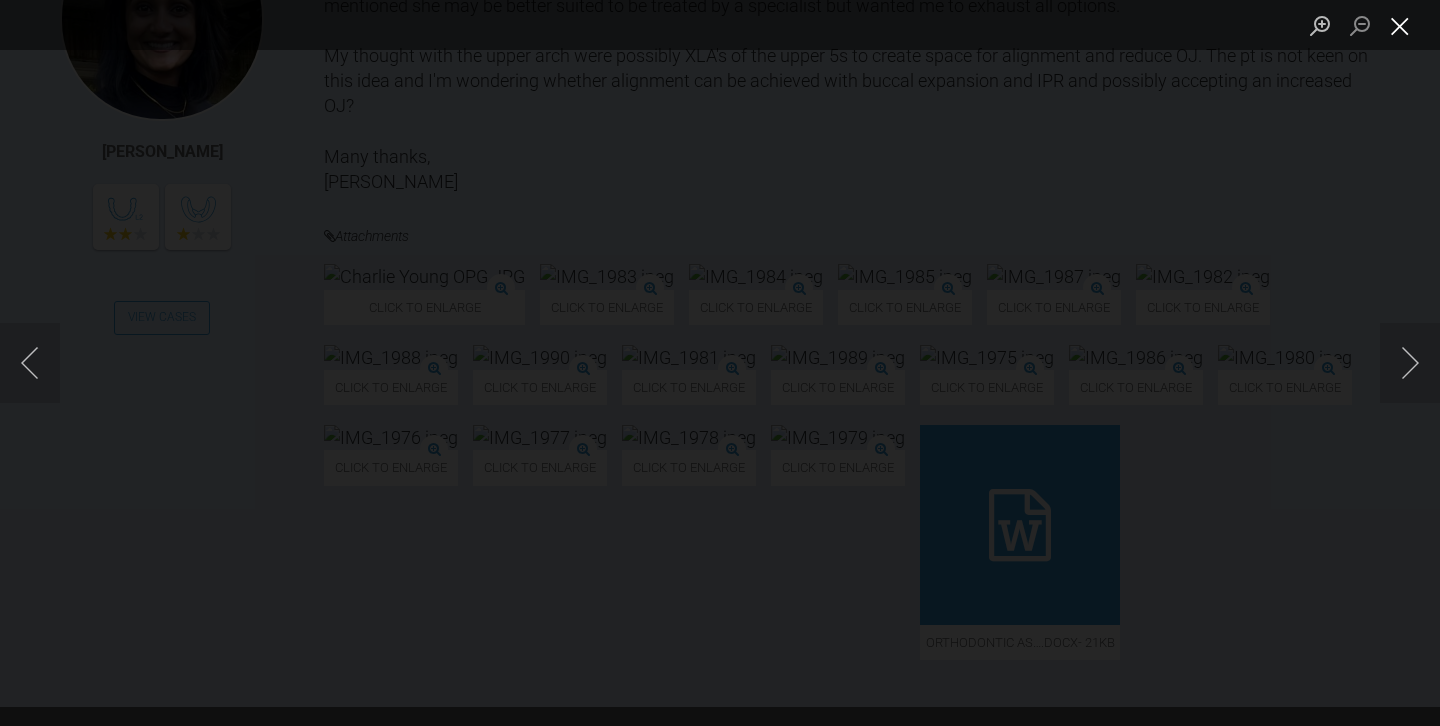 click at bounding box center [1400, 25] 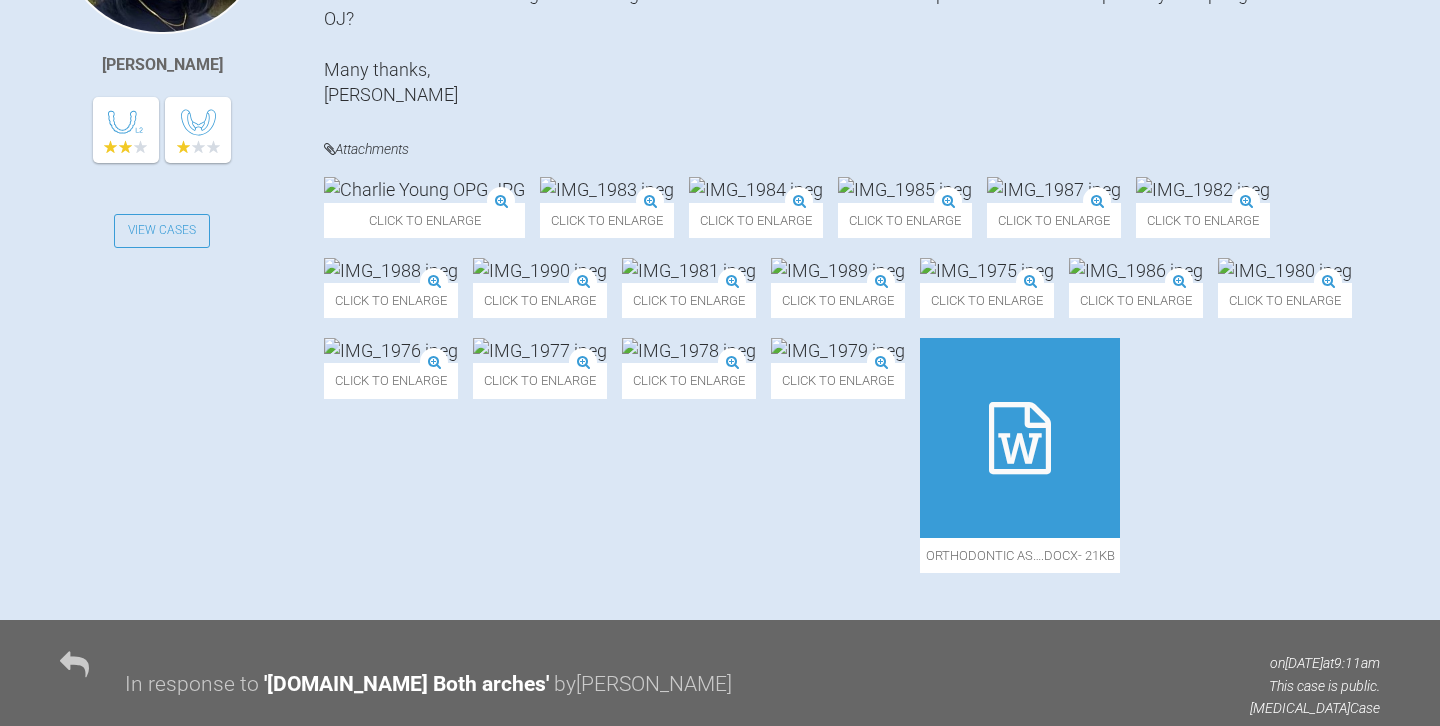 scroll, scrollTop: 704, scrollLeft: 0, axis: vertical 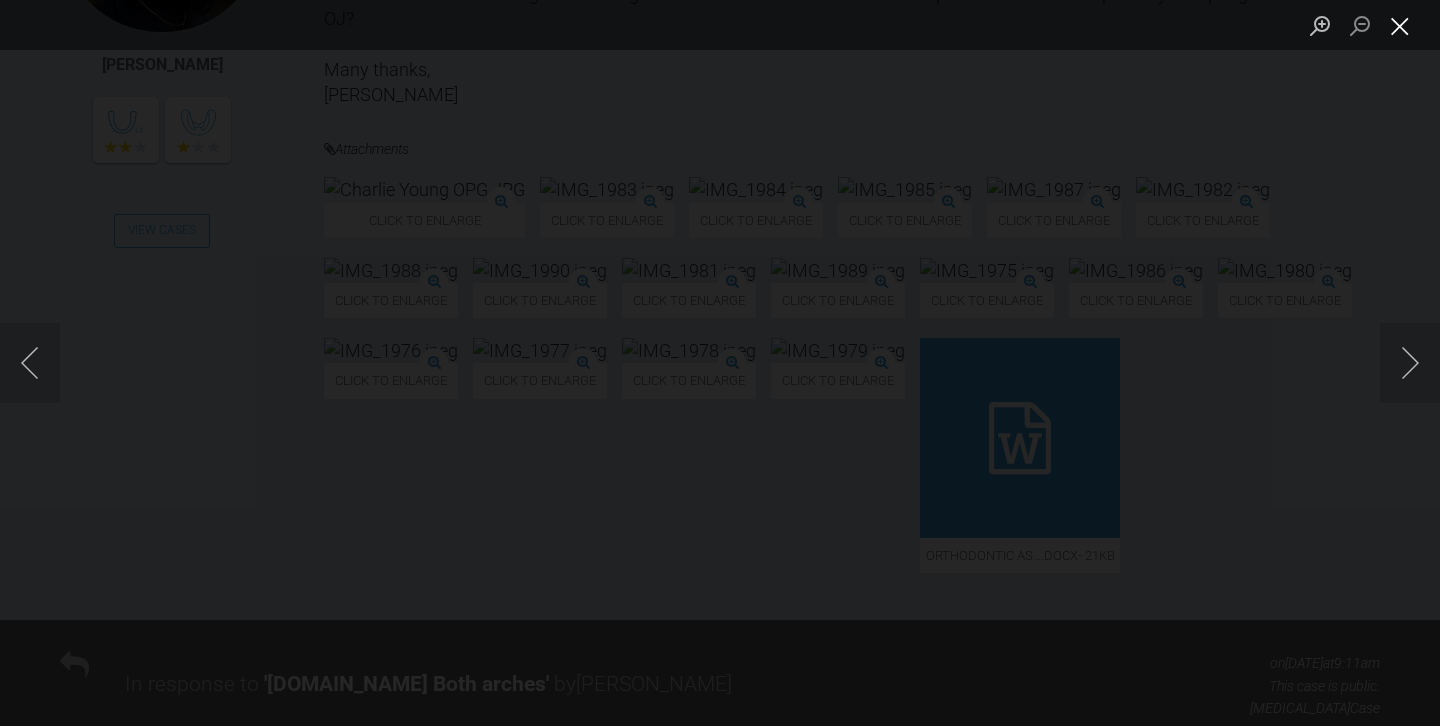 click at bounding box center [1400, 25] 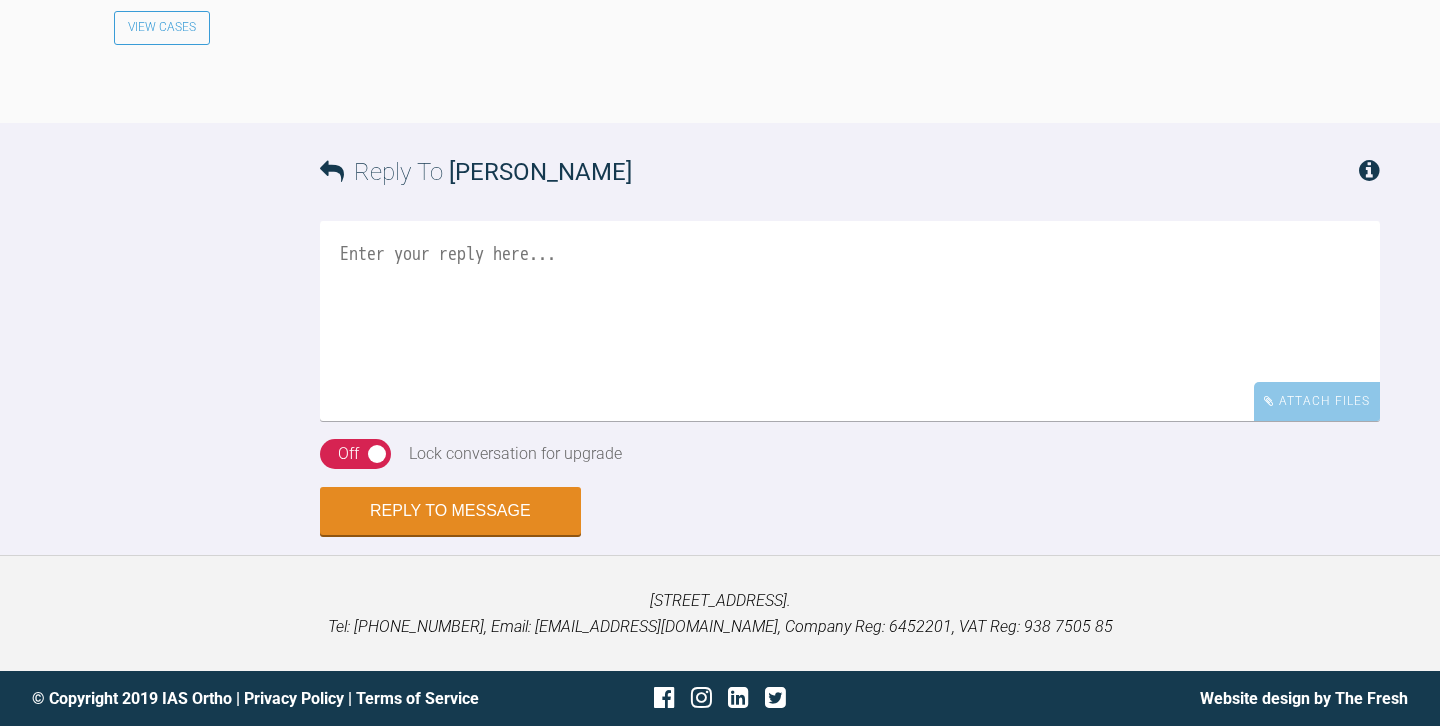 scroll, scrollTop: 2883, scrollLeft: 0, axis: vertical 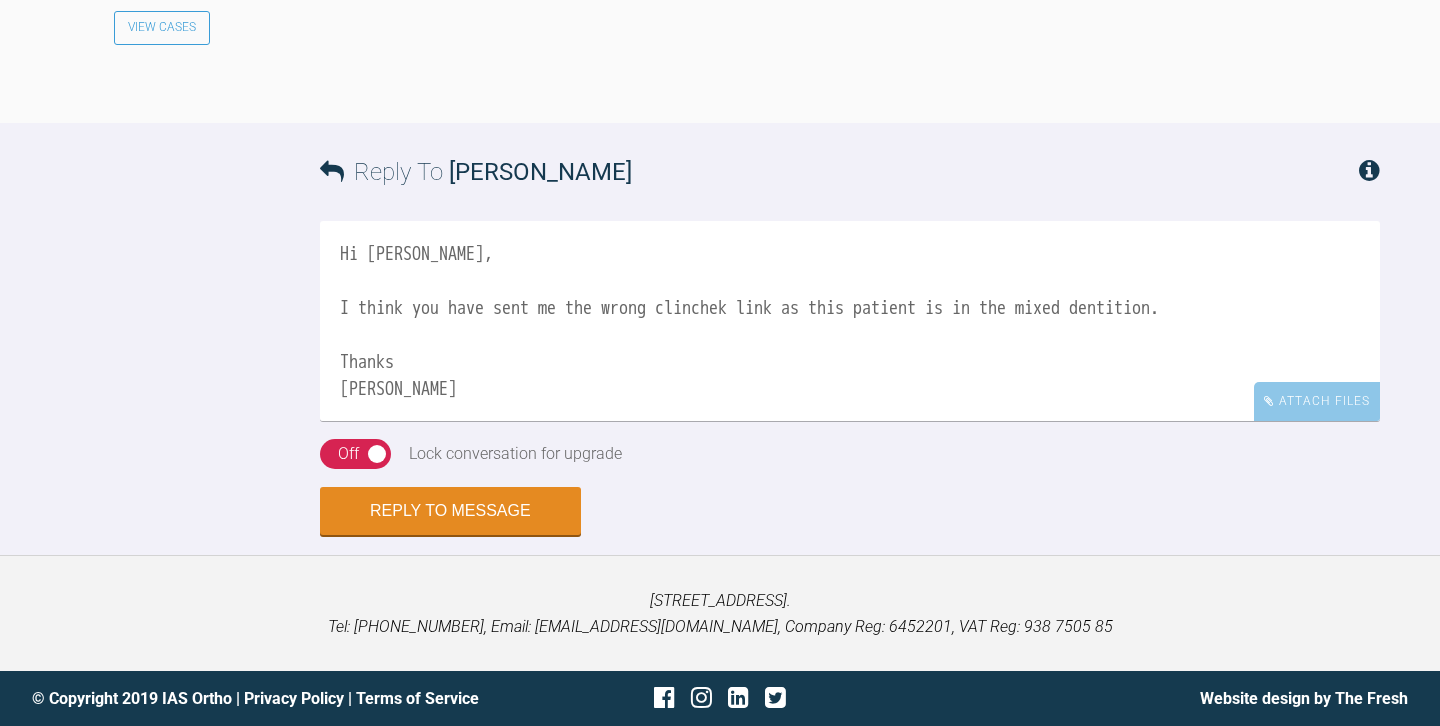 click on "Hi Amisha,
I think you have sent me the wrong clinchek link as this patient is in the mixed dentition.
Thanks
Josh" at bounding box center [850, 321] 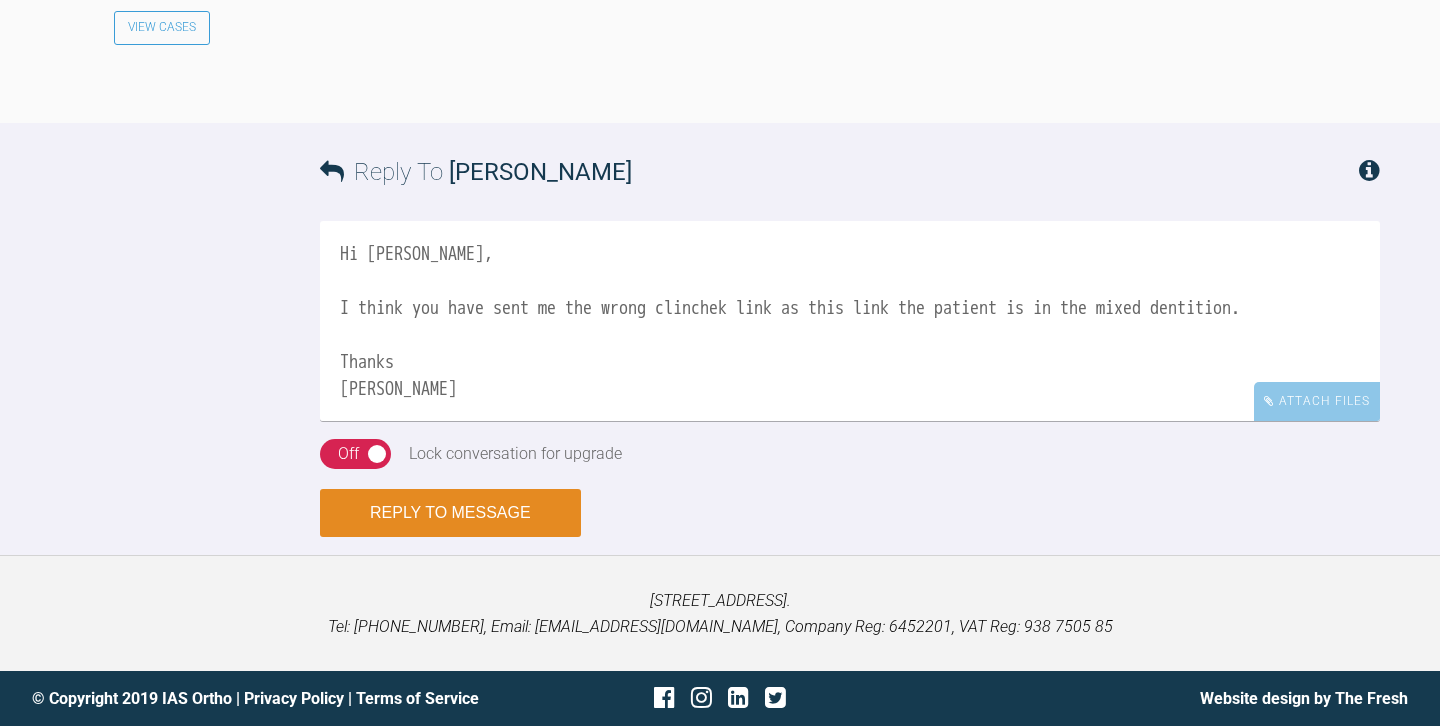 type on "Hi Amisha,
I think you have sent me the wrong clinchek link as this link the patient is in the mixed dentition.
Thanks
Josh" 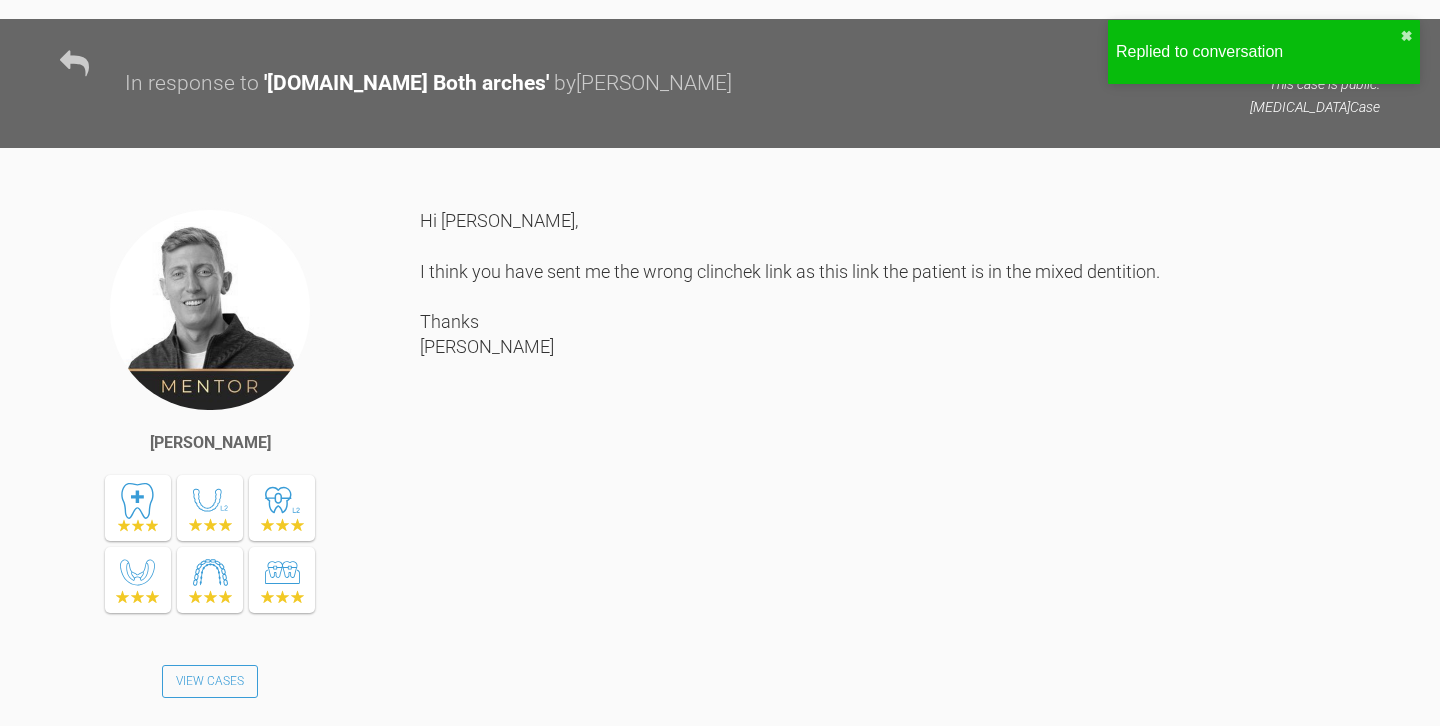 scroll, scrollTop: 2738, scrollLeft: 0, axis: vertical 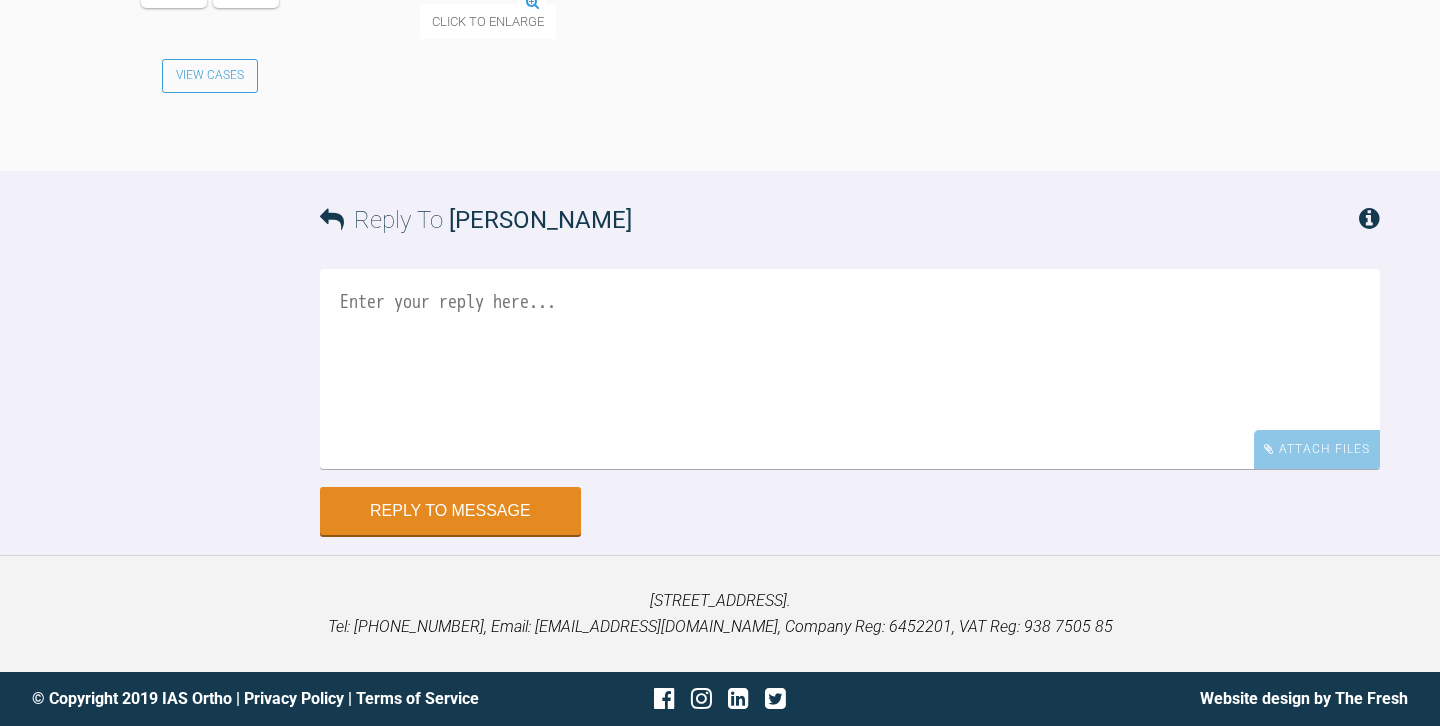 click at bounding box center (488, -9) 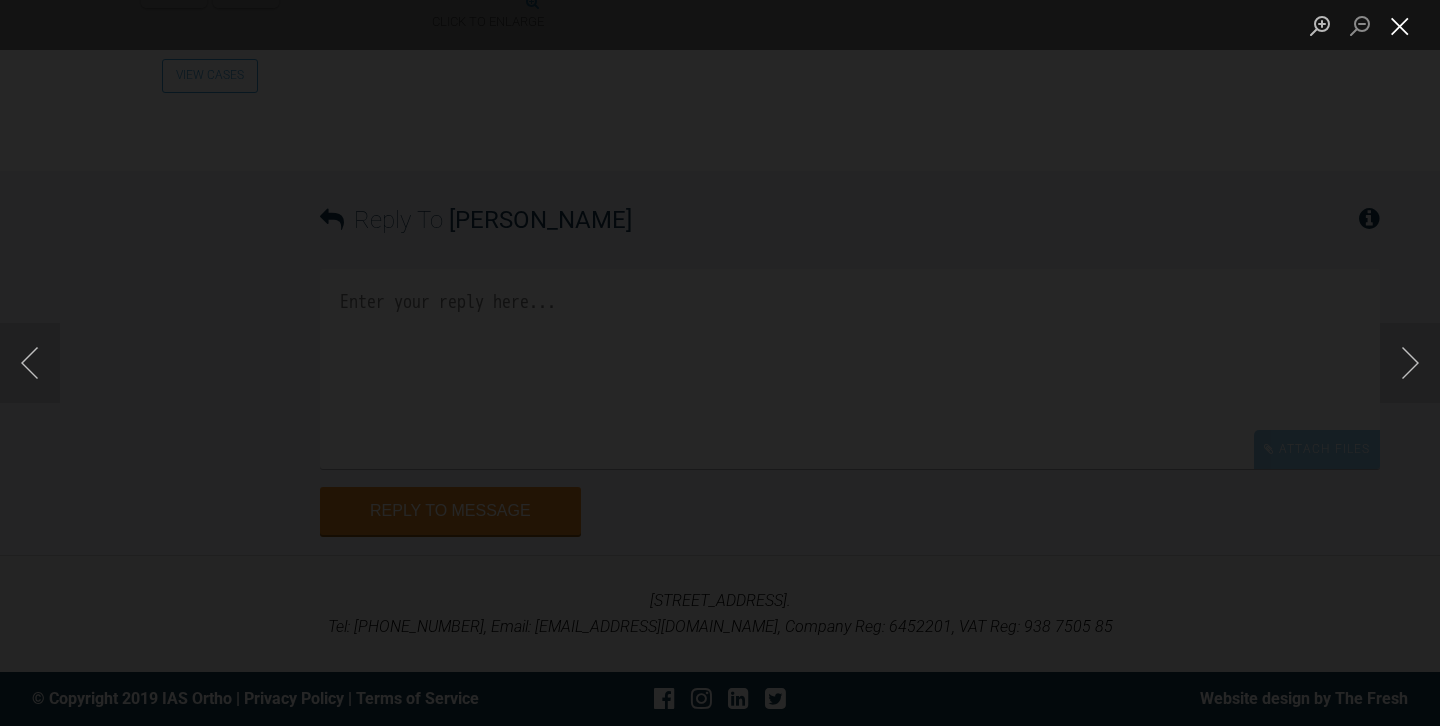 click at bounding box center (1400, 25) 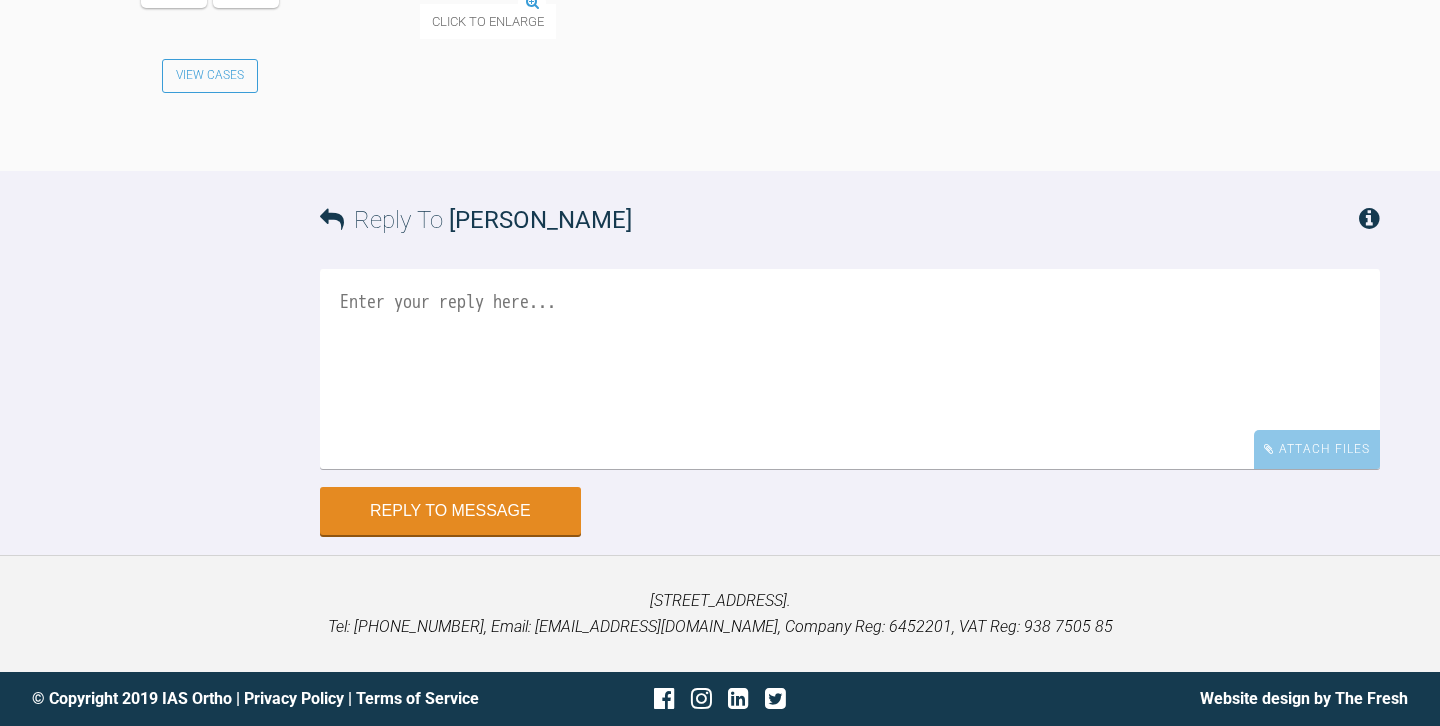 scroll, scrollTop: 6505, scrollLeft: 0, axis: vertical 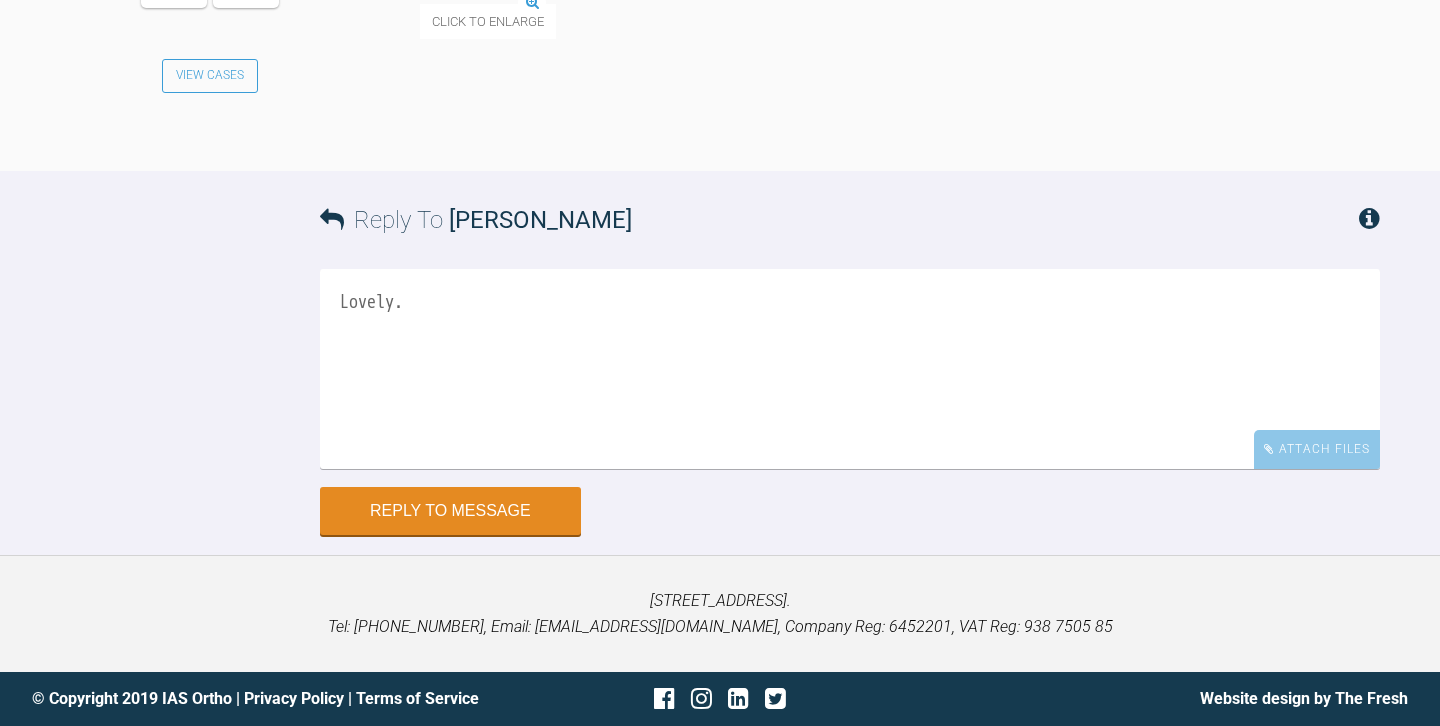 click at bounding box center [488, -9] 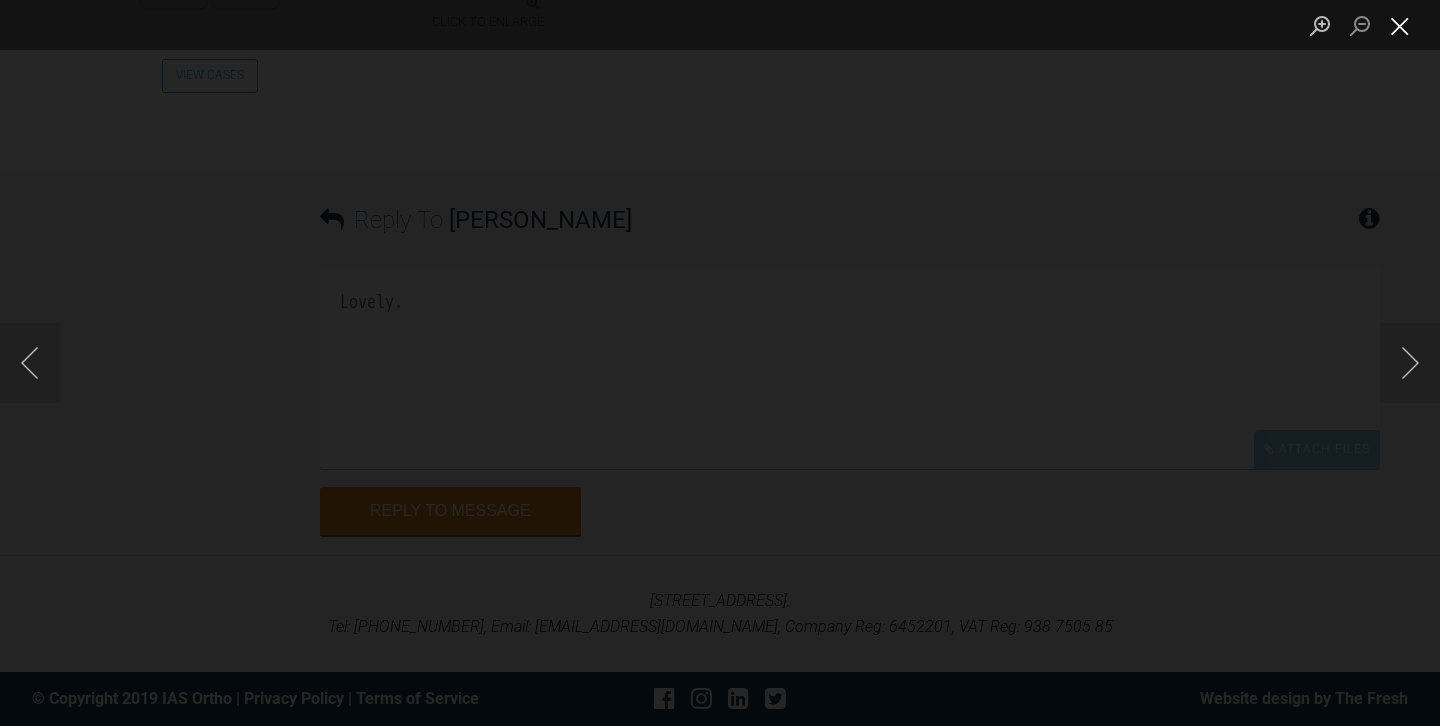 click at bounding box center [1400, 25] 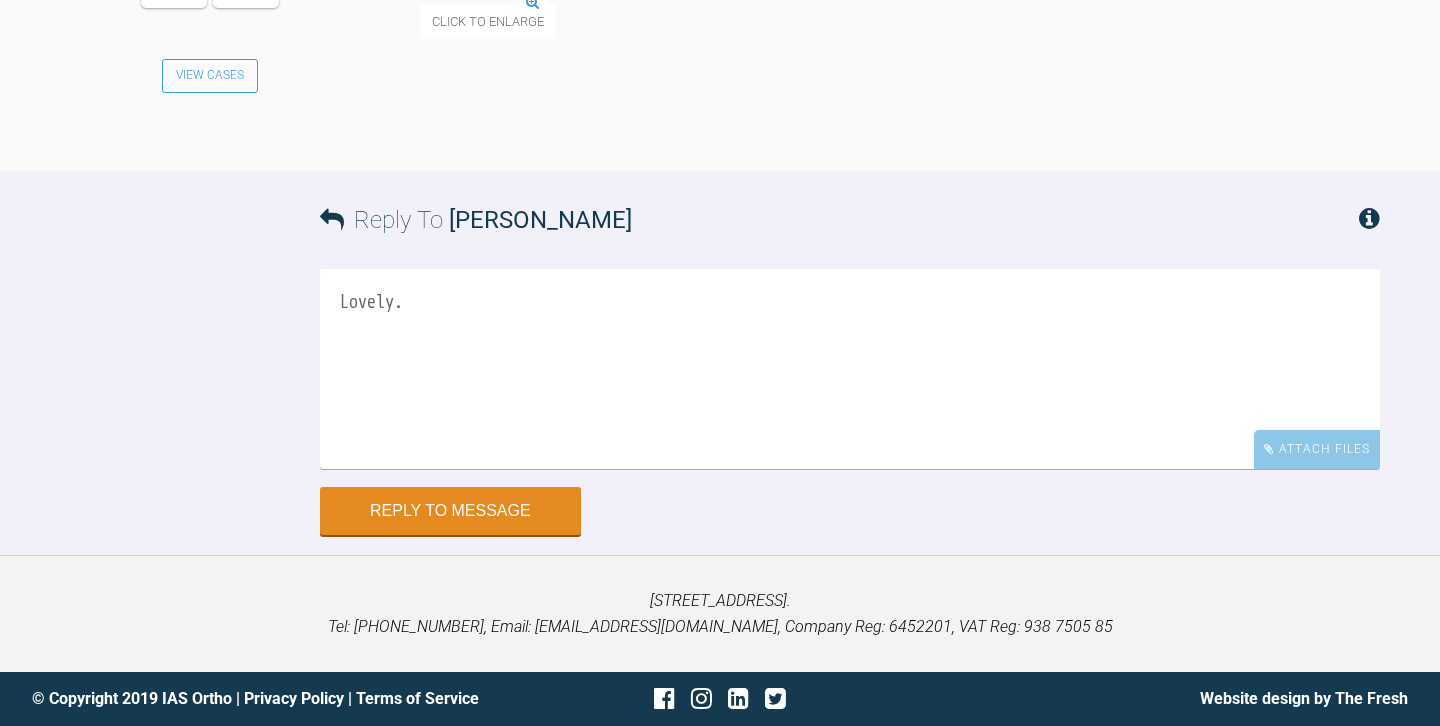 click on "Lovely." at bounding box center (850, 369) 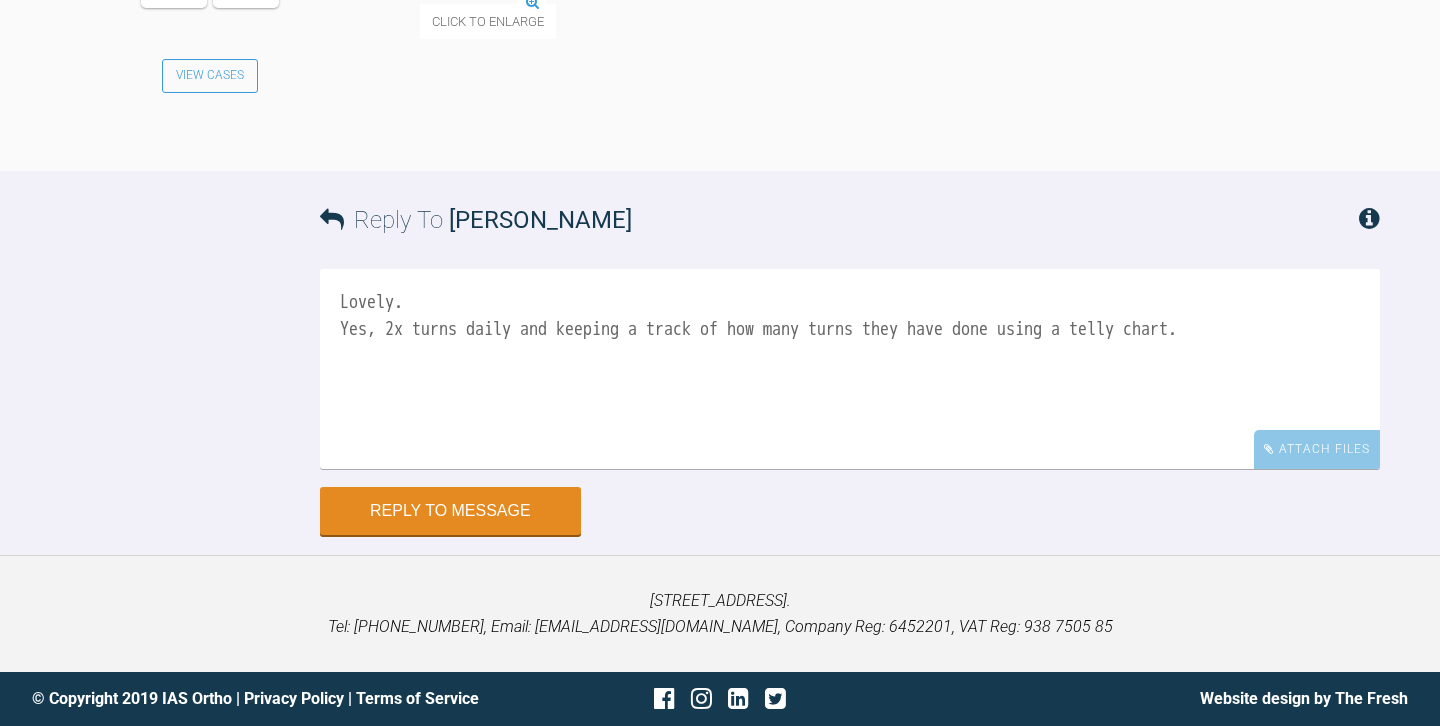 click on "Lovely.
Yes, 2x turns daily and keeping a track of how many turns they have done using a telly chart." at bounding box center [850, 369] 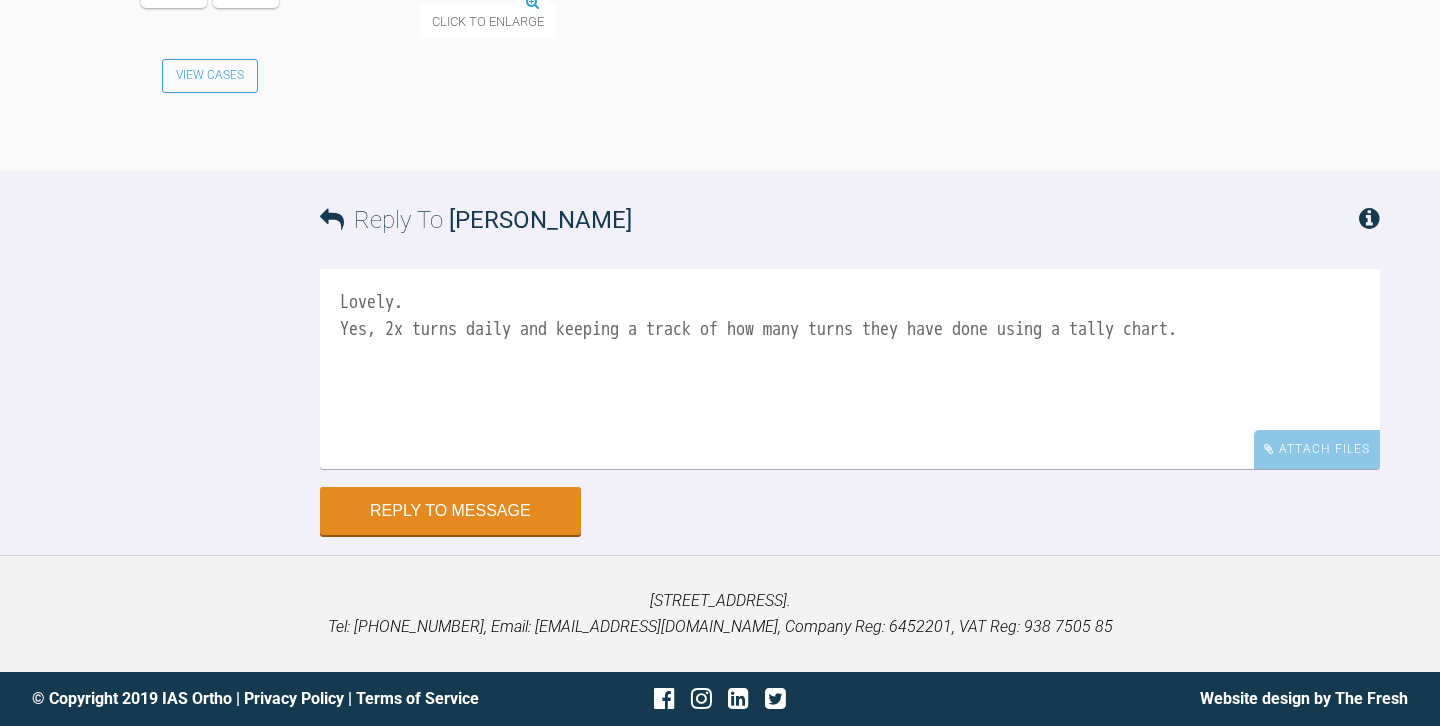 click on "Reply To   [PERSON_NAME]" at bounding box center (850, 220) 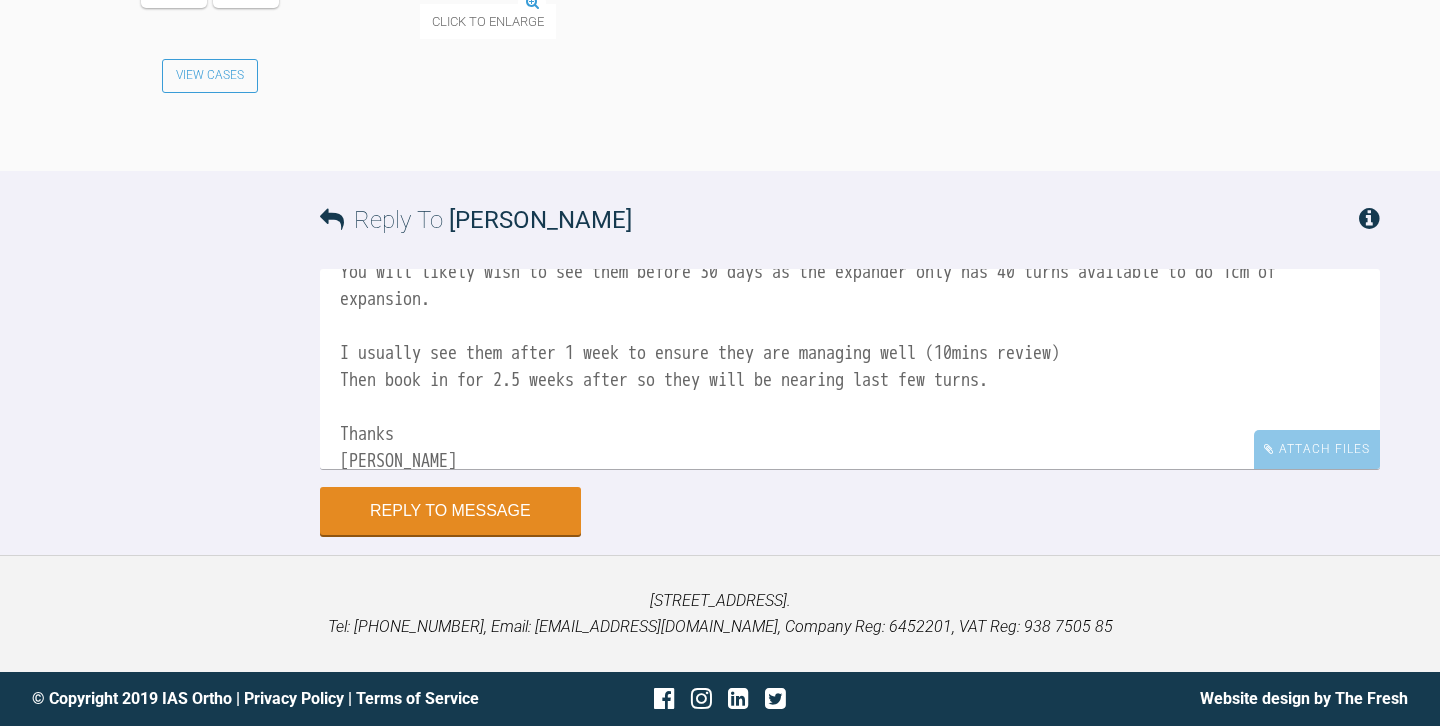 scroll, scrollTop: 83, scrollLeft: 0, axis: vertical 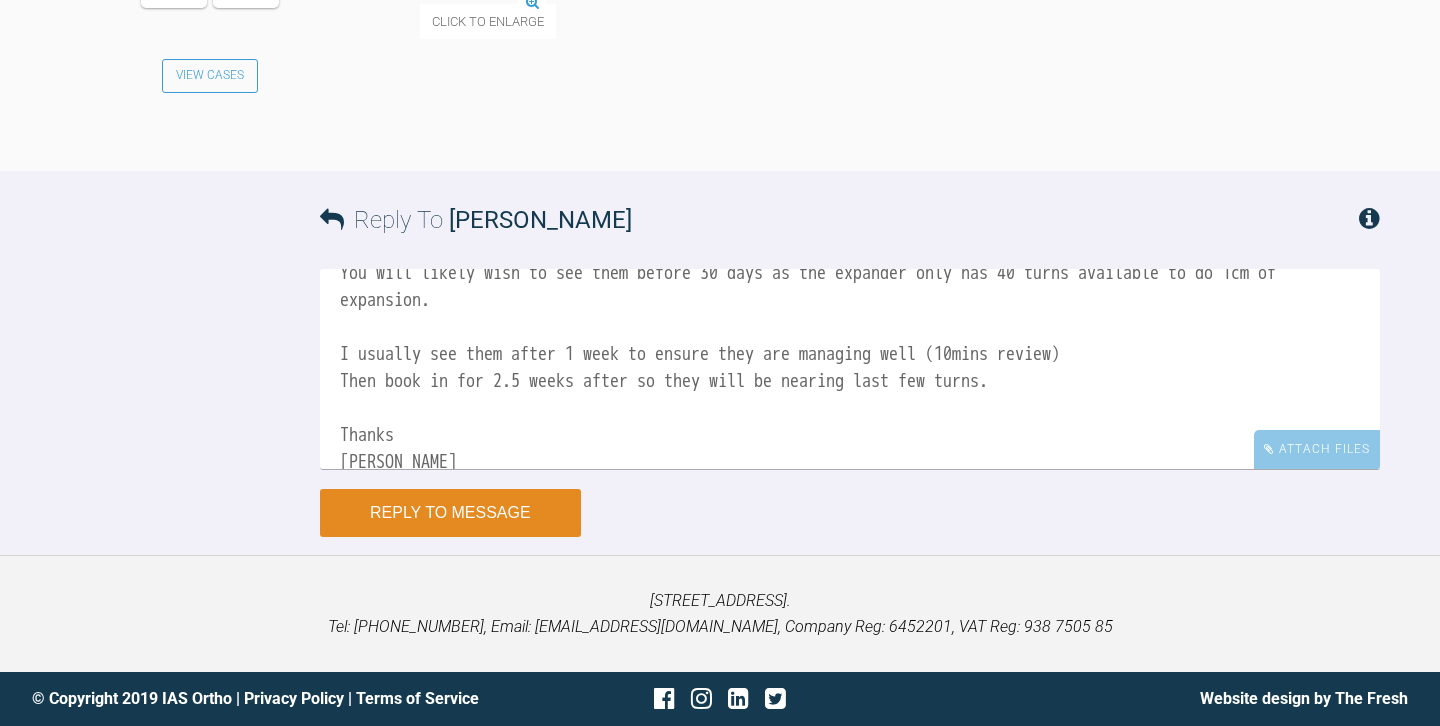 type on "Lovely.
Yes, 2x turns daily and keeping a track of how many turns they have done using a tally chart.
You will likely wish to see them before 30 days as the expander only has 40 turns available to do 1cm of expansion.
I usually see them after 1 week to ensure they are managing well (10mins review)
Then book in for 2.5 weeks after so they will be nearing last few turns.
Thanks
[PERSON_NAME]" 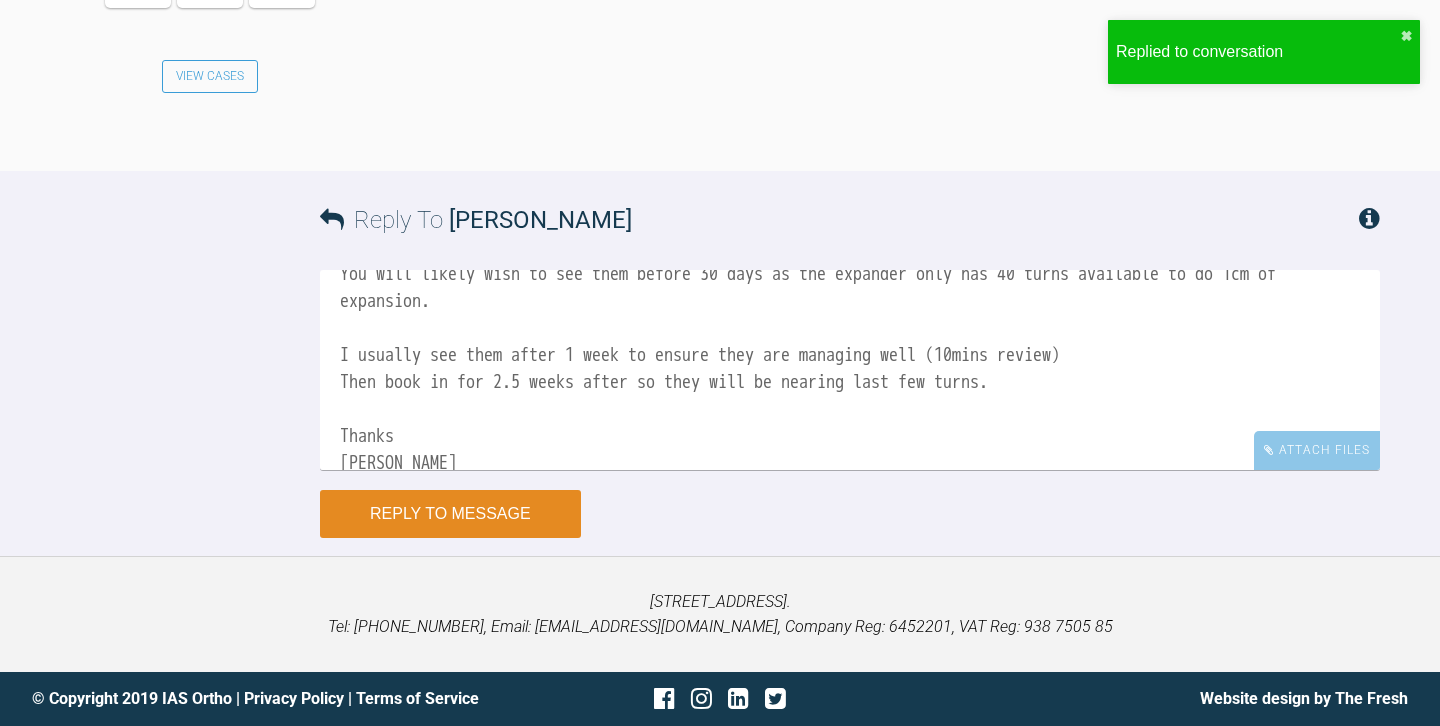 scroll, scrollTop: 7135, scrollLeft: 0, axis: vertical 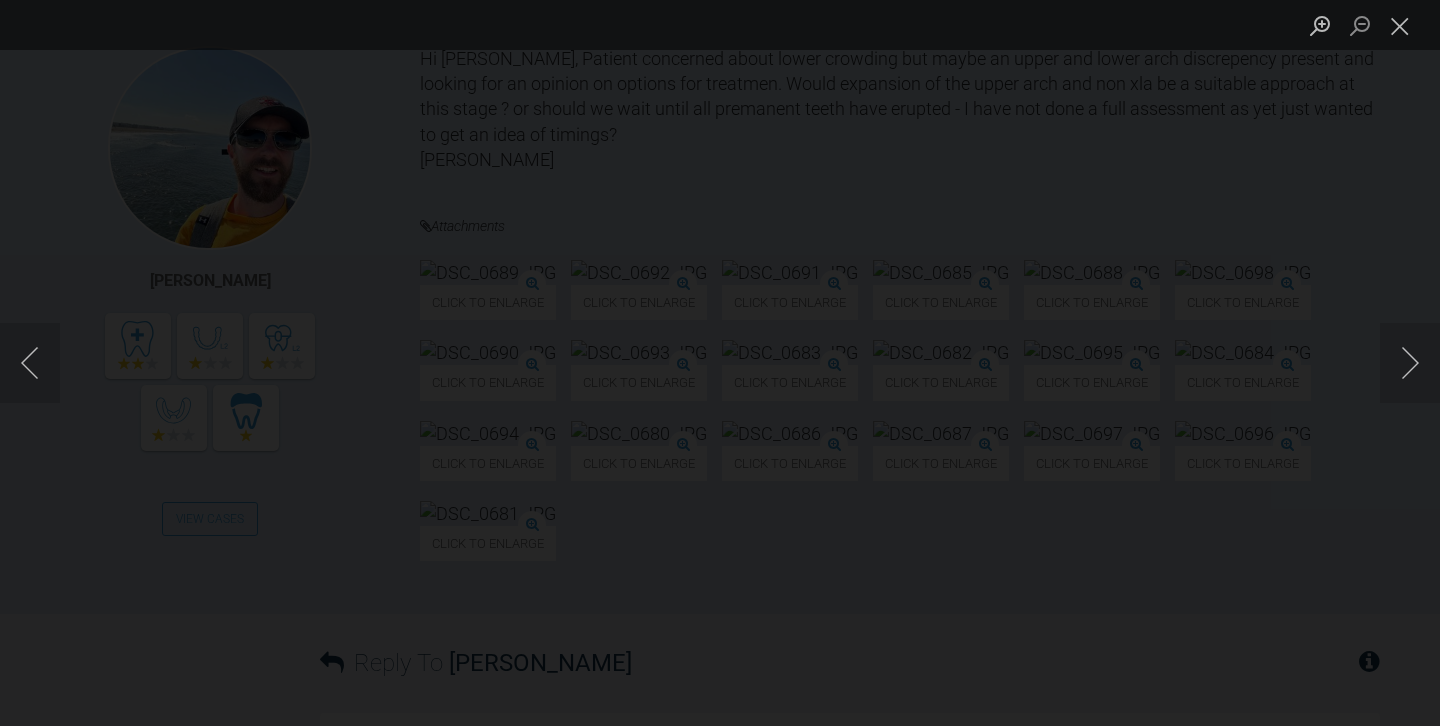 click at bounding box center (720, 363) 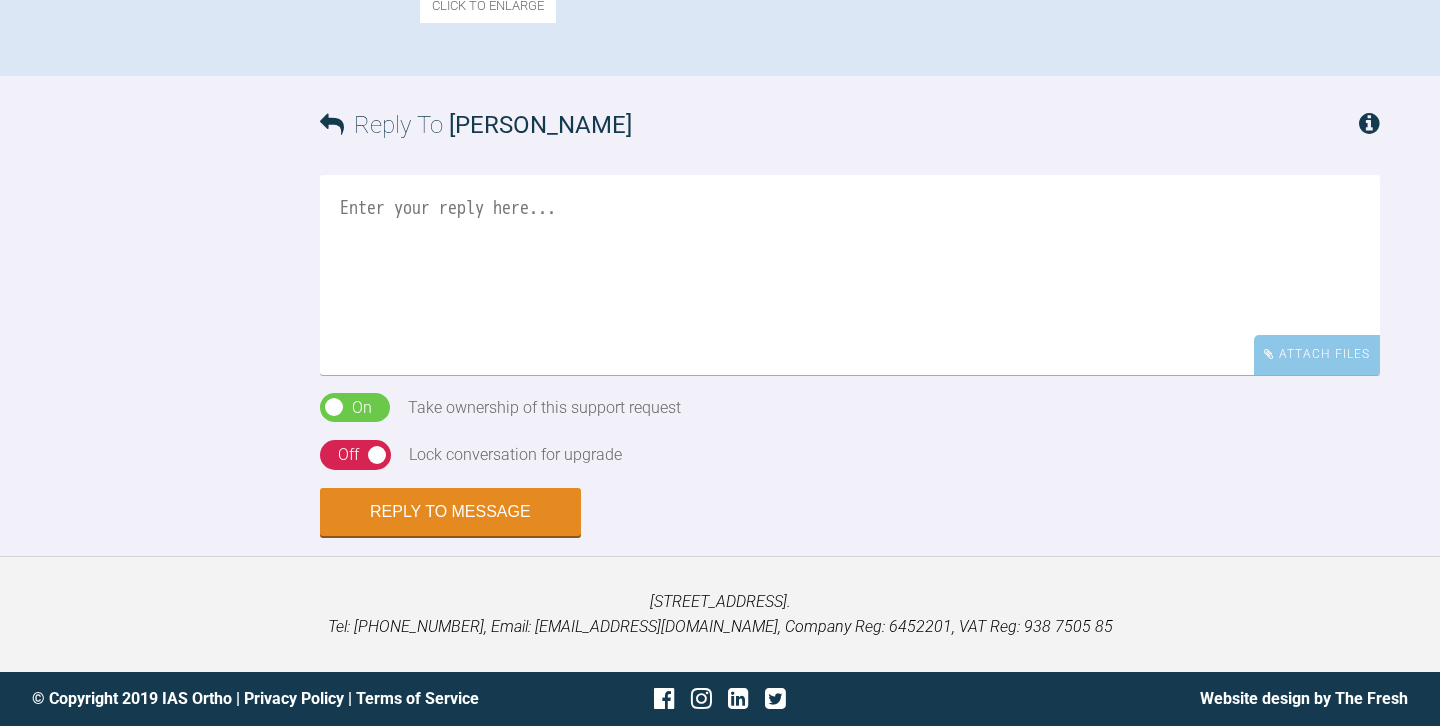 scroll, scrollTop: 1342, scrollLeft: 0, axis: vertical 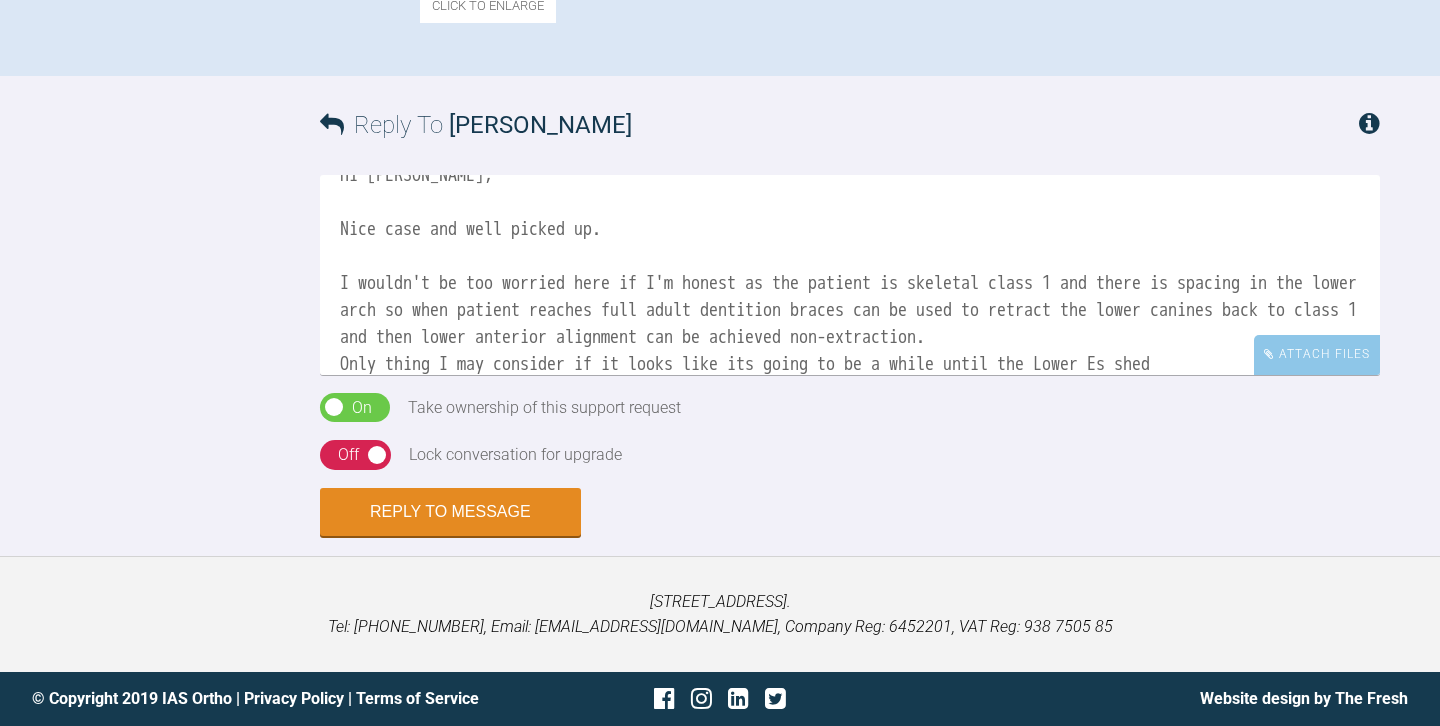 click on "Hi Owen,
Nice case and well picked up.
I wouldn't be too worried here if I'm honest as the patient is skeletal class 1 and there is spacing in the lower arch so when patient reaches full adult dentition braces can be used to retract the lower canines back to class 1 and then lower anterior alignment can be achieved non-extraction.
Only thing I may consider if it looks like its going to be a while until the Lower Es shed" at bounding box center [850, 275] 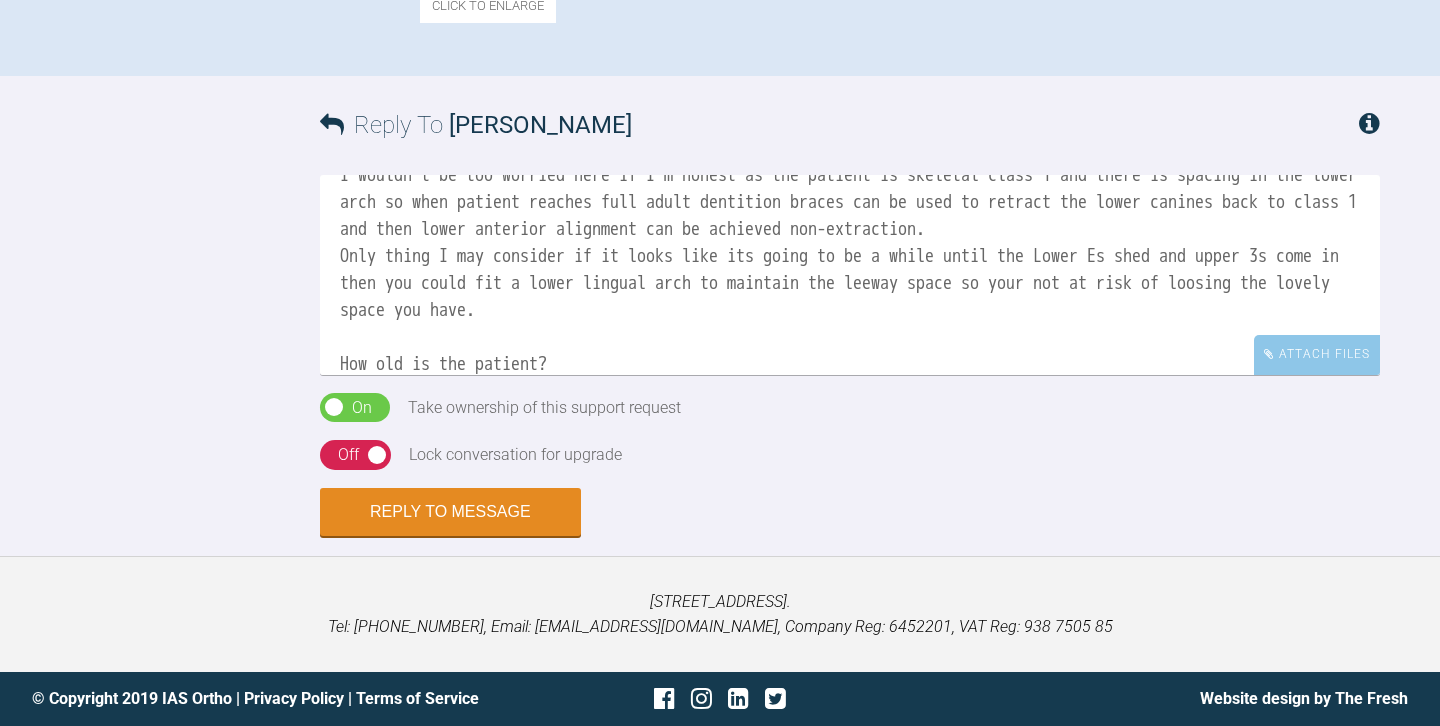 scroll, scrollTop: 168, scrollLeft: 0, axis: vertical 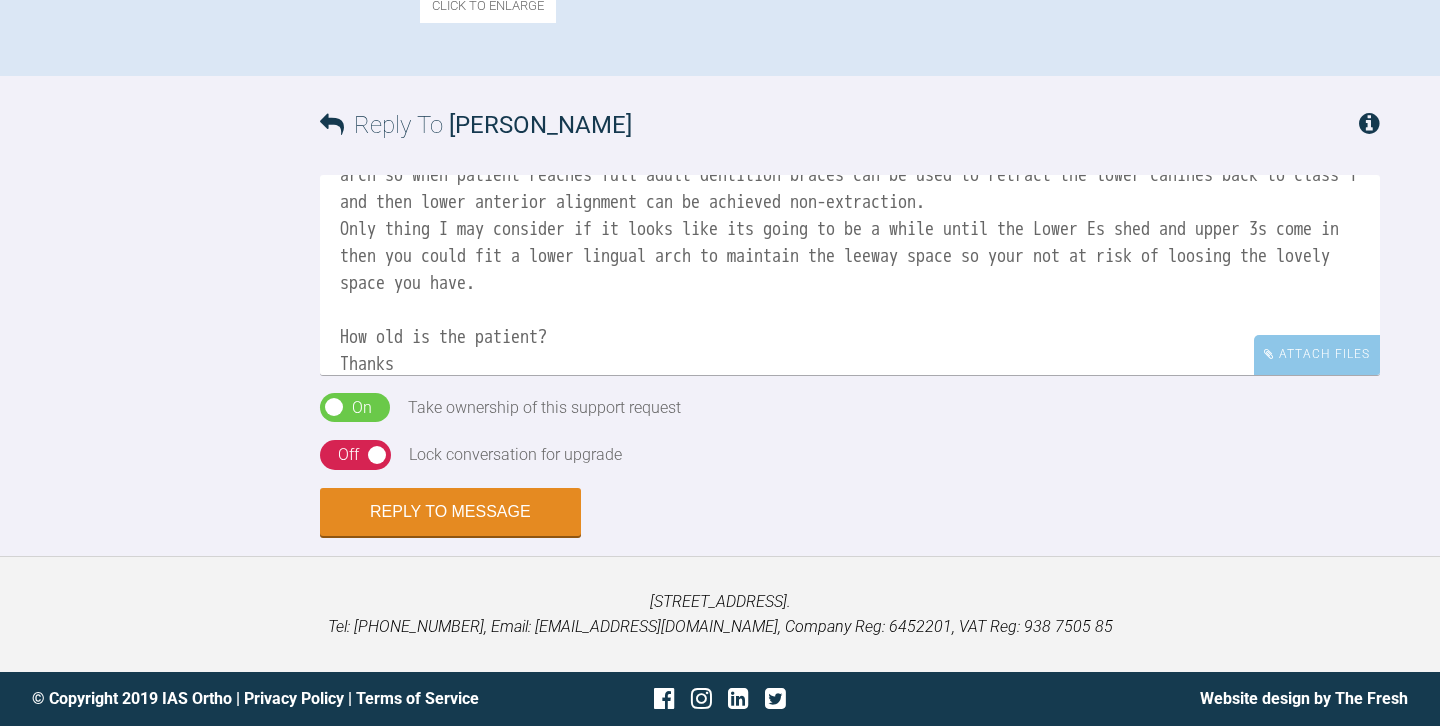 type on "Hi Owen,
Nice case and well picked up.
I wouldn't be too worried here if I'm honest as the patient is skeletal class 1 and there is spacing in the lower arch so when patient reaches full adult dentition braces can be used to retract the lower canines back to class 1 and then lower anterior alignment can be achieved non-extraction.
Only thing I may consider if it looks like its going to be a while until the Lower Es shed and upper 3s come in then you could fit a lower lingual arch to maintain the leeway space so your not at risk of loosing the lovely space you have.
How old is the patient?
Thanks
Josh" 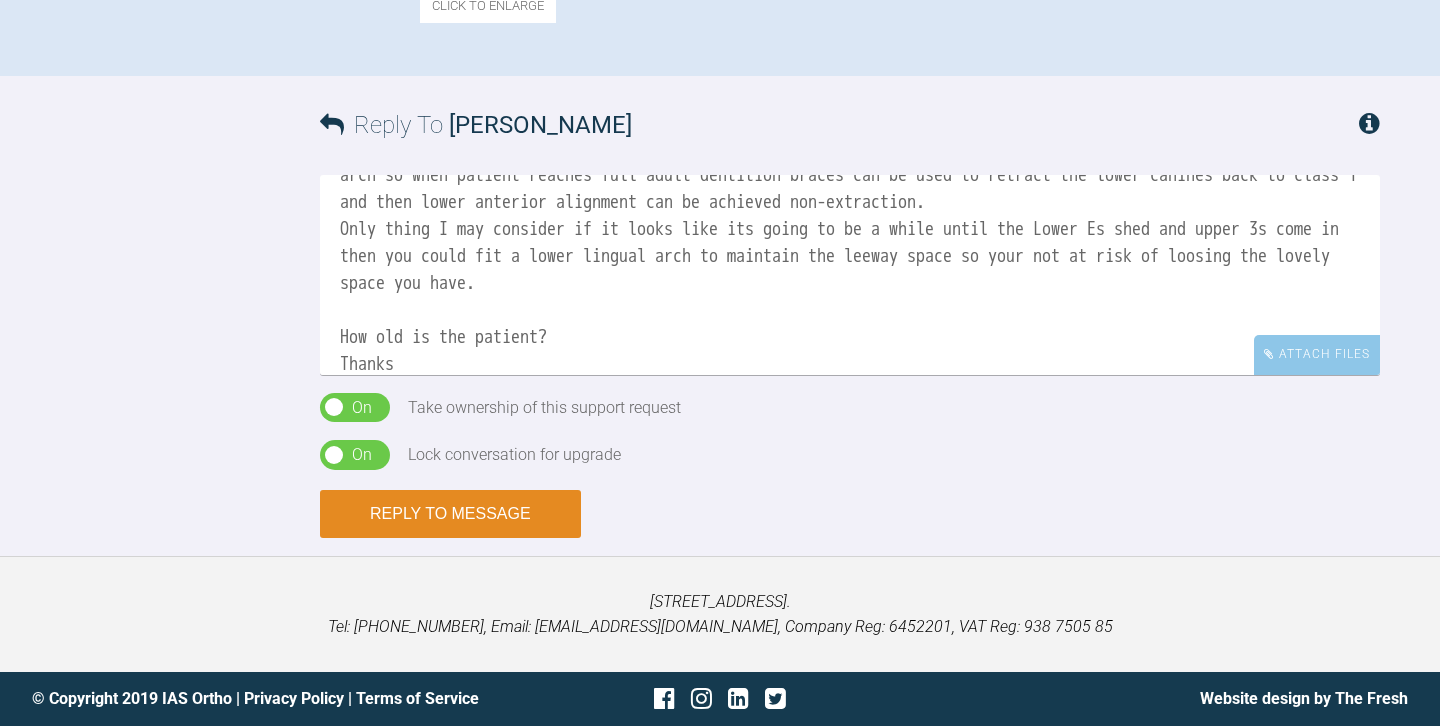 click on "Reply to Message" at bounding box center [450, 514] 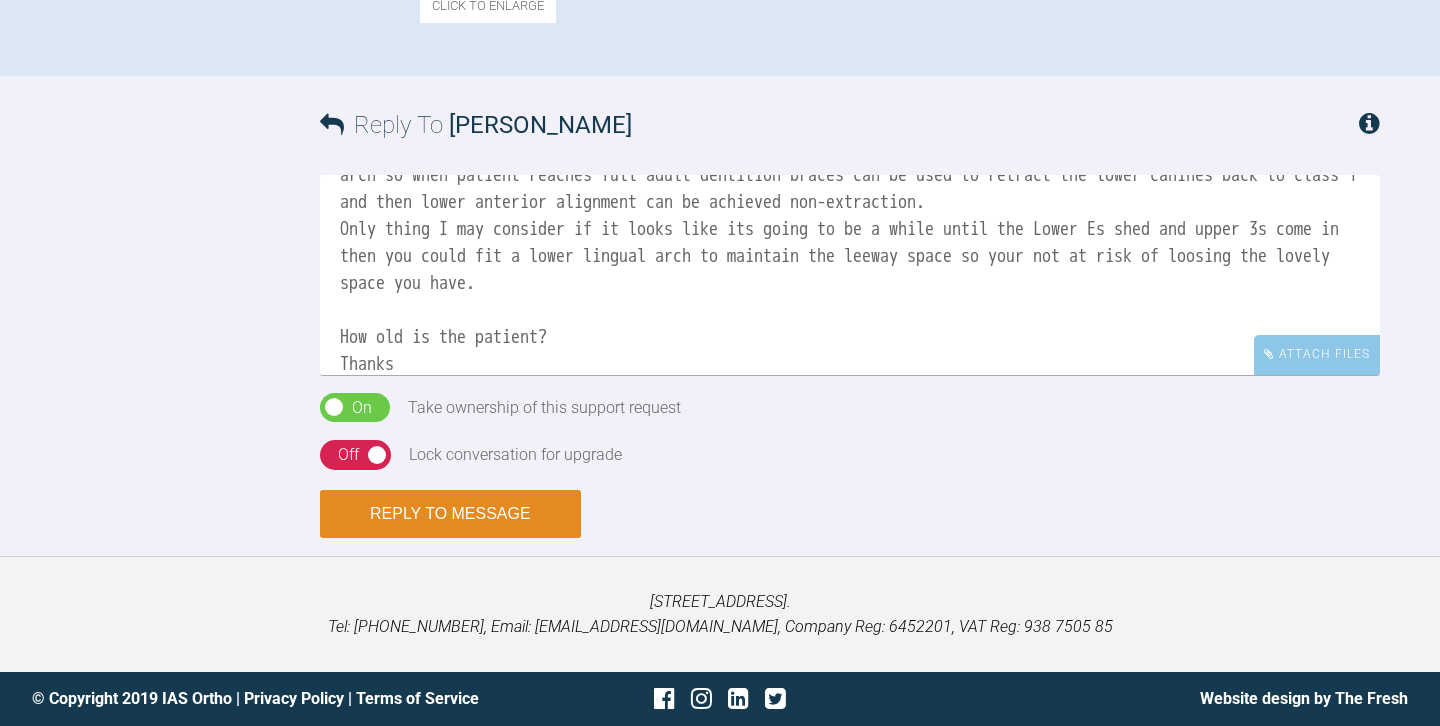 scroll, scrollTop: 0, scrollLeft: 0, axis: both 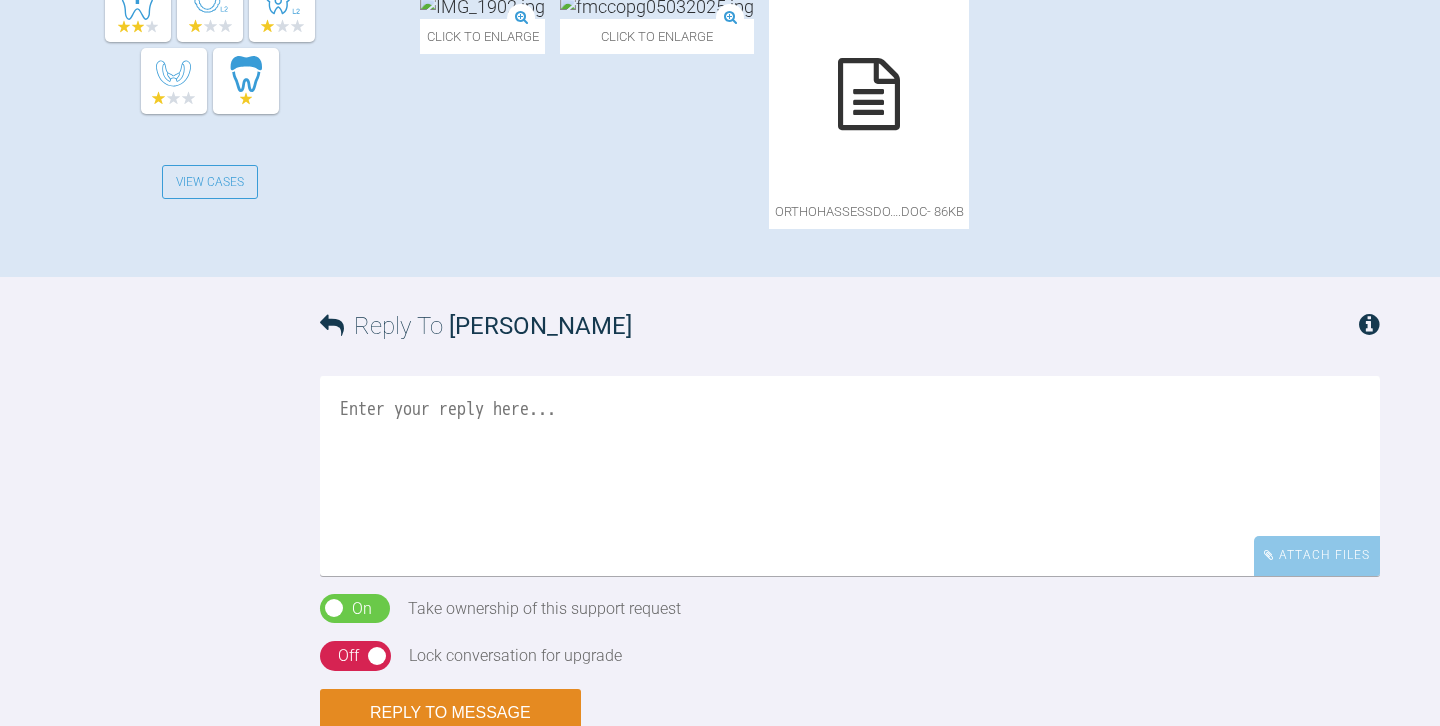 click at bounding box center (657, 6) 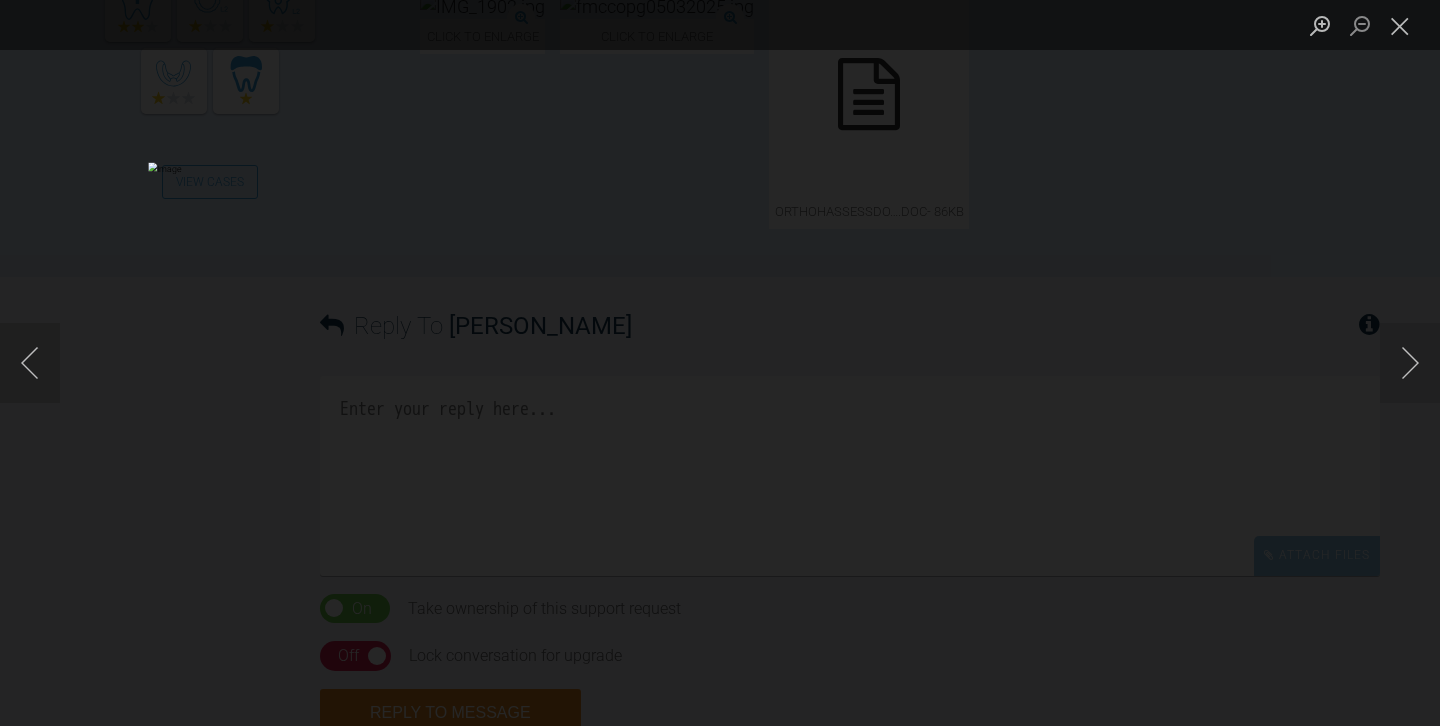 click at bounding box center [720, 363] 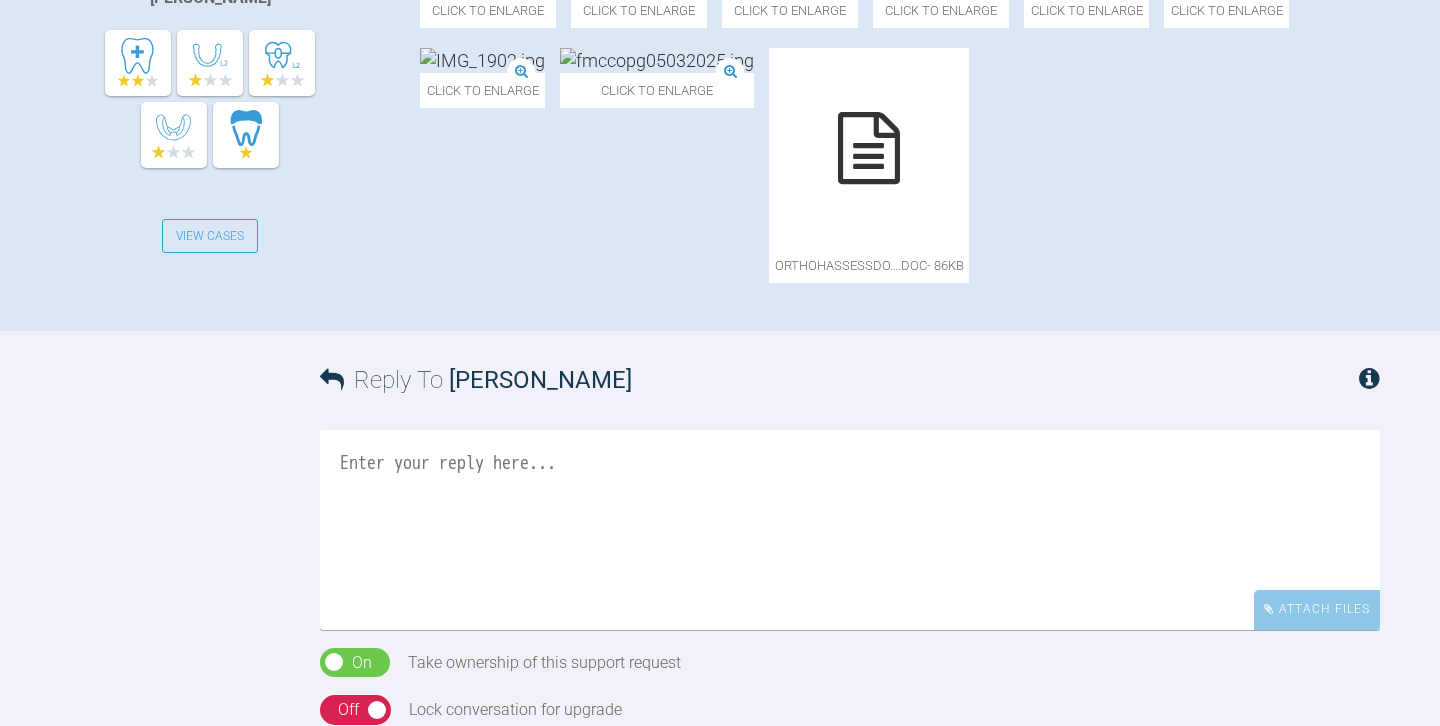 scroll, scrollTop: 764, scrollLeft: 0, axis: vertical 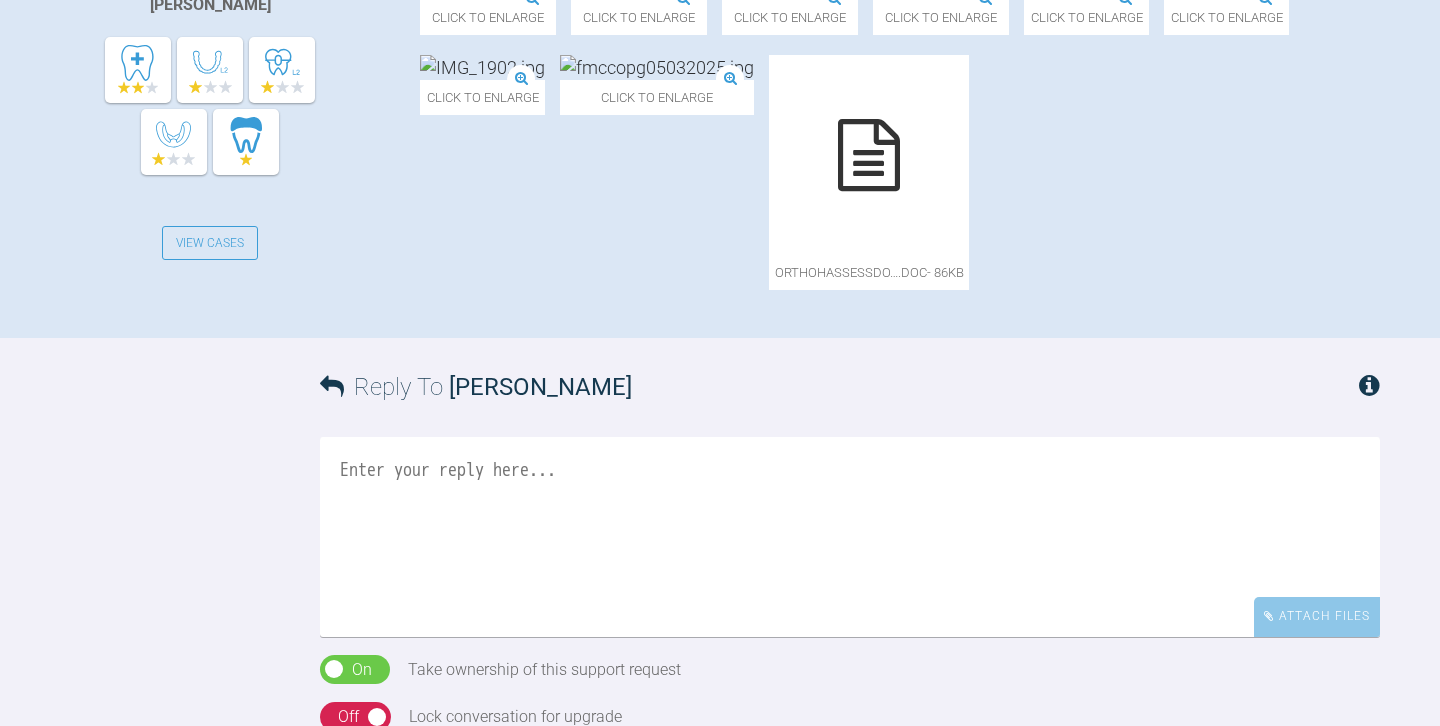 click at bounding box center (488, -14) 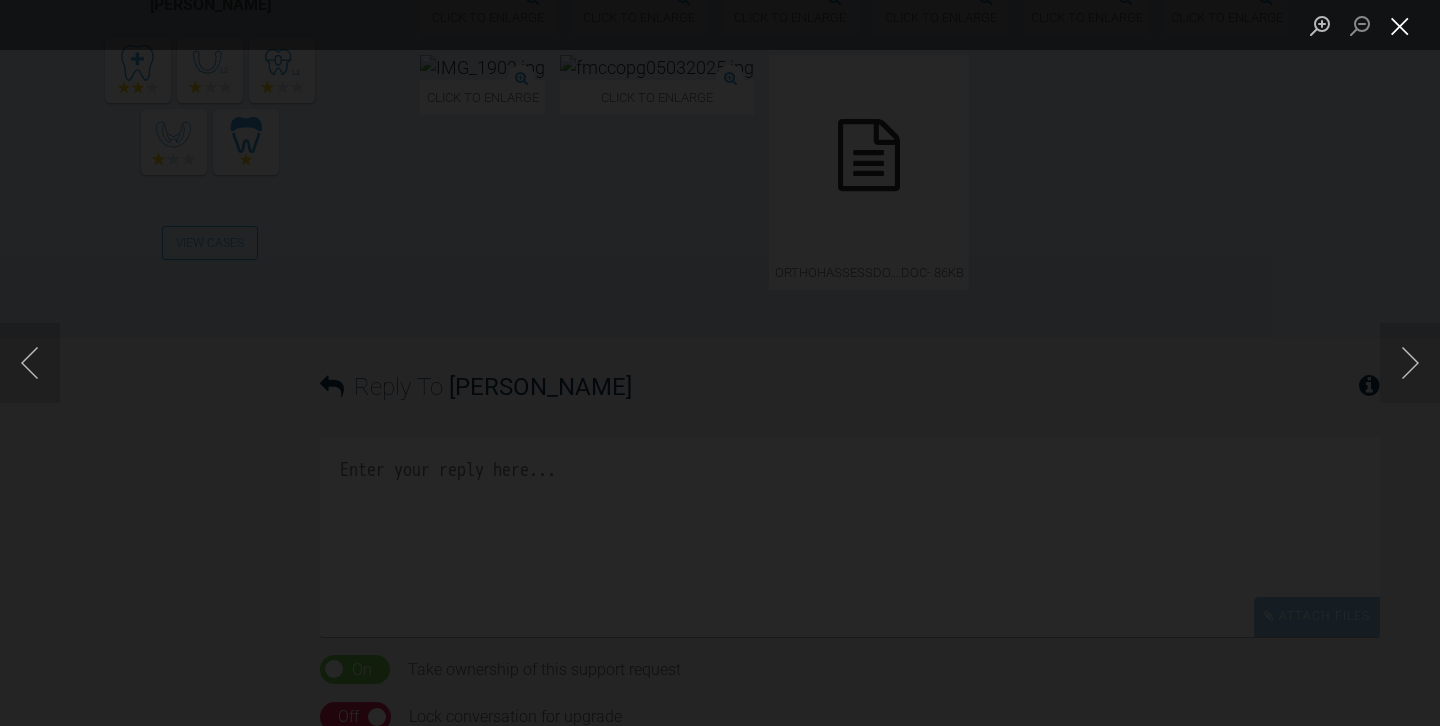 click at bounding box center [1400, 25] 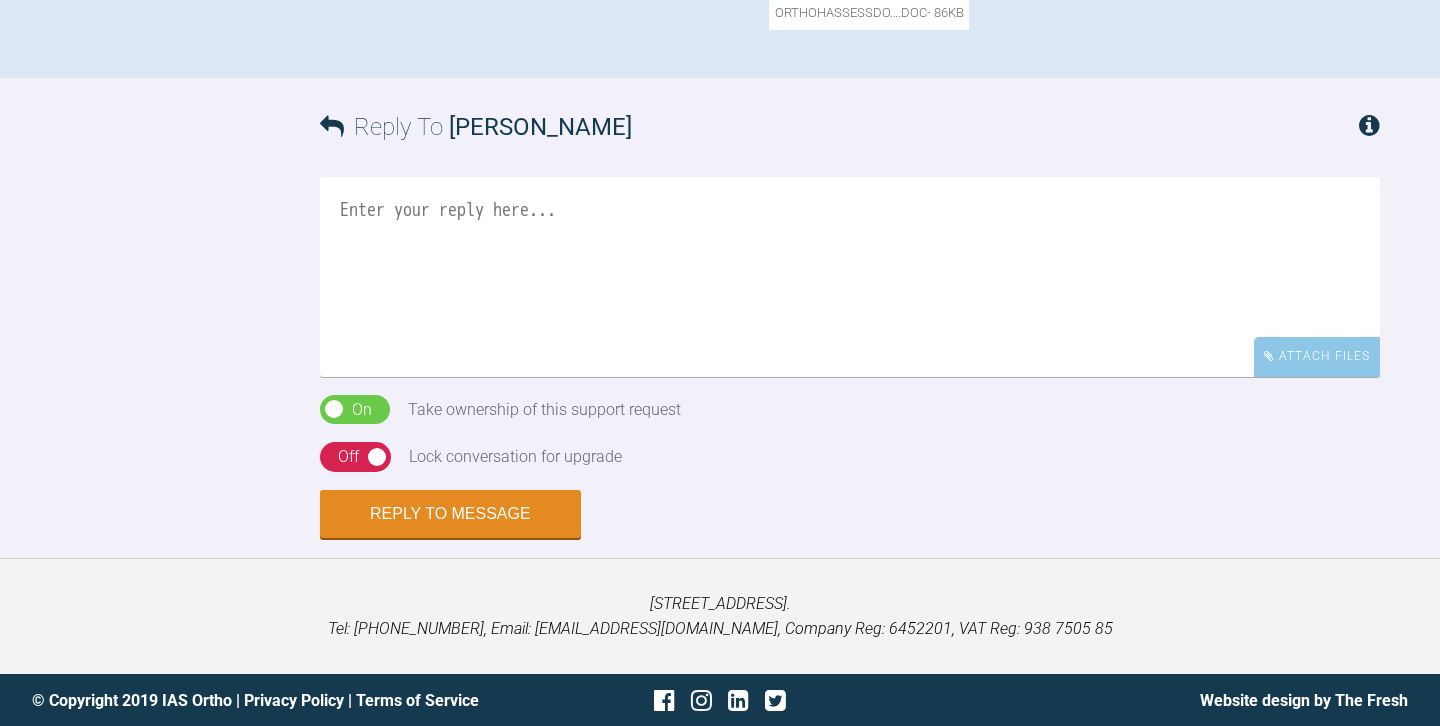 scroll, scrollTop: 939, scrollLeft: 0, axis: vertical 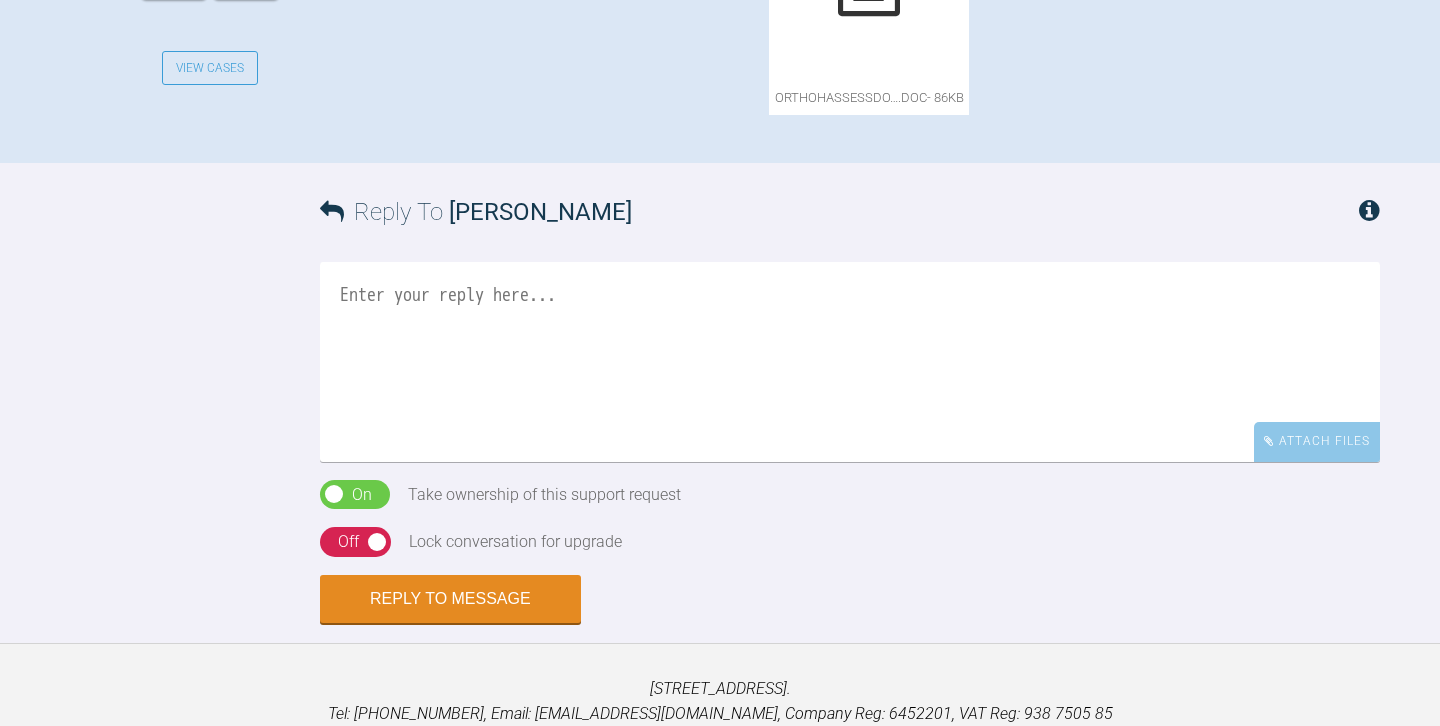 click at bounding box center (869, -20) 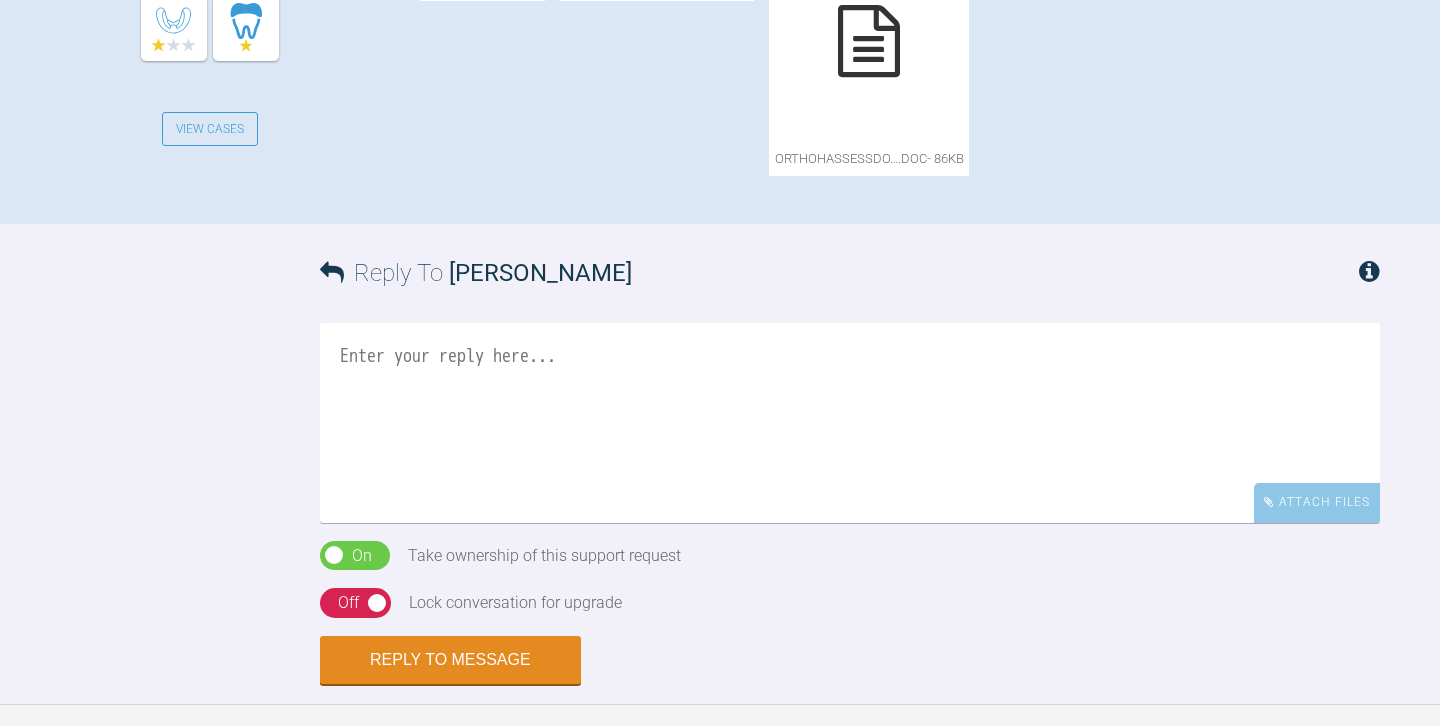 scroll, scrollTop: 893, scrollLeft: 0, axis: vertical 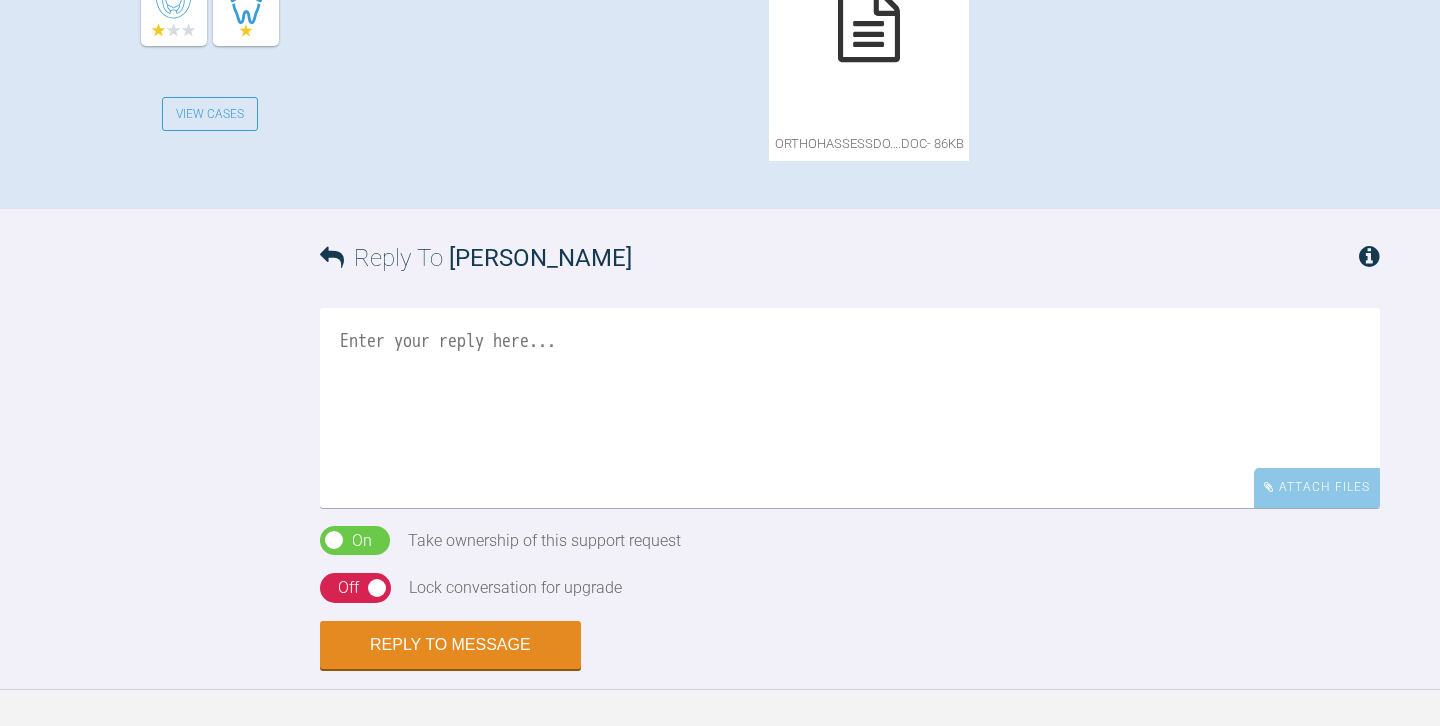 click at bounding box center (657, -62) 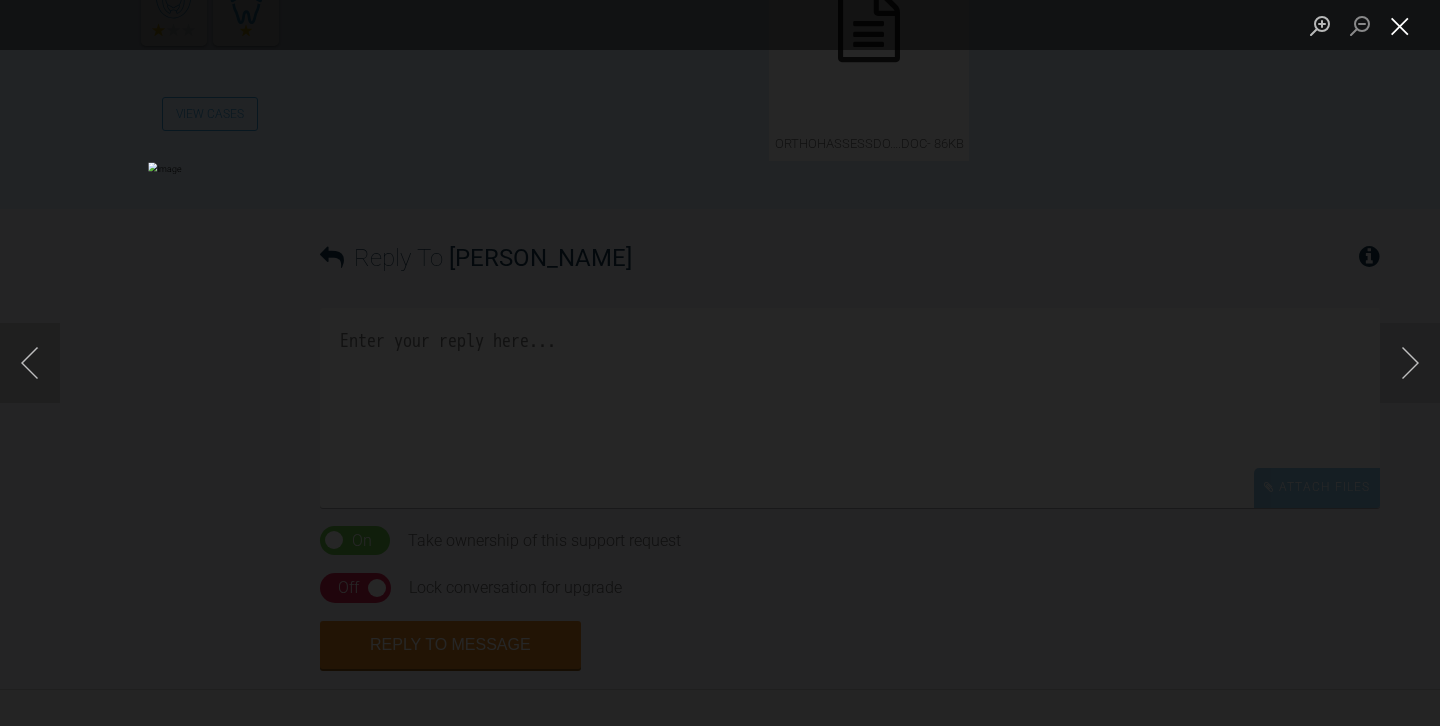 click at bounding box center (1400, 25) 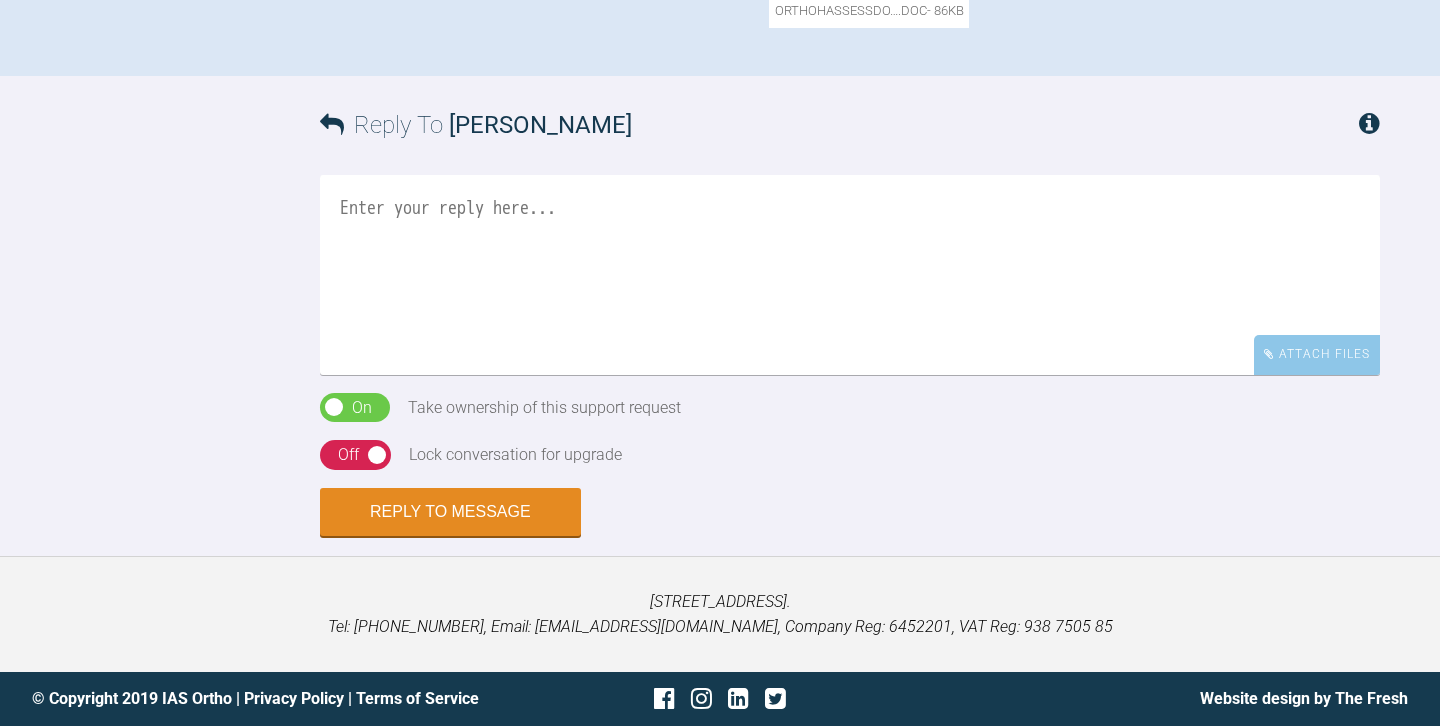 scroll, scrollTop: 1167, scrollLeft: 0, axis: vertical 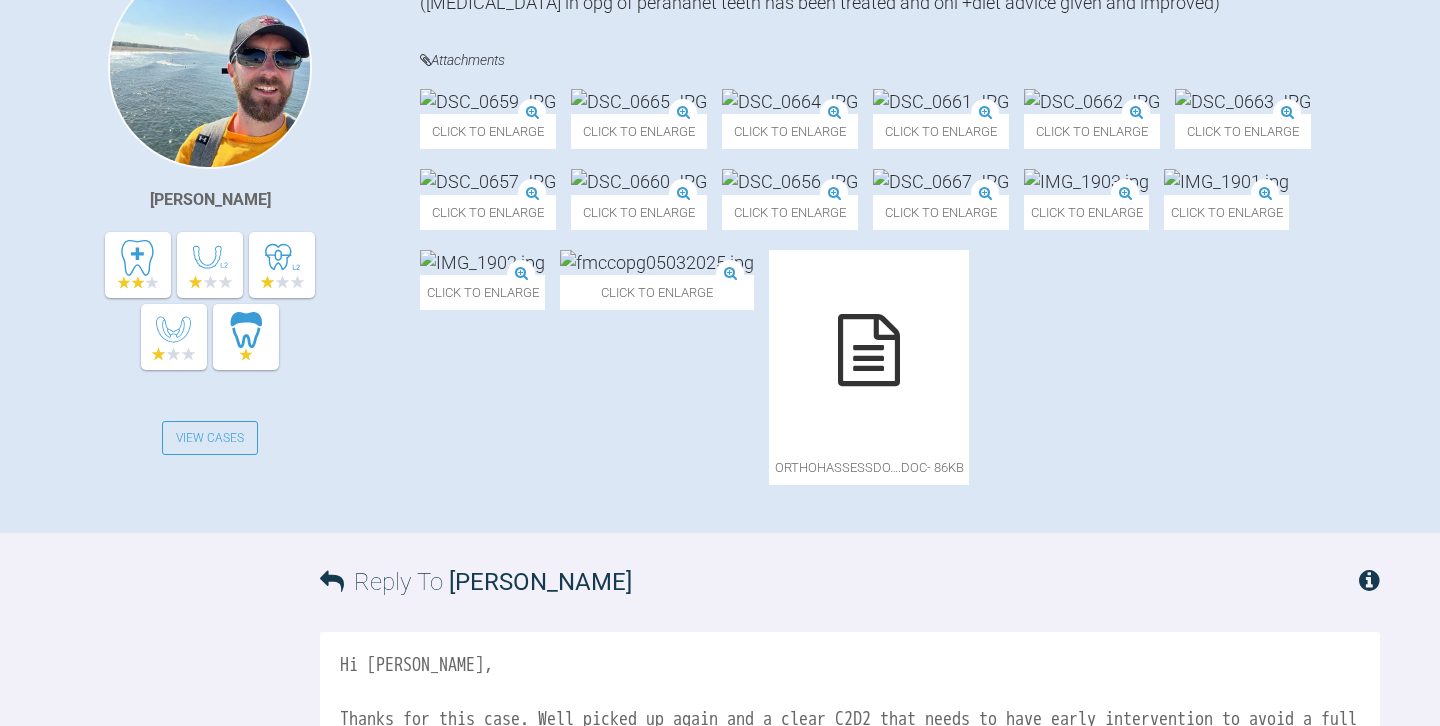 click at bounding box center [790, 181] 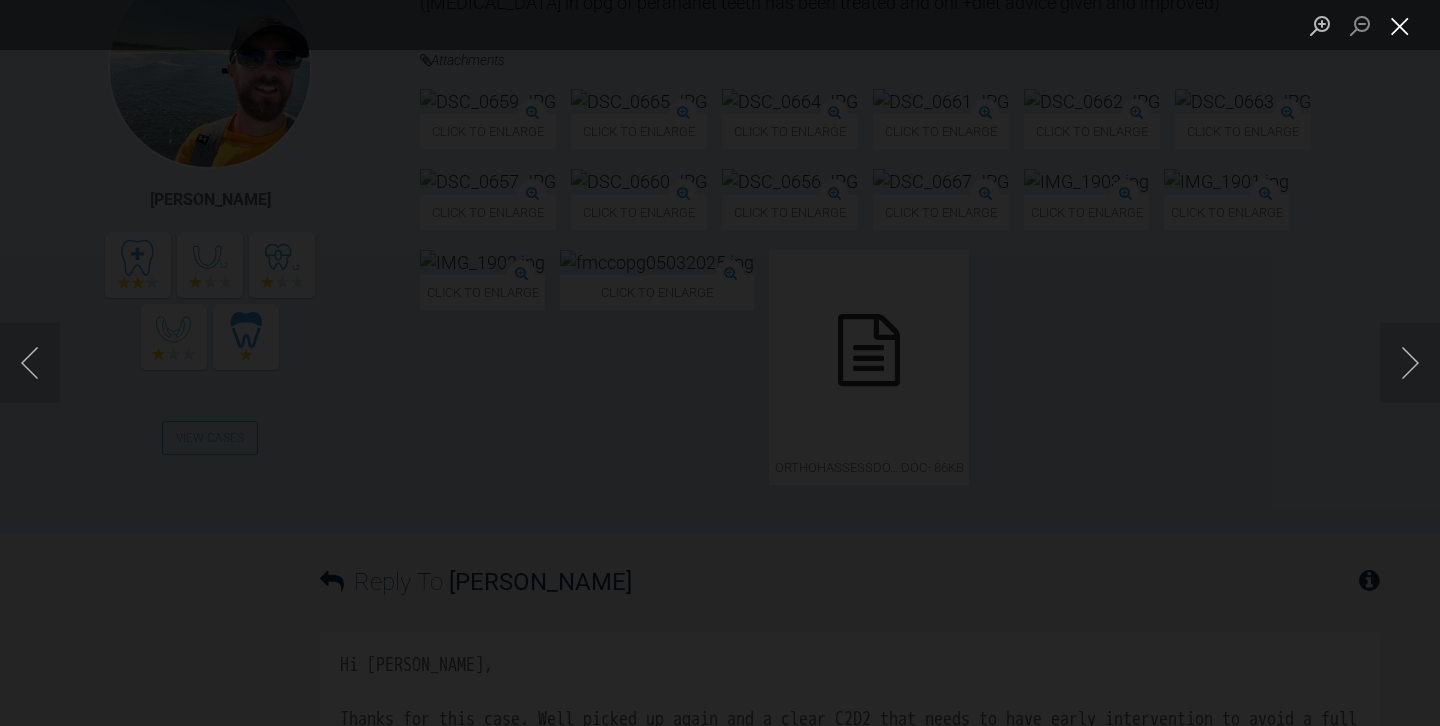 click at bounding box center [1400, 25] 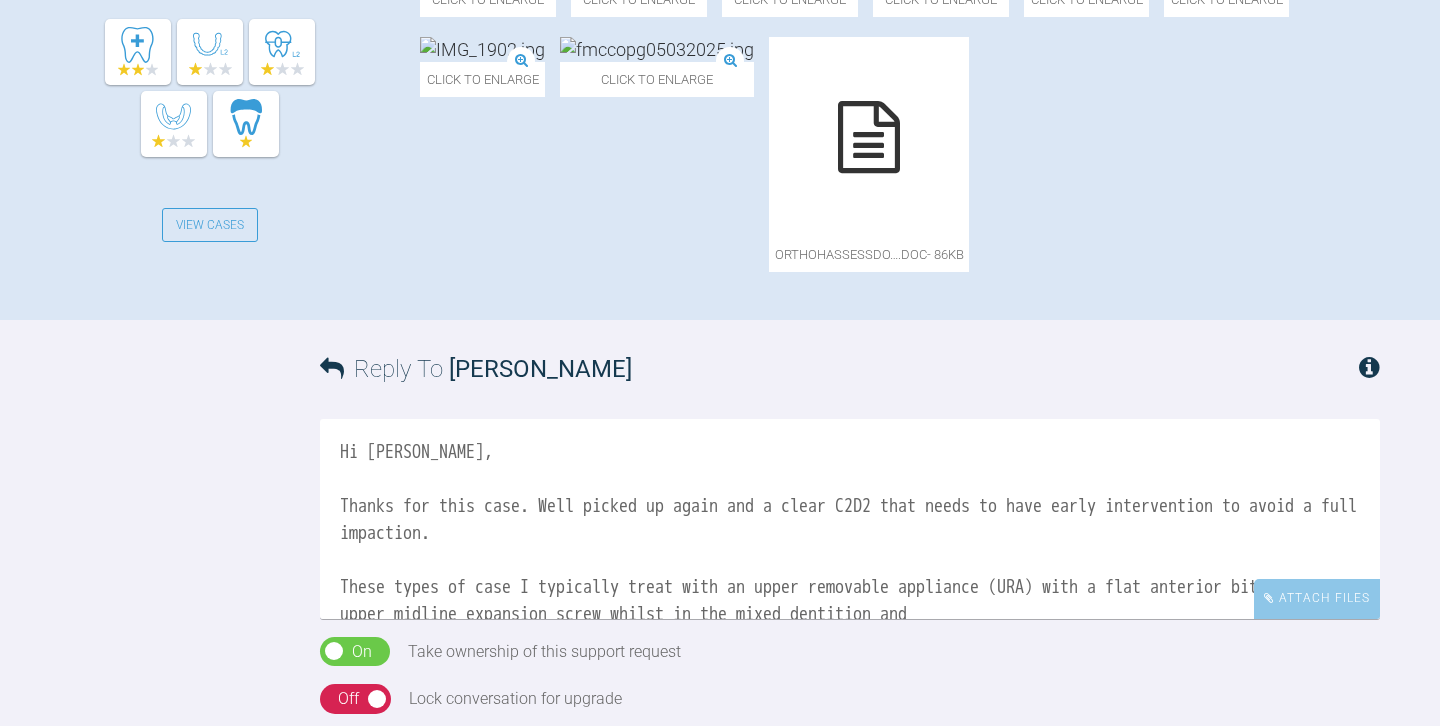scroll, scrollTop: 783, scrollLeft: 0, axis: vertical 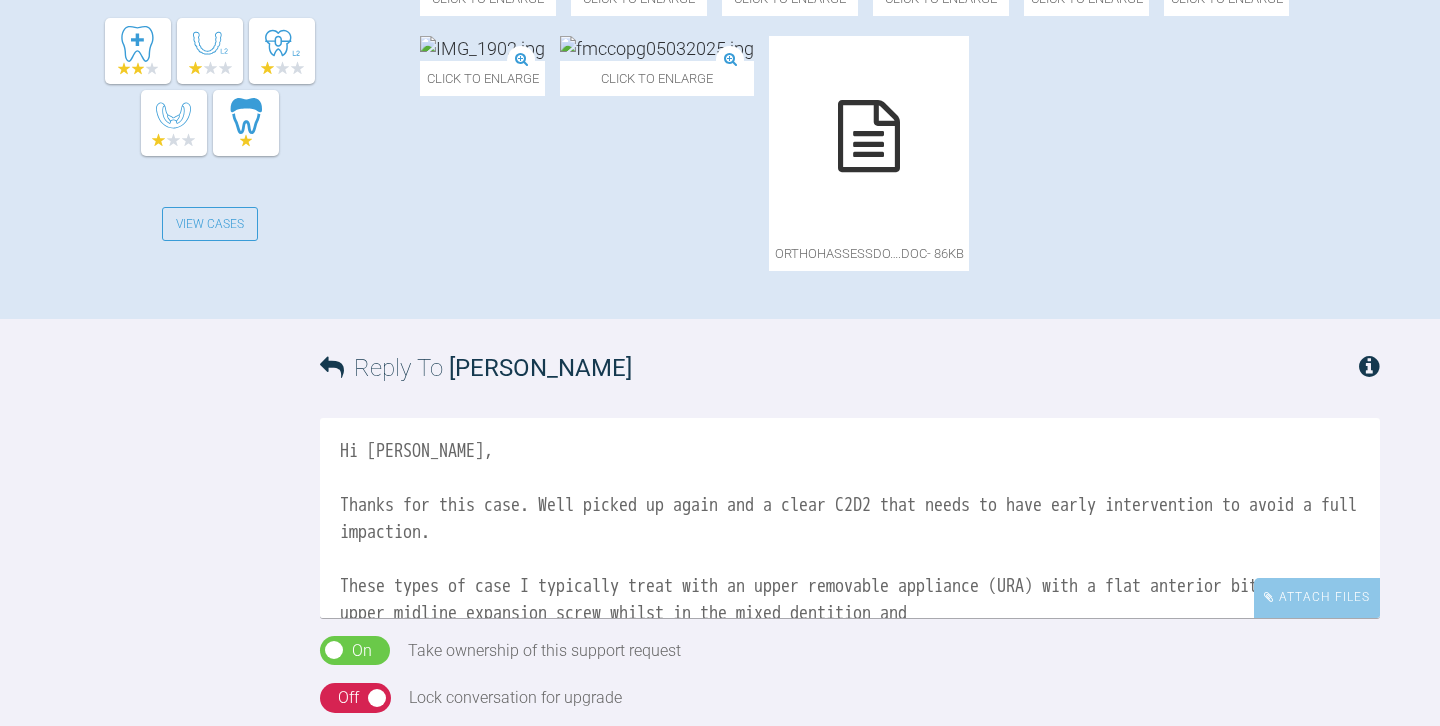 click at bounding box center (657, 48) 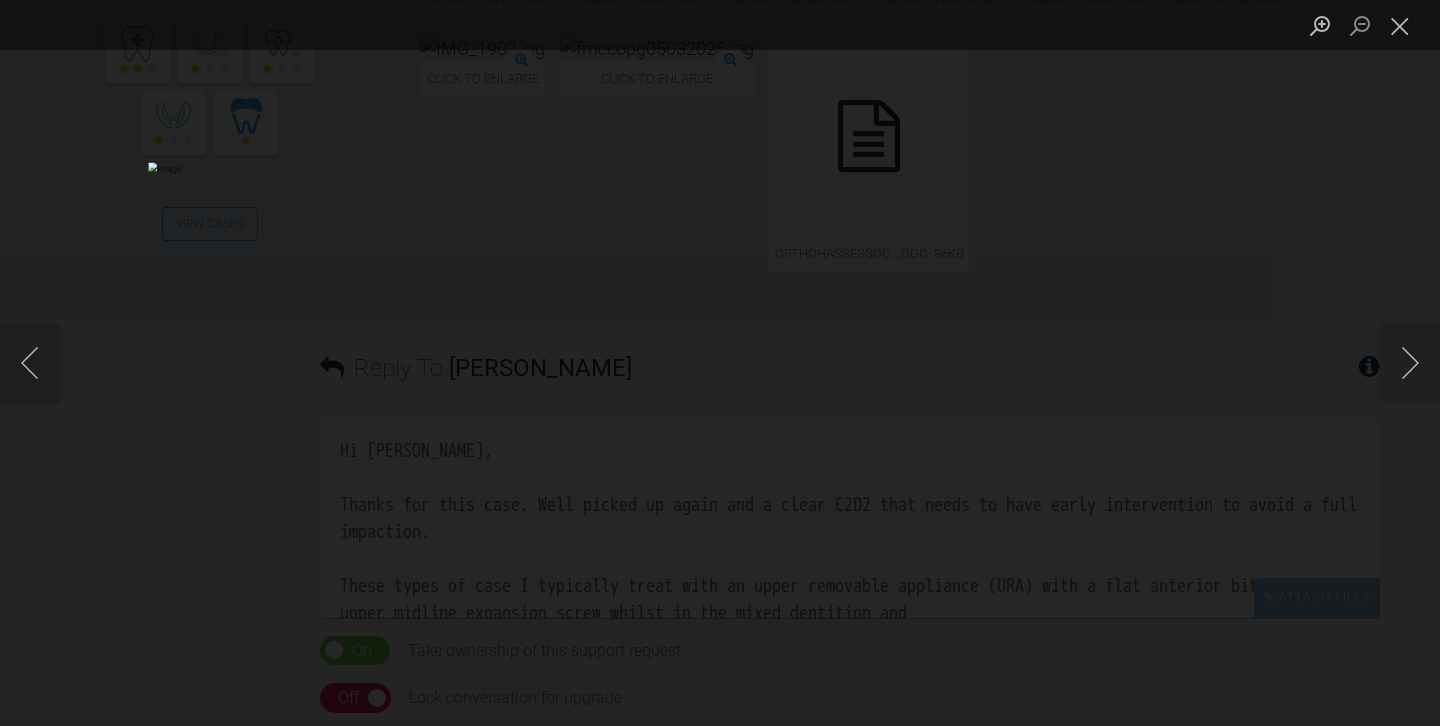 click at bounding box center (720, 363) 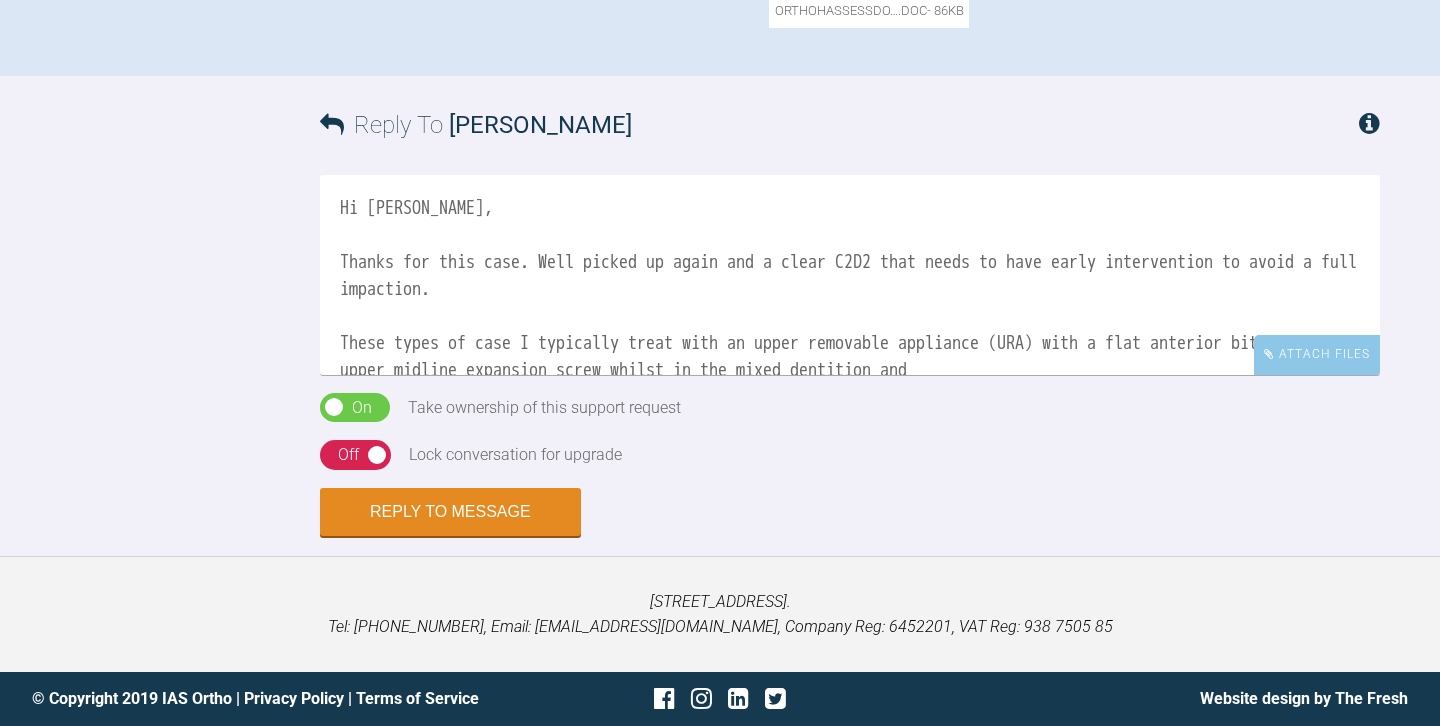 scroll, scrollTop: 1271, scrollLeft: 0, axis: vertical 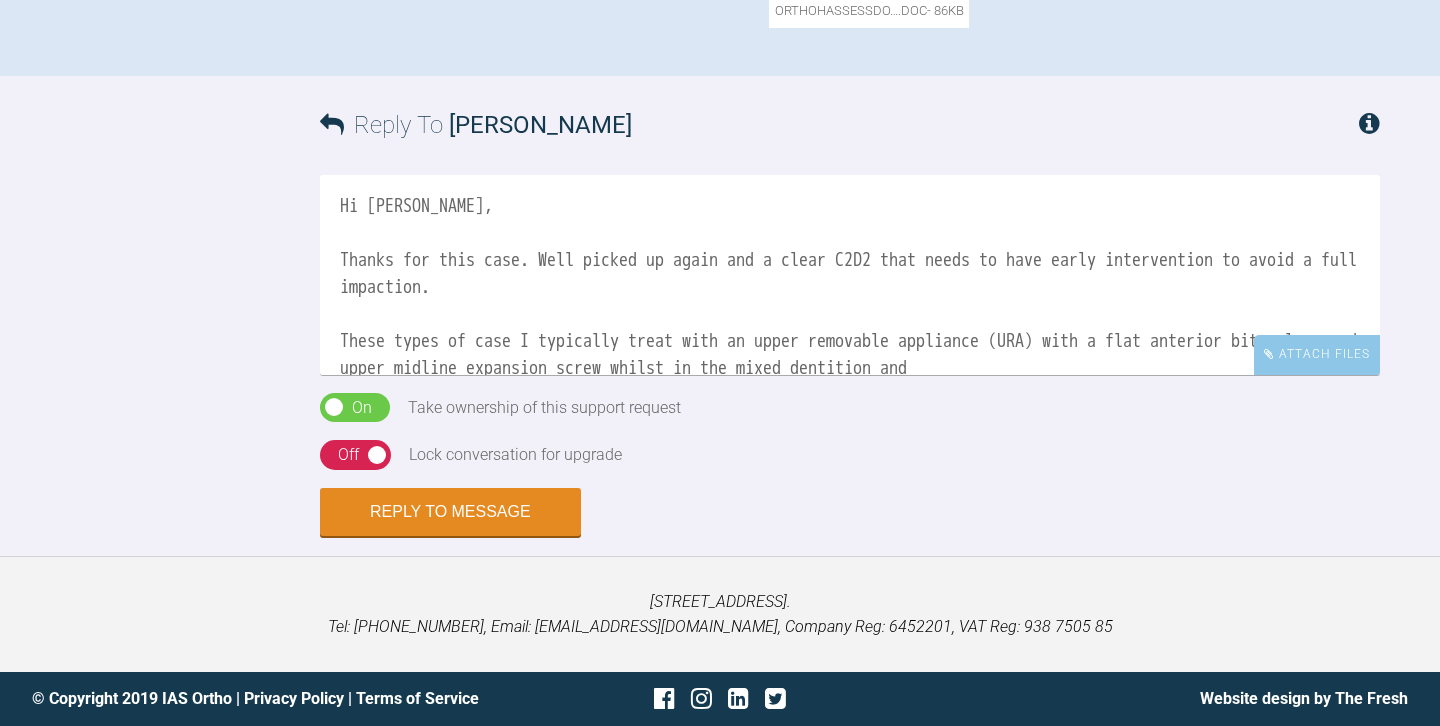 click on "Hi [PERSON_NAME],
Thanks for this case. Well picked up again and a clear C2D2 that needs to have early intervention to avoid a full impaction.
These types of case I typically treat with an upper removable appliance (URA) with a flat anterior bite plane and upper midline expansion screw whilst in the mixed dentition and" at bounding box center [850, 275] 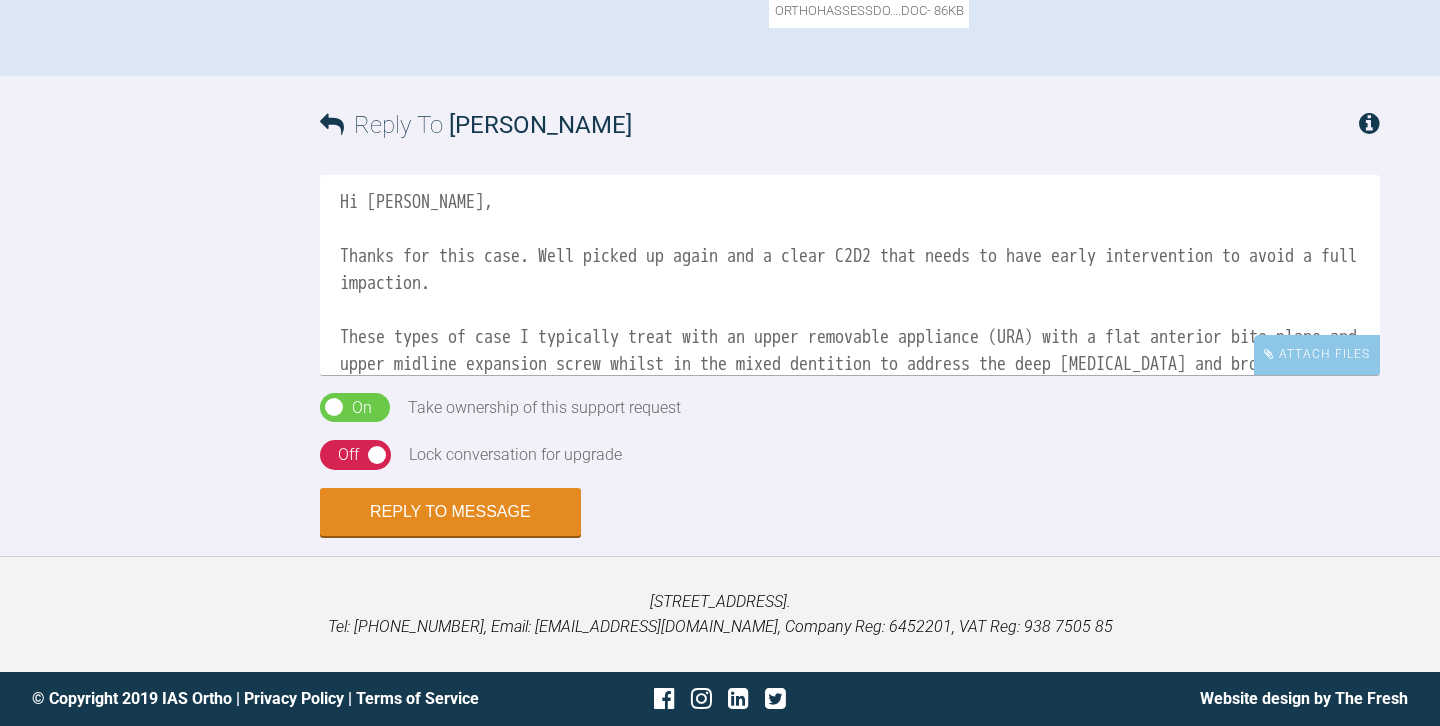 scroll, scrollTop: 33, scrollLeft: 0, axis: vertical 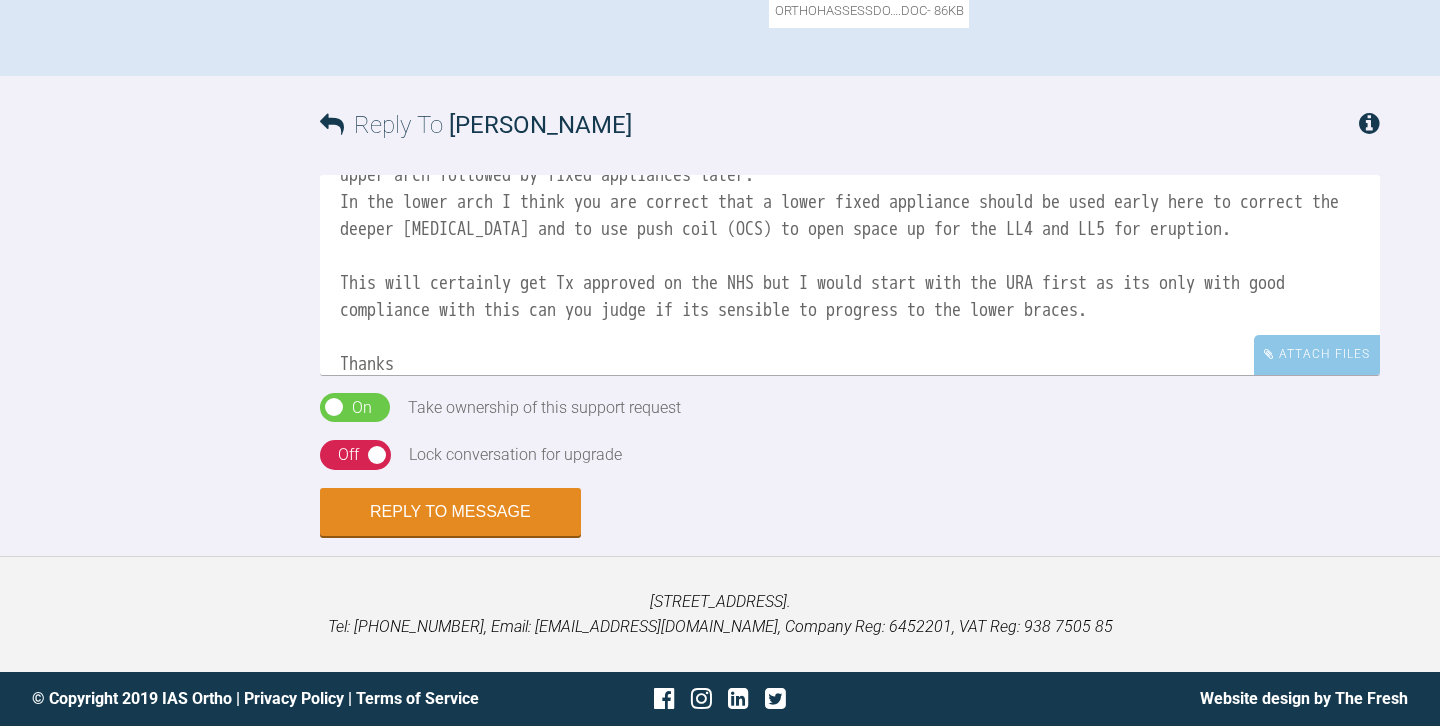 type on "Hi [PERSON_NAME],
Thanks for this case. Well picked up again and a clear C2D2 that needs to have early intervention to avoid a full impaction.
These types of case I typically treat with an upper removable appliance (URA) with a flat anterior bite plane and upper midline expansion screw whilst in the mixed dentition to address the deep [MEDICAL_DATA] and broaden the upper arch followed by fixed appliances later.
In the lower arch I think you are correct that a lower fixed appliance should be used early here to correct the deeper [MEDICAL_DATA] and to use push coil (OCS) to open space up for the LL4 and LL5 for eruption.
This will certainly get Tx approved on the NHS but I would start with the URA first as its only with good compliance with this can you judge if its sensible to progress to the lower braces.
Thanks
[PERSON_NAME]" 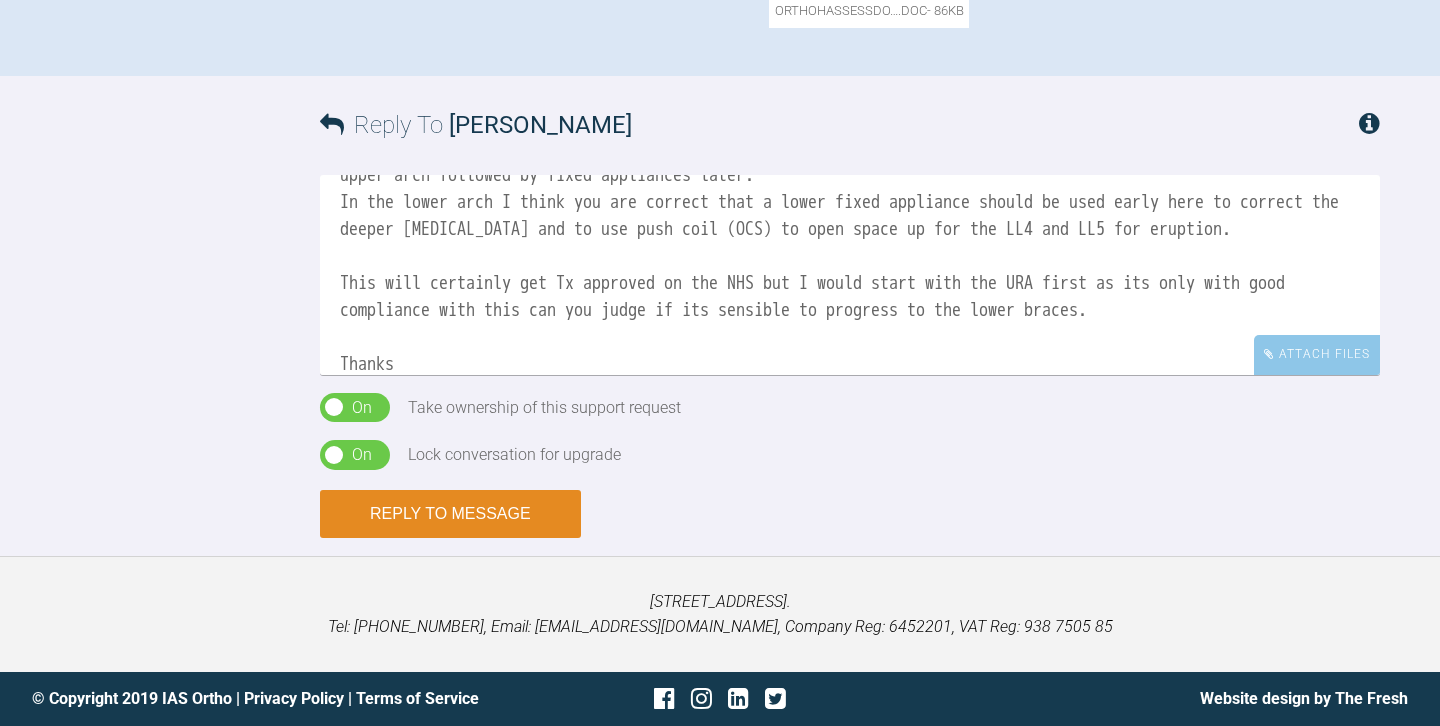 click on "Reply to Message" at bounding box center (450, 514) 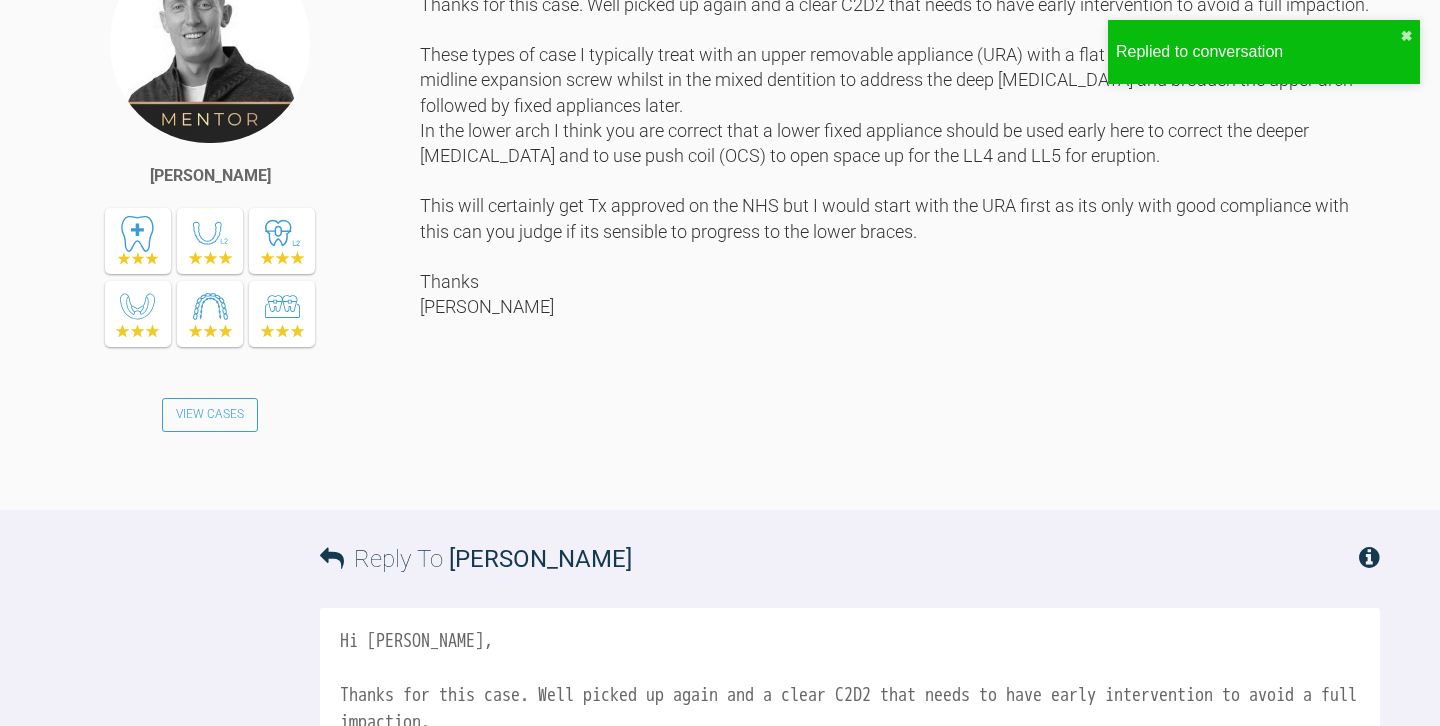 scroll, scrollTop: 1853, scrollLeft: 0, axis: vertical 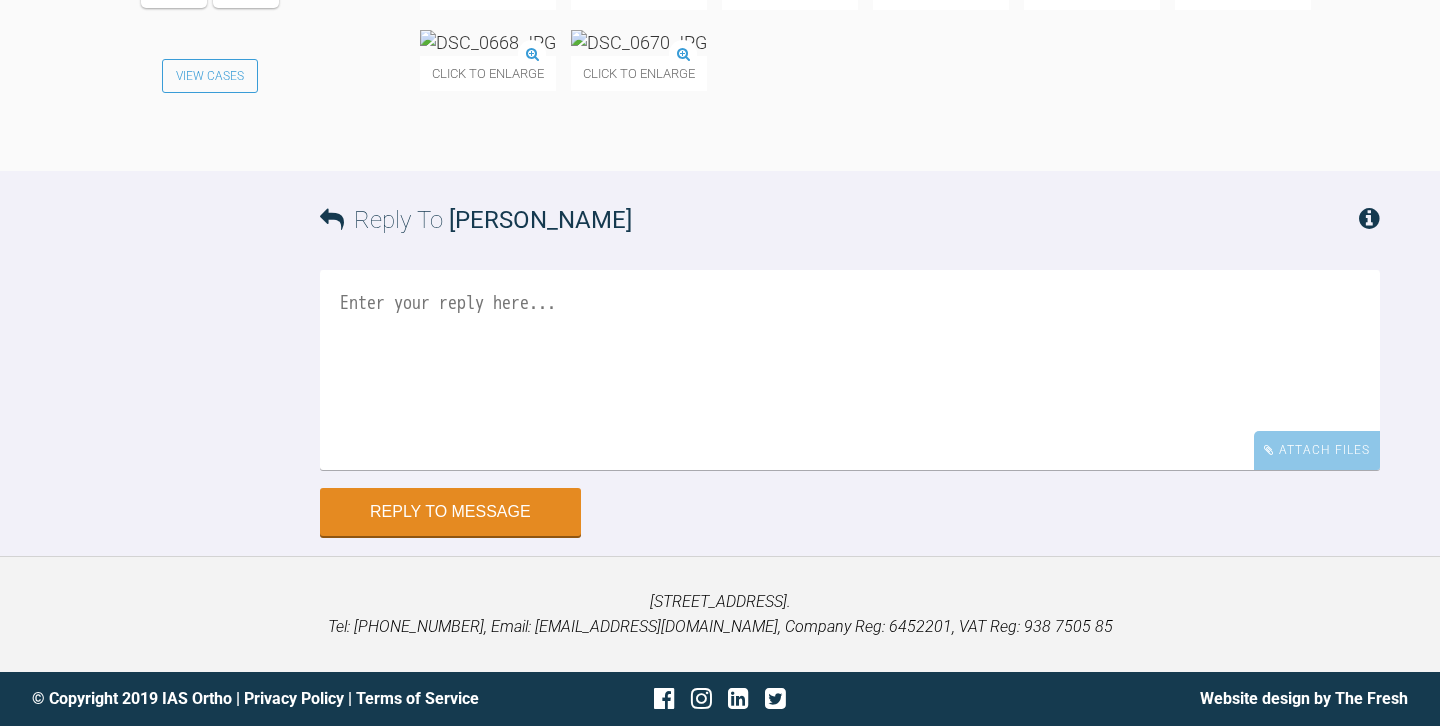 click at bounding box center (639, 42) 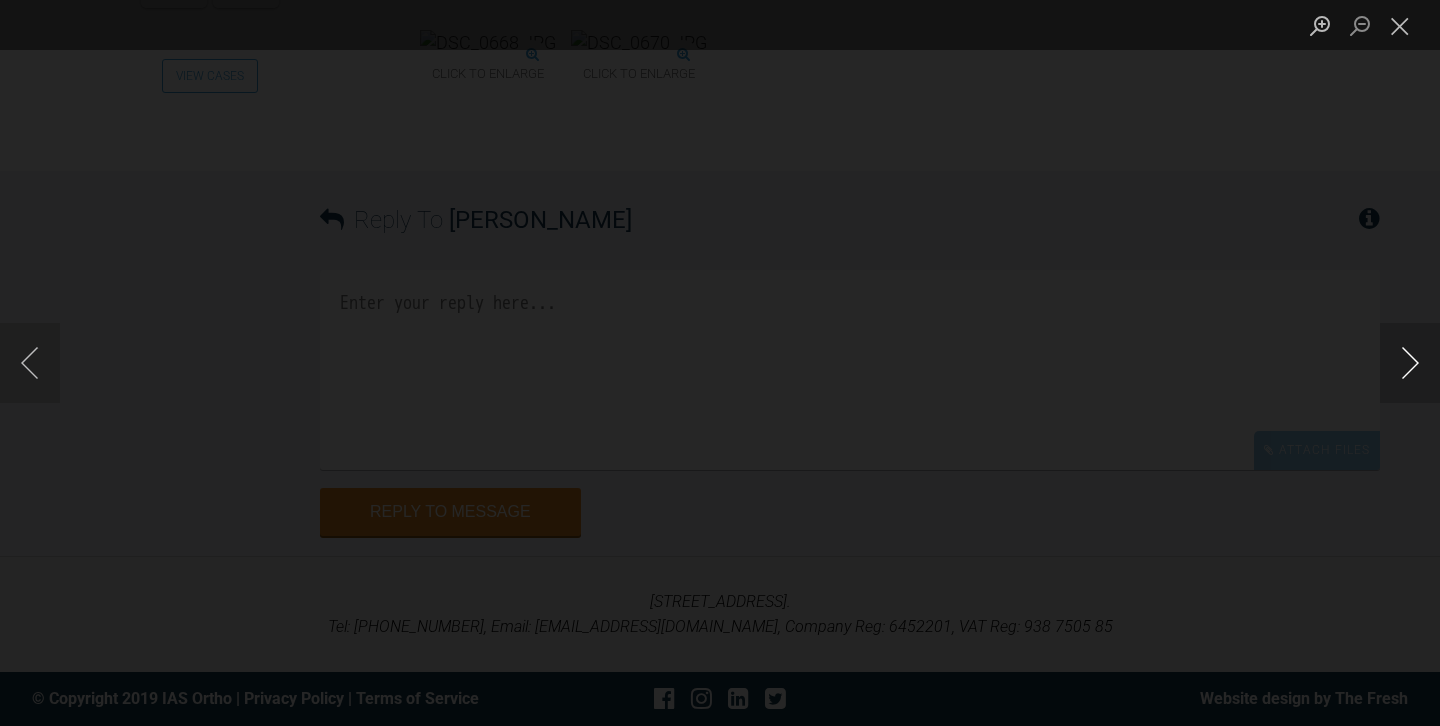 click at bounding box center [1410, 363] 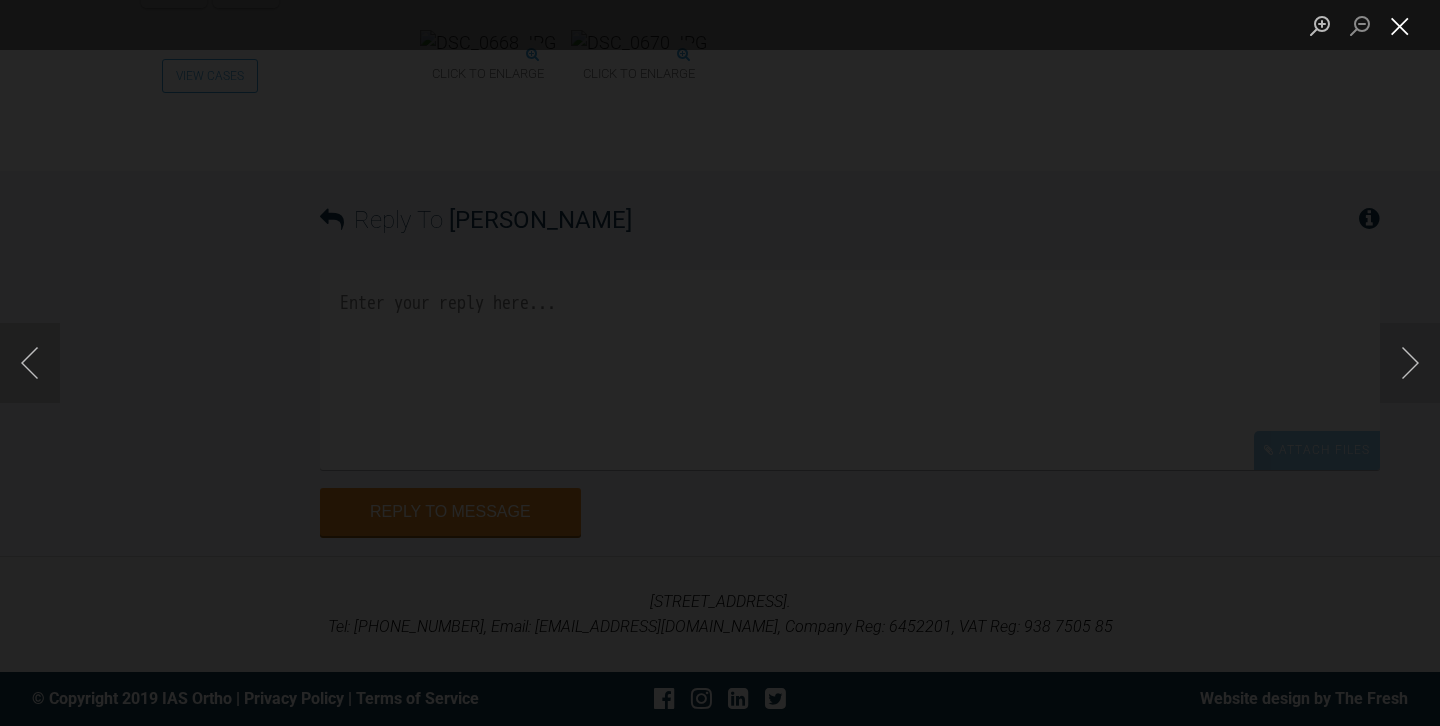 click at bounding box center (1400, 25) 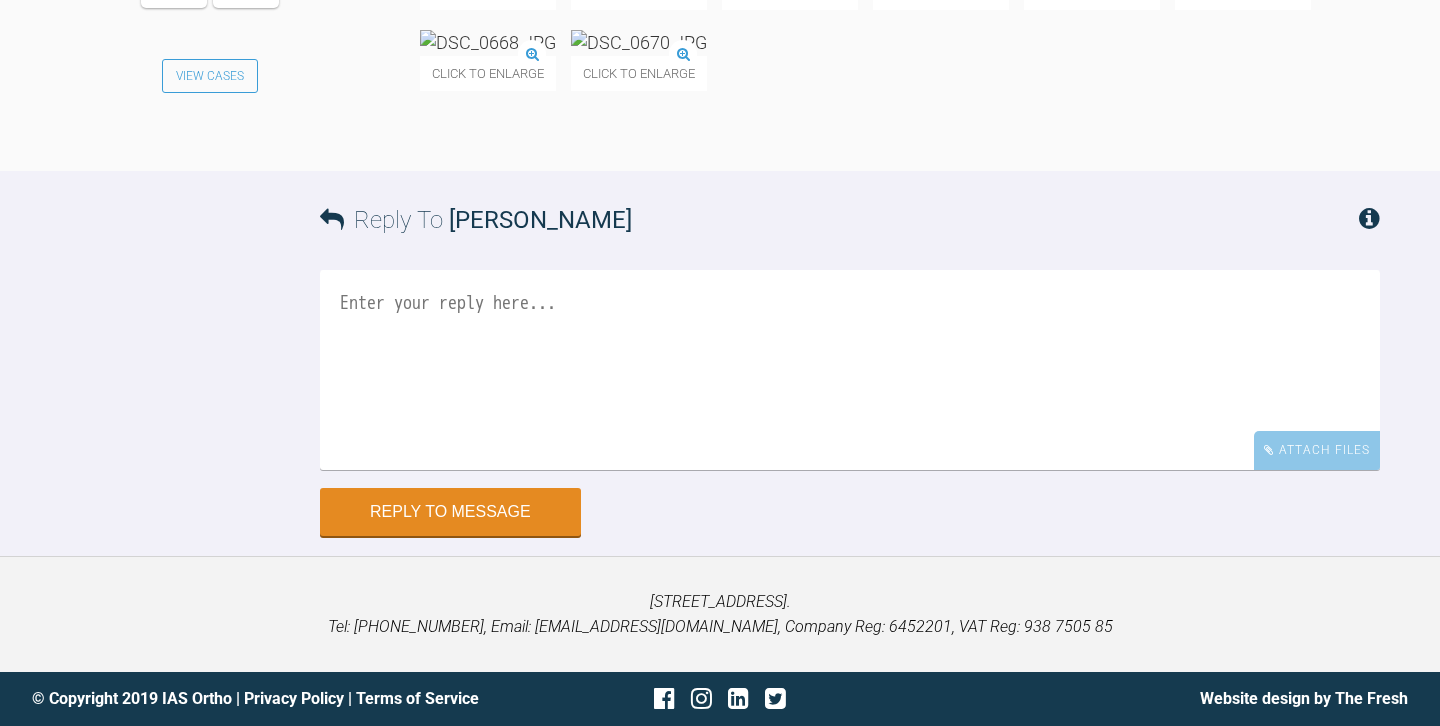 scroll, scrollTop: 8373, scrollLeft: 0, axis: vertical 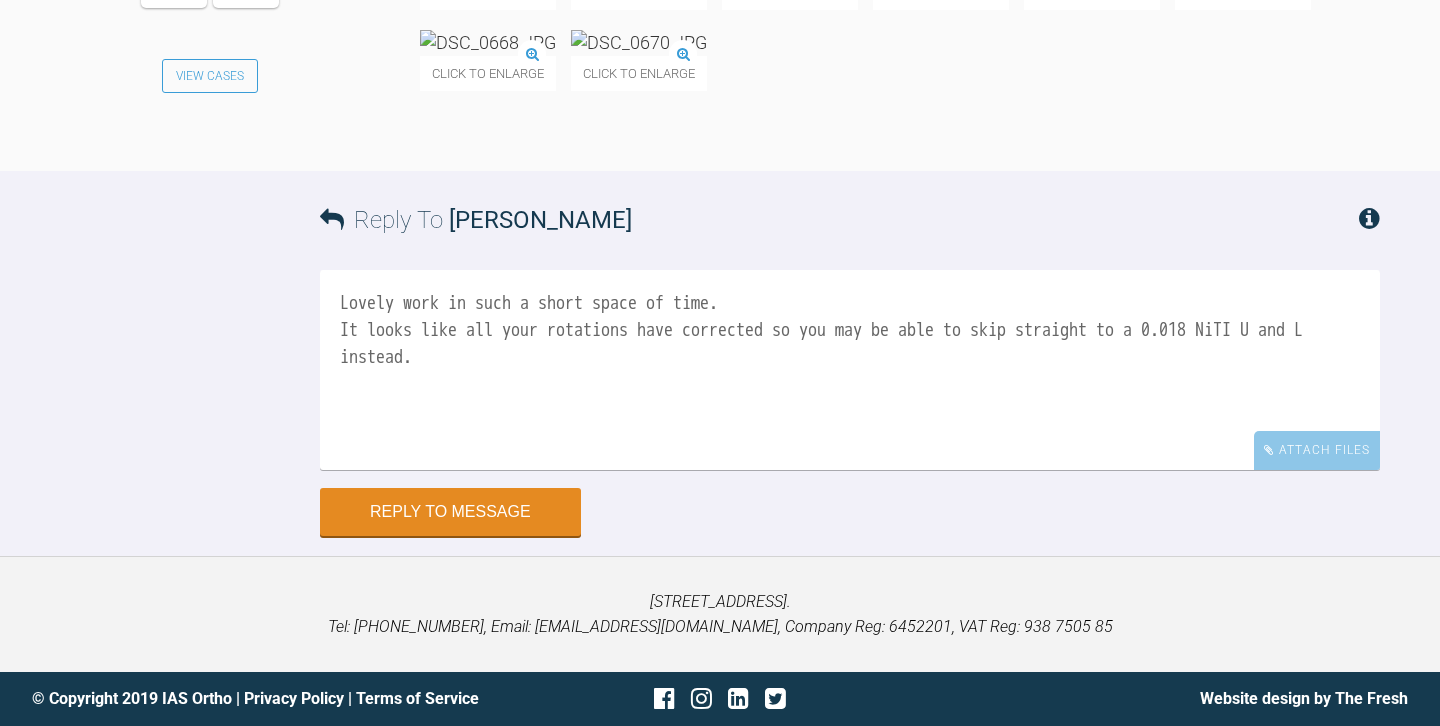 click on "Lovely work in such a short space of time.
It looks like all your rotations have corrected so you may be able to skip straight to a 0.018 NiTI U and L instead." at bounding box center (850, 370) 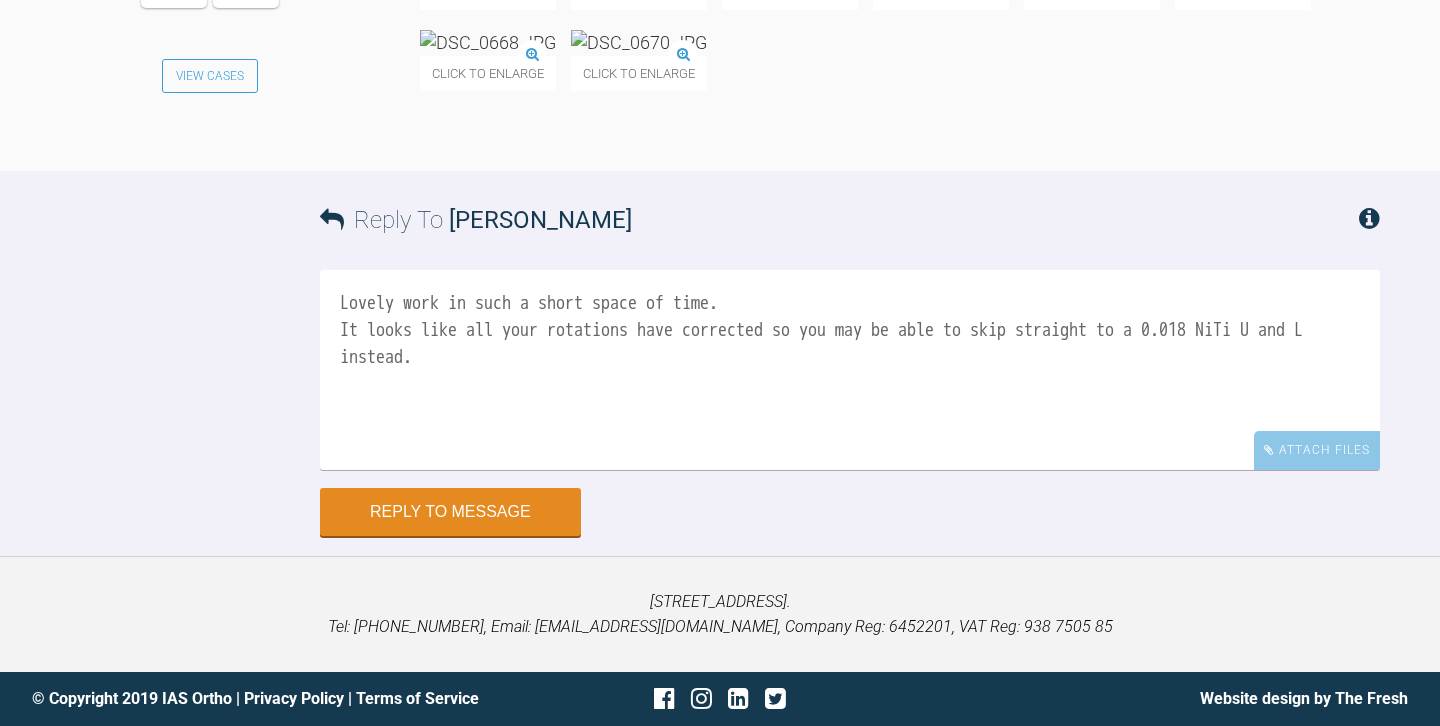 click on "Lovely work in such a short space of time.
It looks like all your rotations have corrected so you may be able to skip straight to a 0.018 NiTi U and L instead." at bounding box center (850, 370) 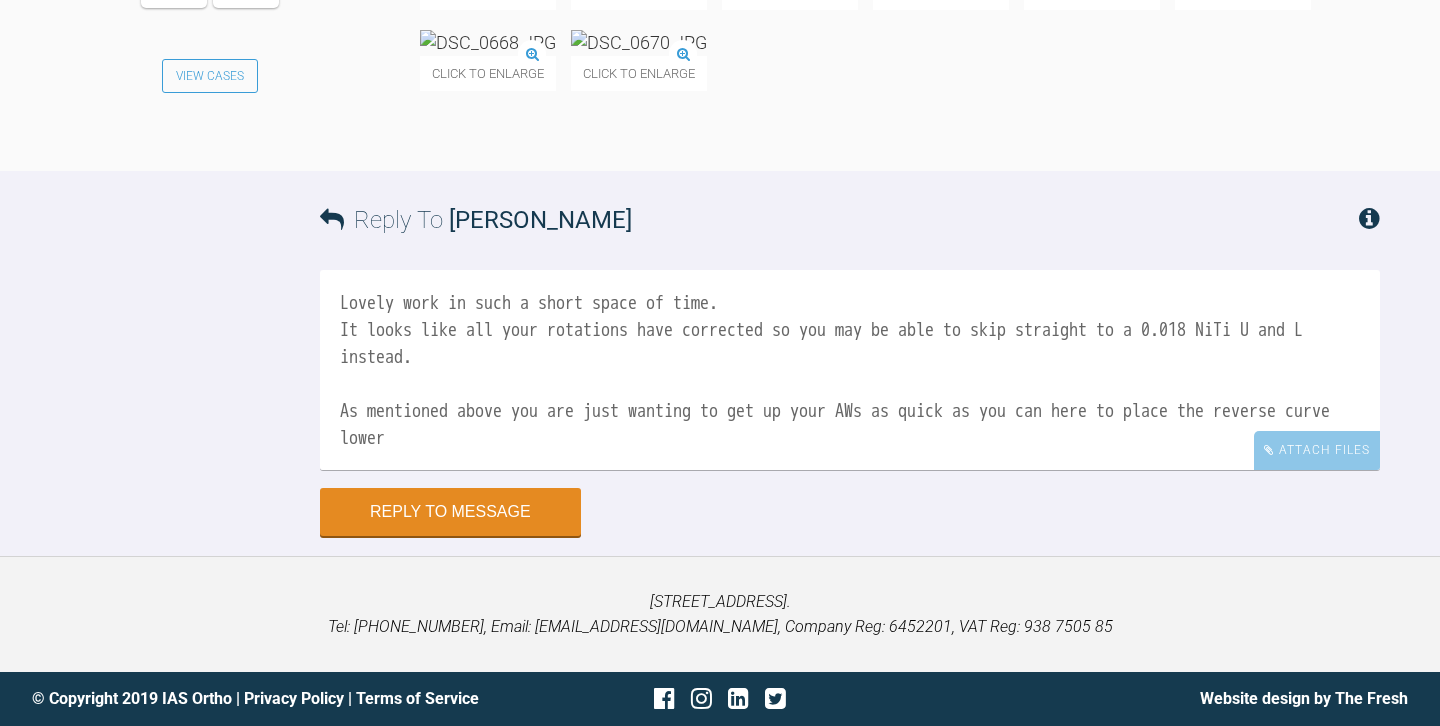 scroll, scrollTop: 8663, scrollLeft: 0, axis: vertical 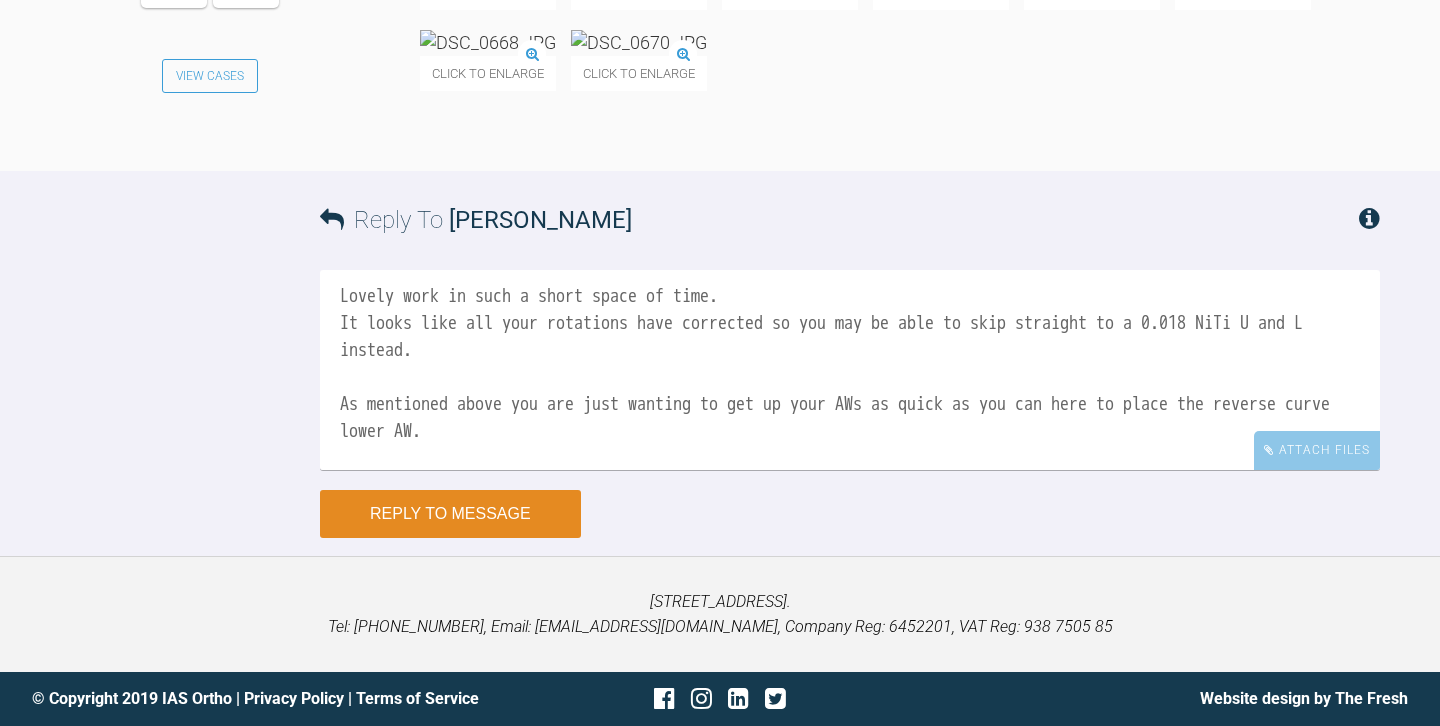 type on "Lovely work in such a short space of time.
It looks like all your rotations have corrected so you may be able to skip straight to a 0.018 NiTi U and L instead.
As mentioned above you are just wanting to get up your AWs as quick as you can here to place the reverse curve lower AW.
Thanks and keep up the great work.
Josh" 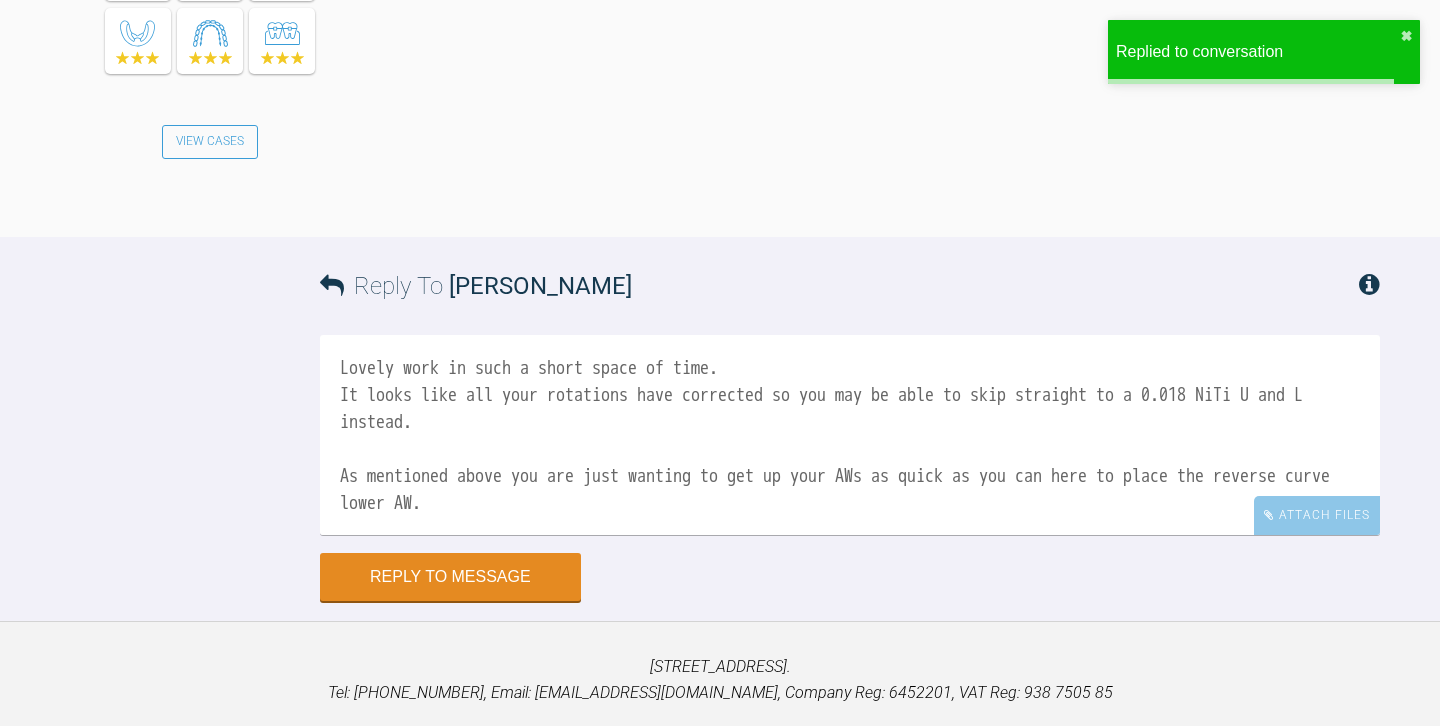 scroll, scrollTop: 8468, scrollLeft: 0, axis: vertical 